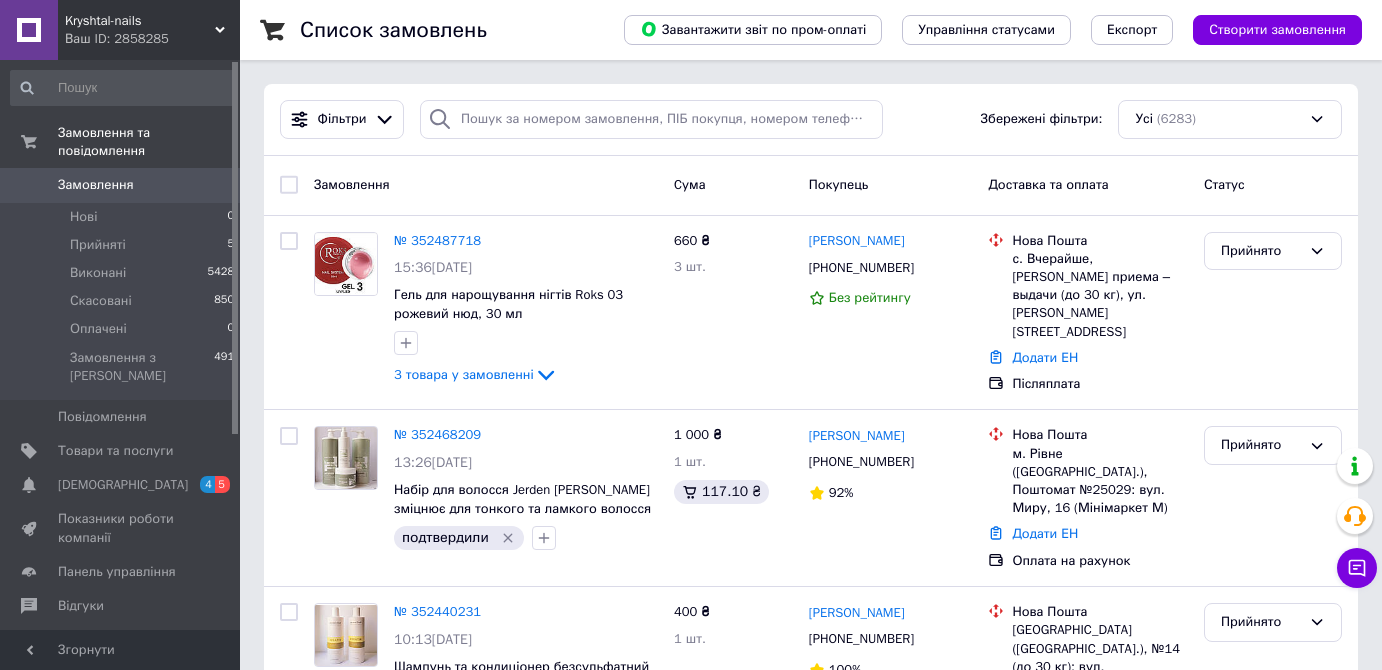 scroll, scrollTop: 0, scrollLeft: 0, axis: both 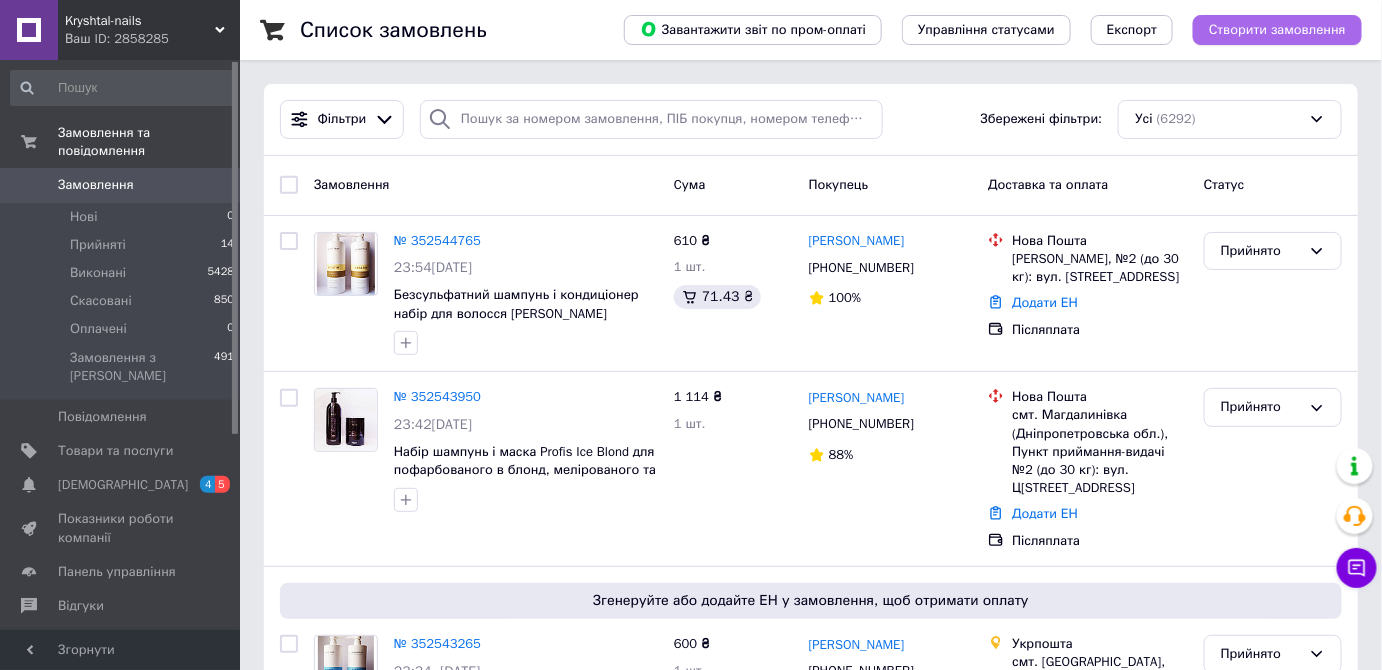 click on "Створити замовлення" at bounding box center [1277, 30] 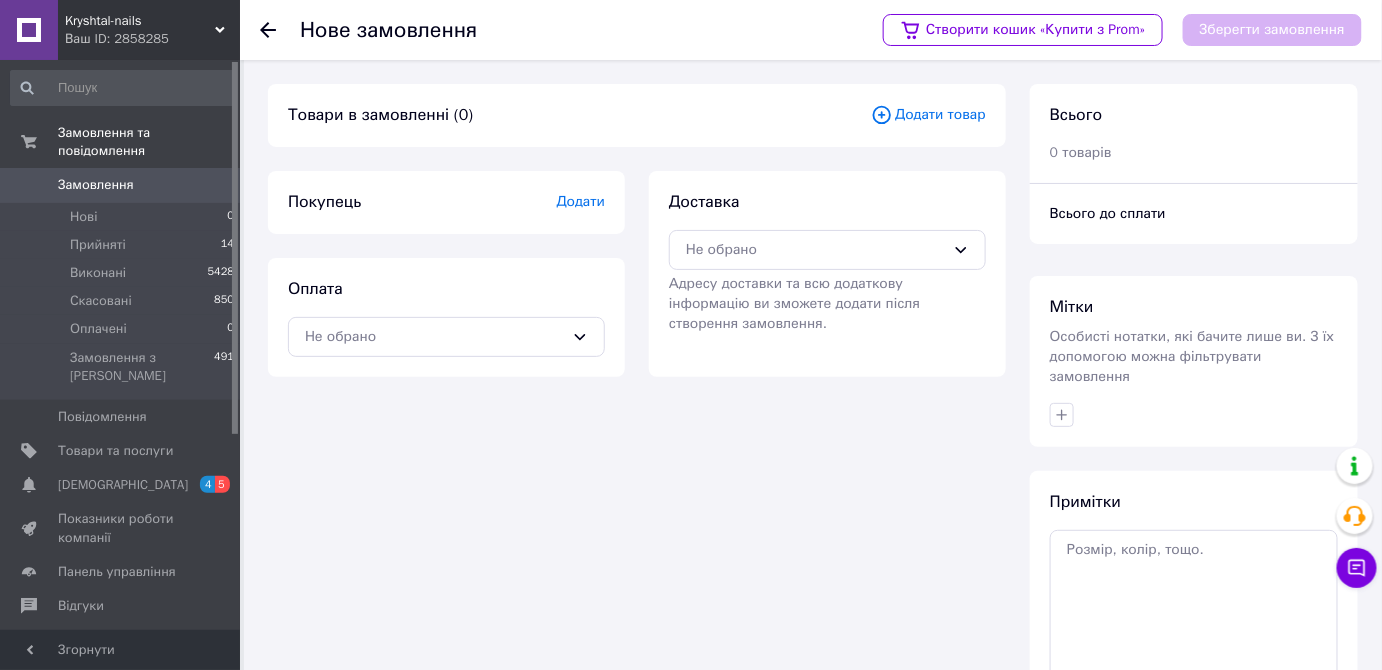 click on "Додати товар" at bounding box center (928, 115) 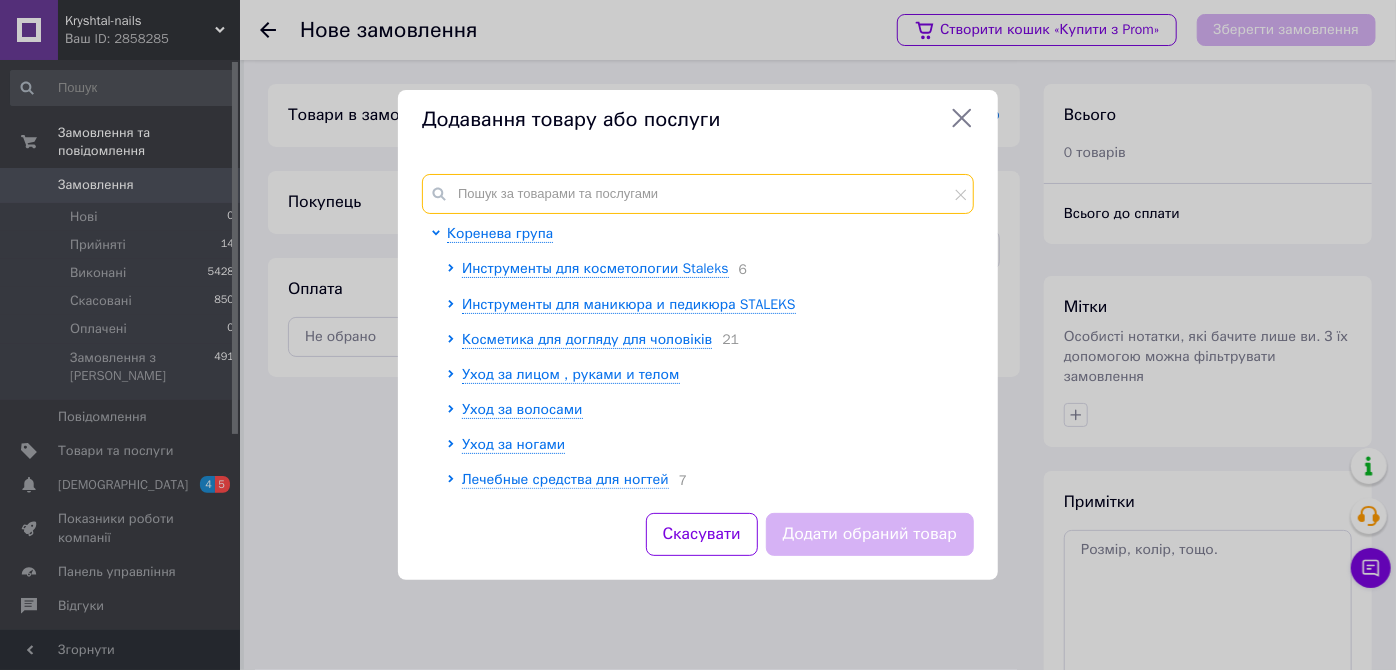 click at bounding box center [698, 194] 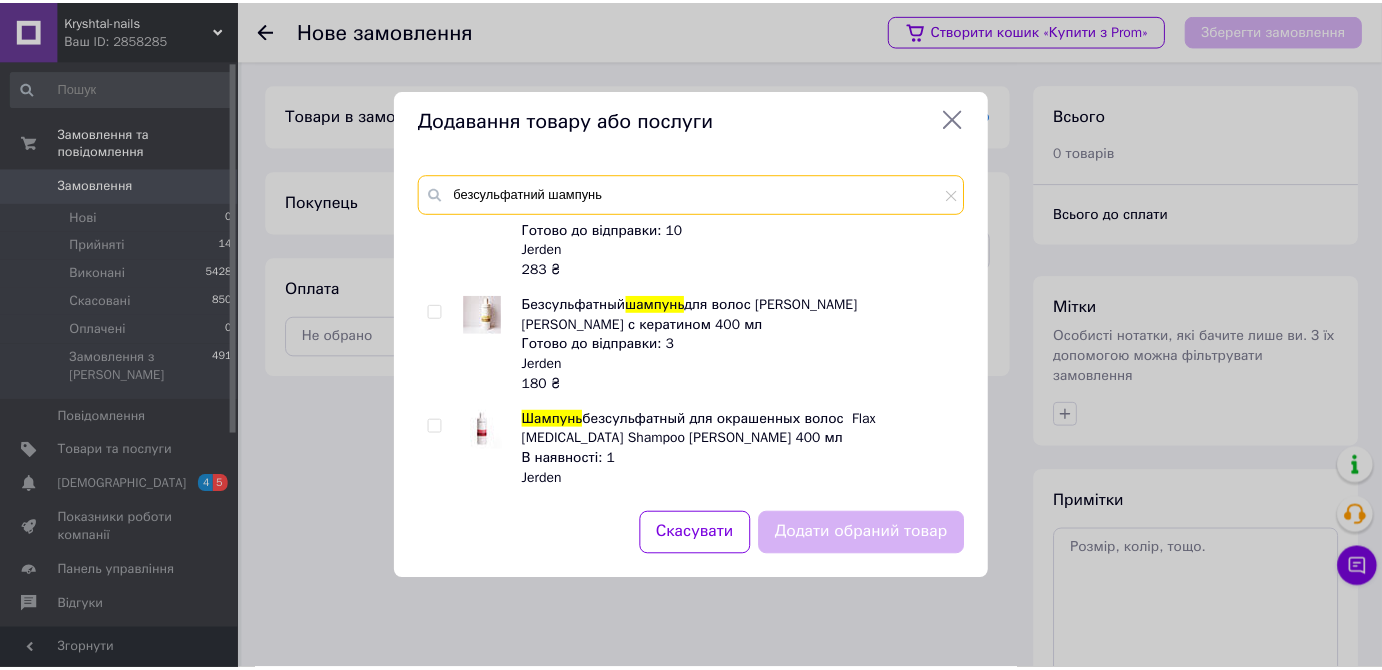scroll, scrollTop: 0, scrollLeft: 0, axis: both 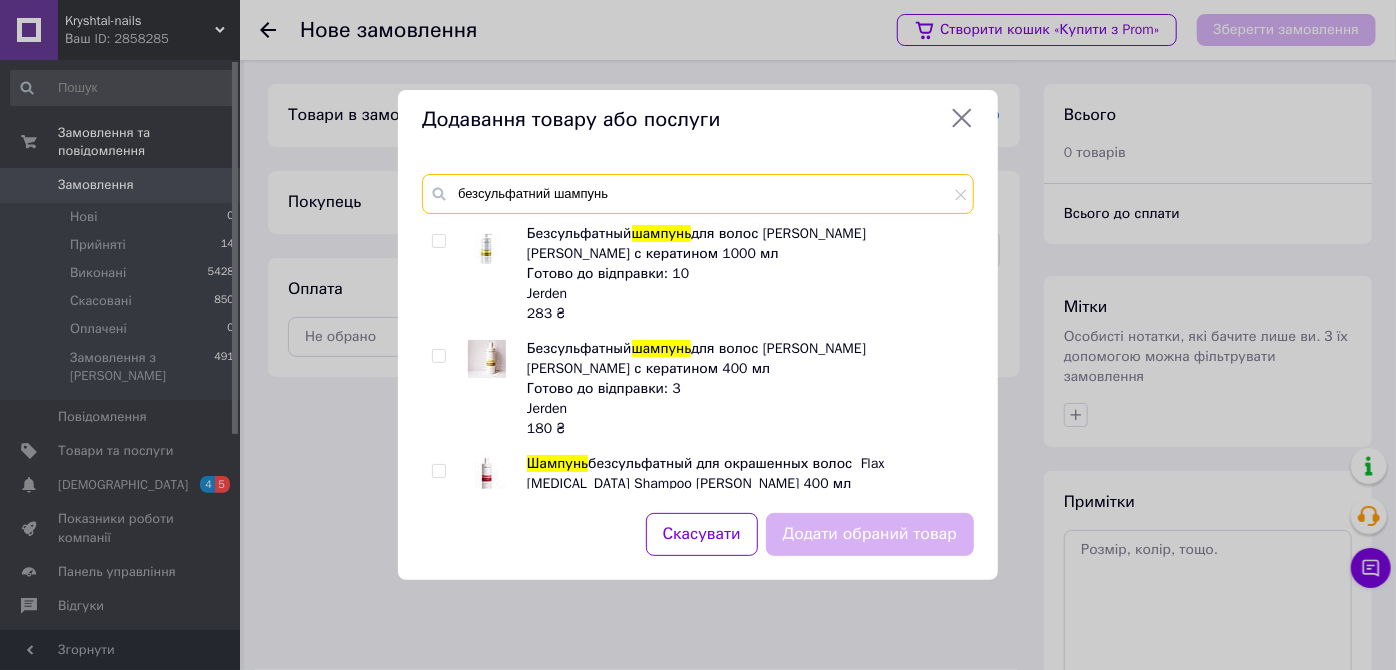 type on "безсульфатний шампунь" 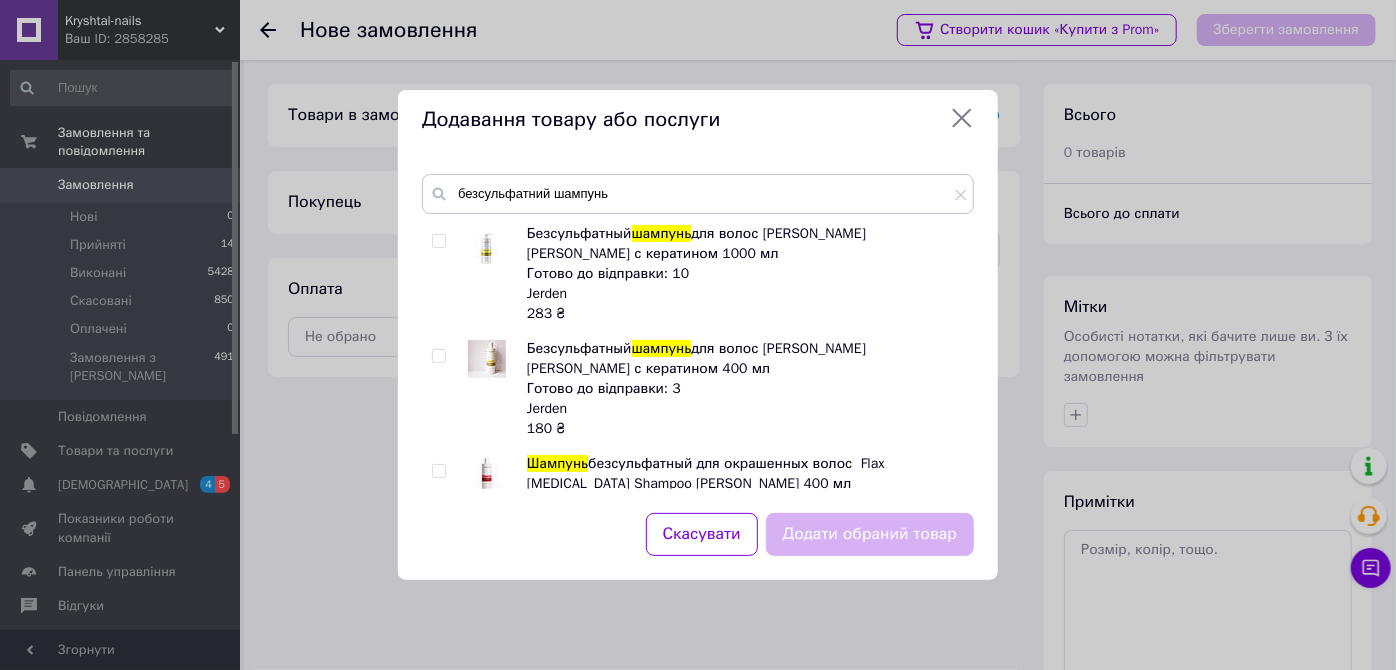 click at bounding box center (438, 241) 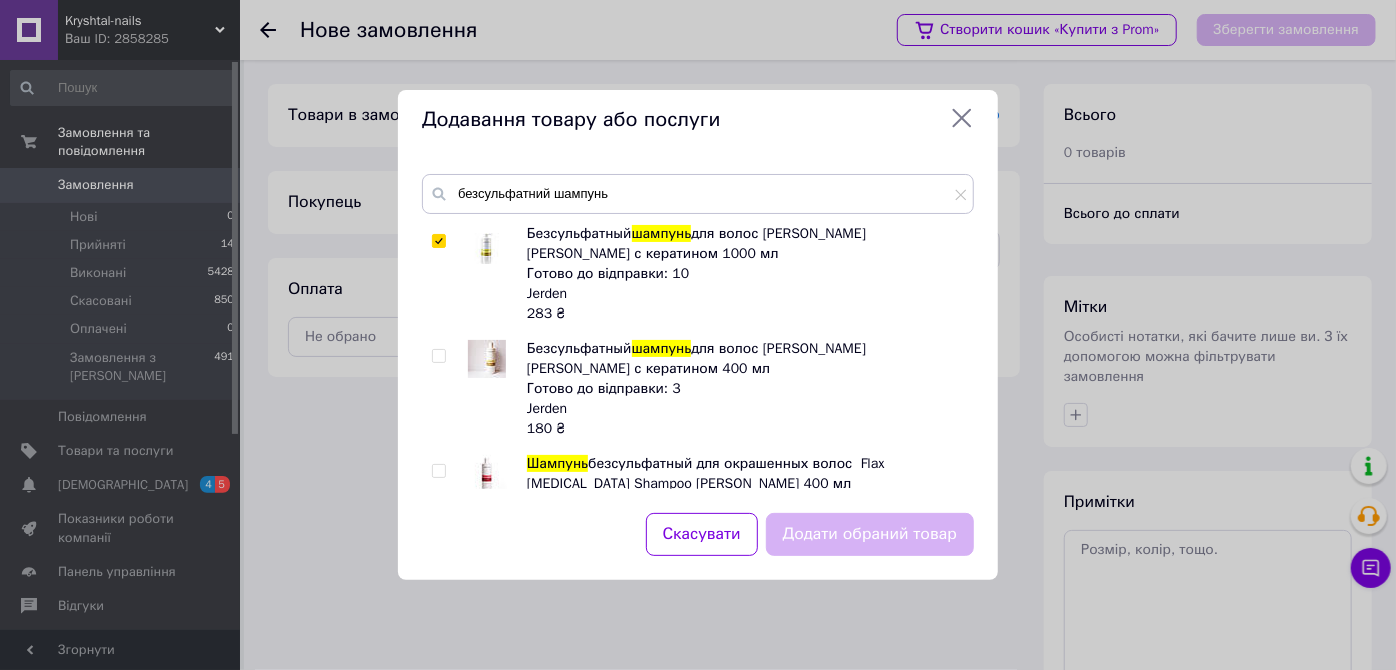 checkbox on "true" 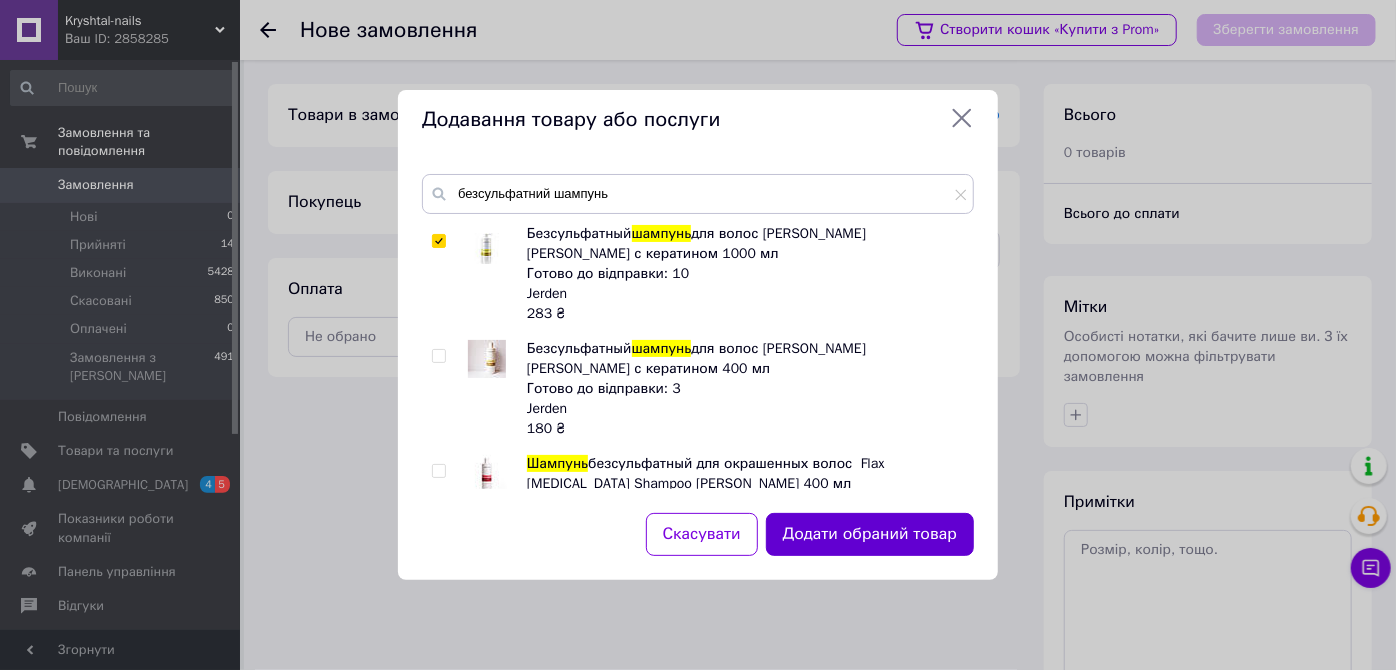 click on "Додати обраний товар" at bounding box center [870, 534] 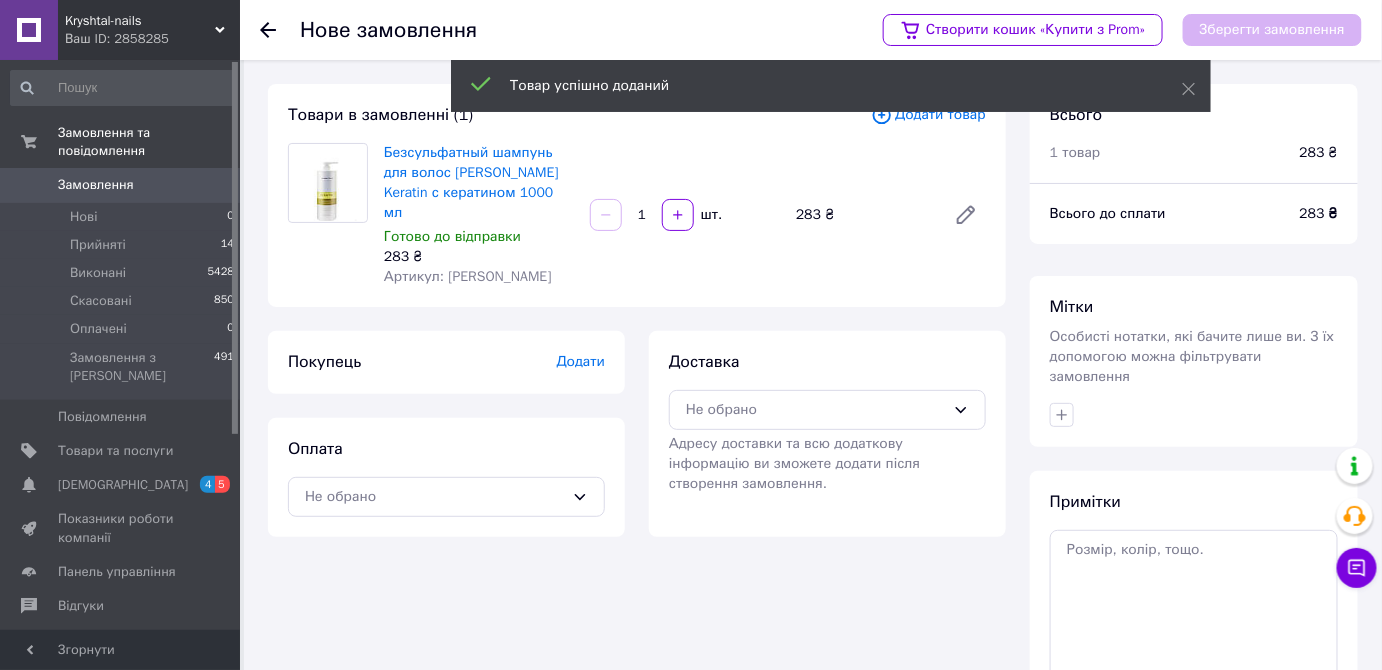 click on "Додати" at bounding box center [581, 361] 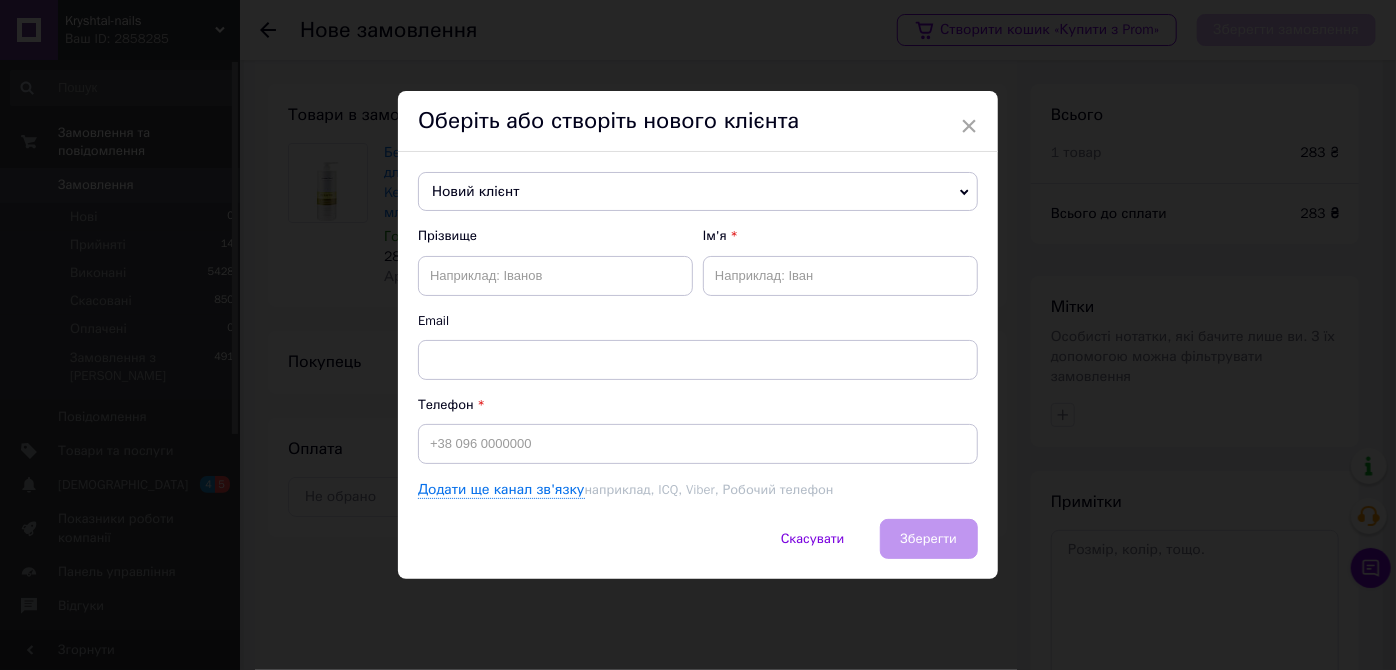 click on "Новий клієнт" at bounding box center (698, 192) 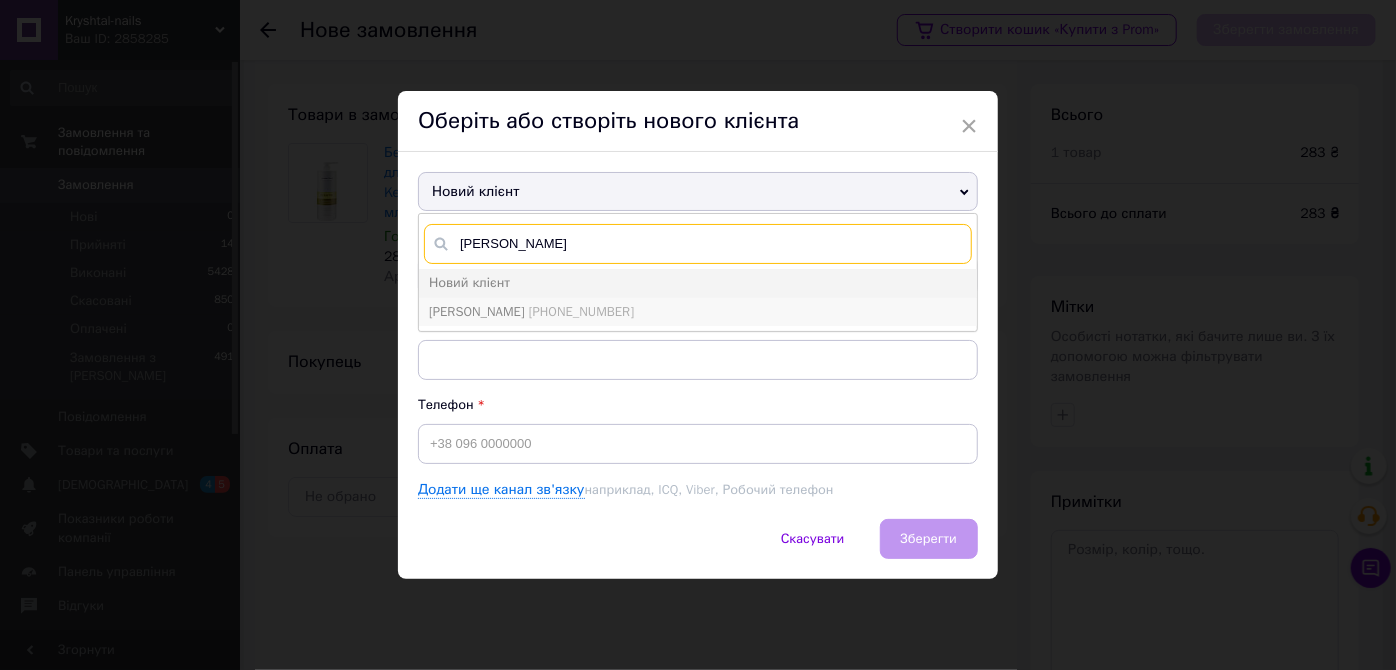 type on "лащ оксана" 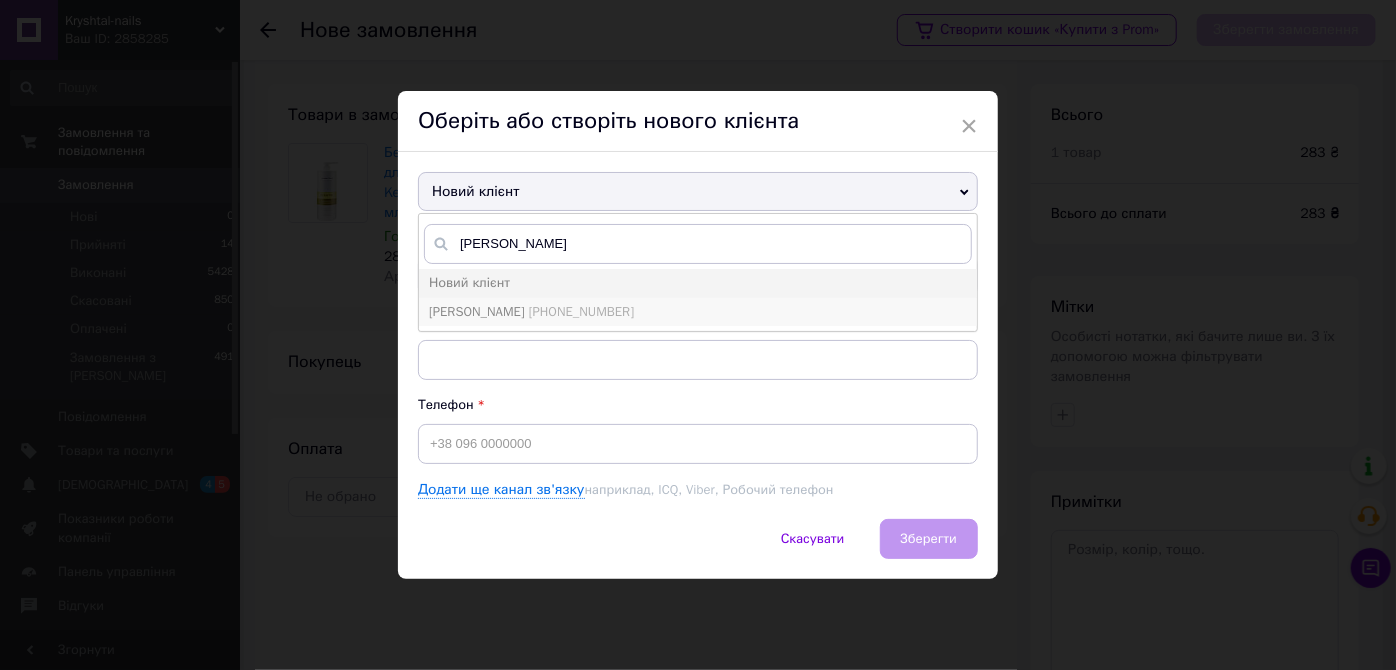 click on "Лащ Оксана Володимирівна" at bounding box center [477, 311] 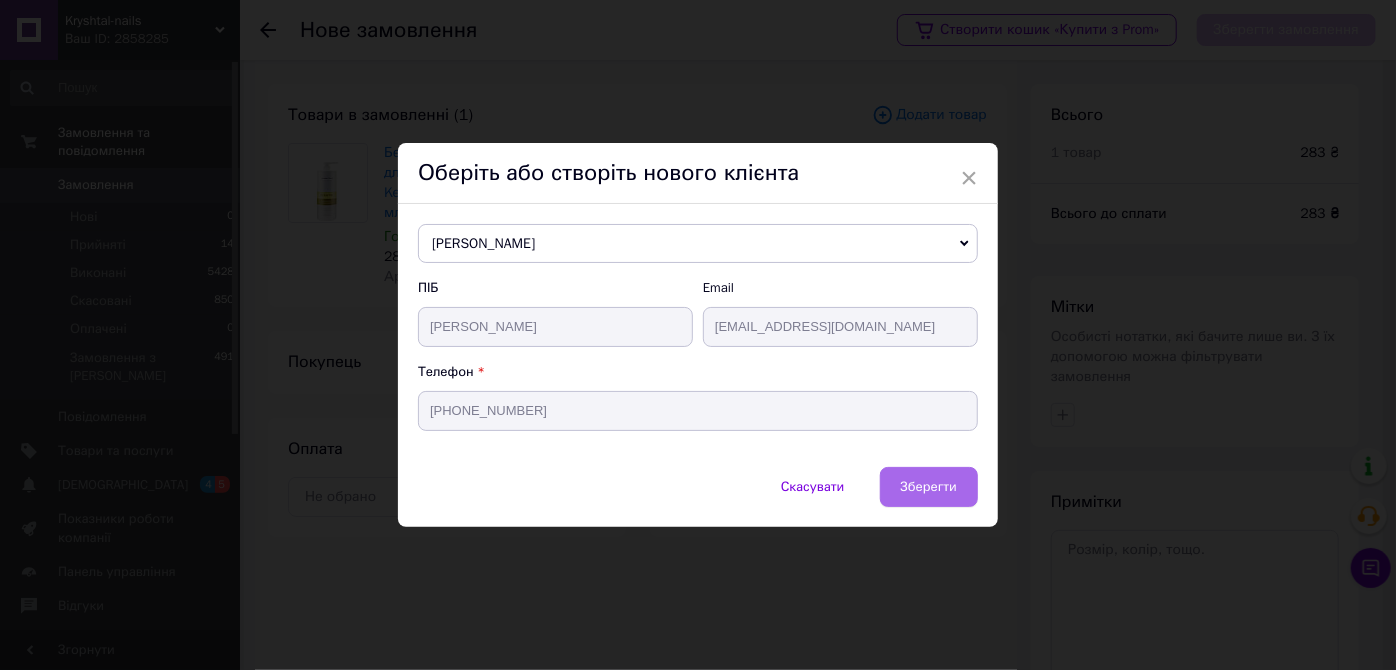 click on "Зберегти" at bounding box center [929, 486] 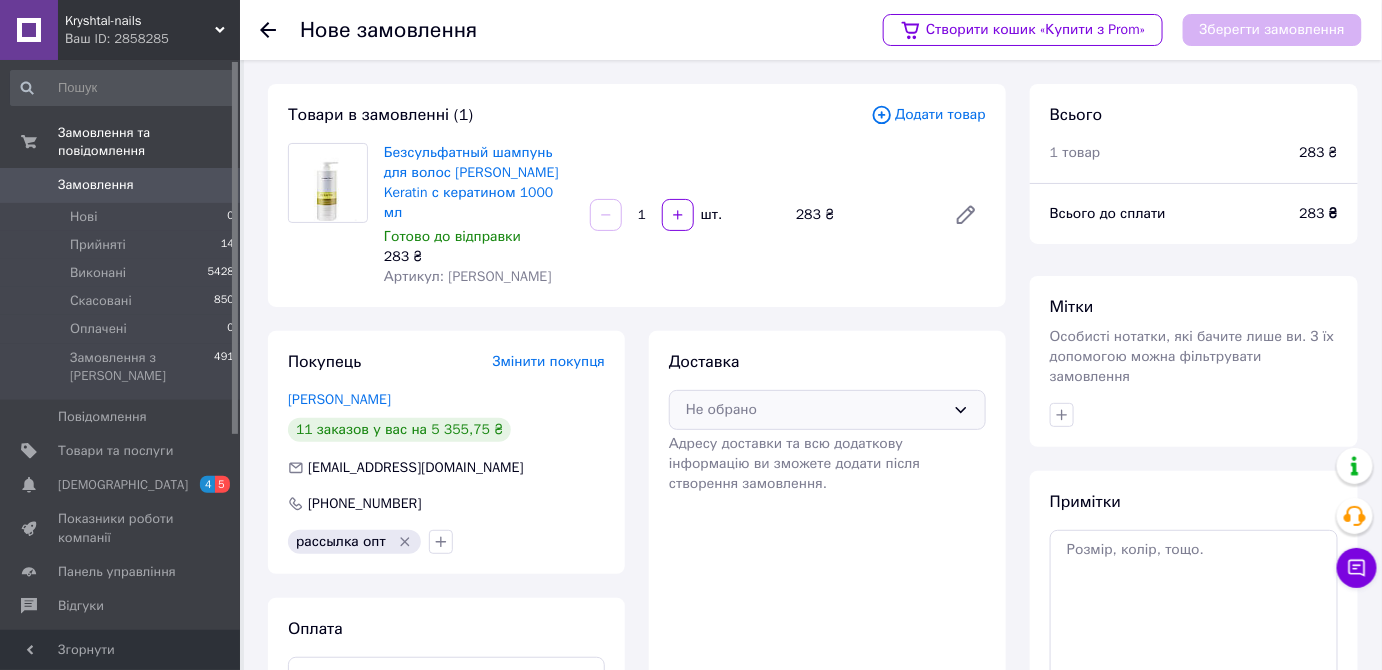 click on "Не обрано" at bounding box center (815, 410) 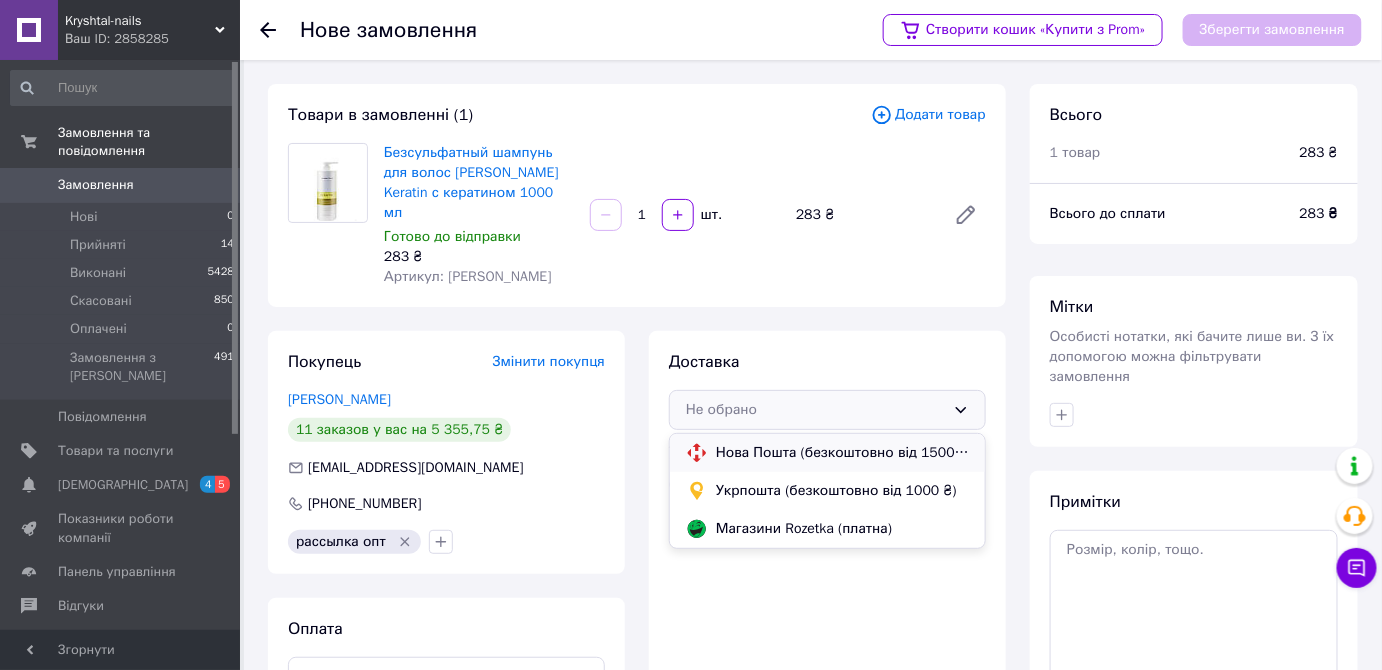 click on "Нова Пошта (безкоштовно від 1500 ₴)" at bounding box center (827, 453) 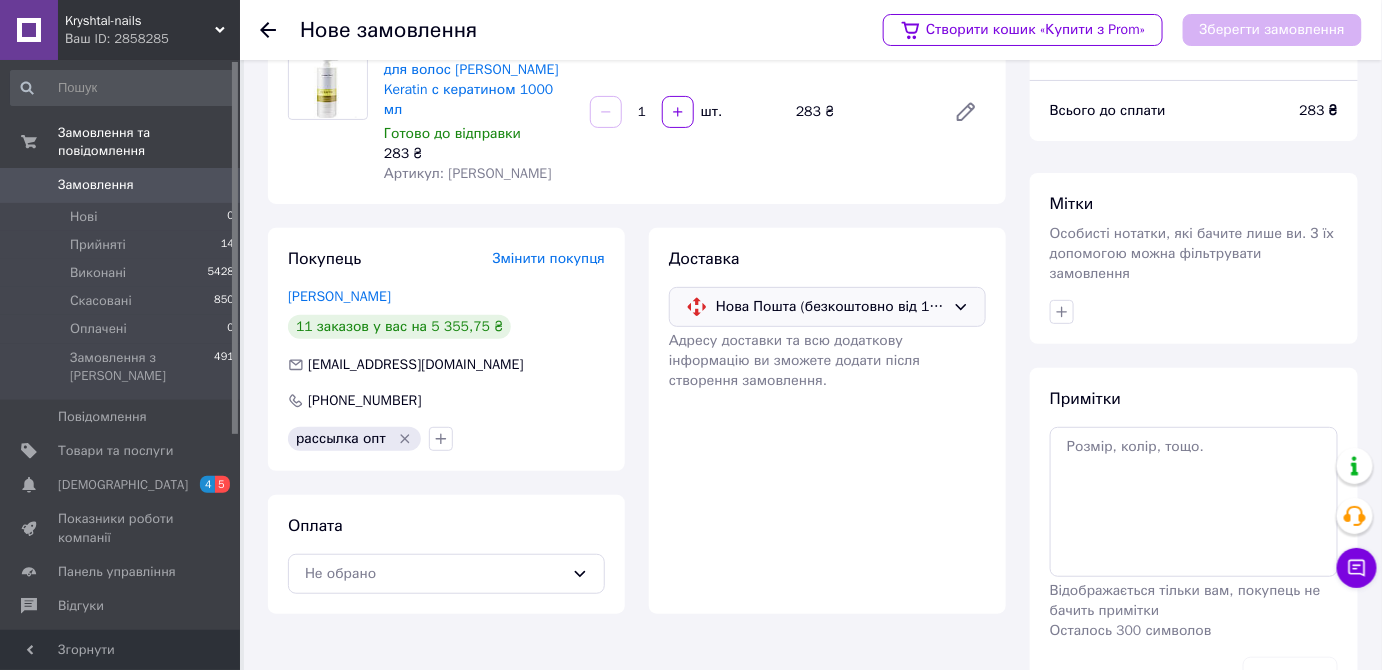 scroll, scrollTop: 152, scrollLeft: 0, axis: vertical 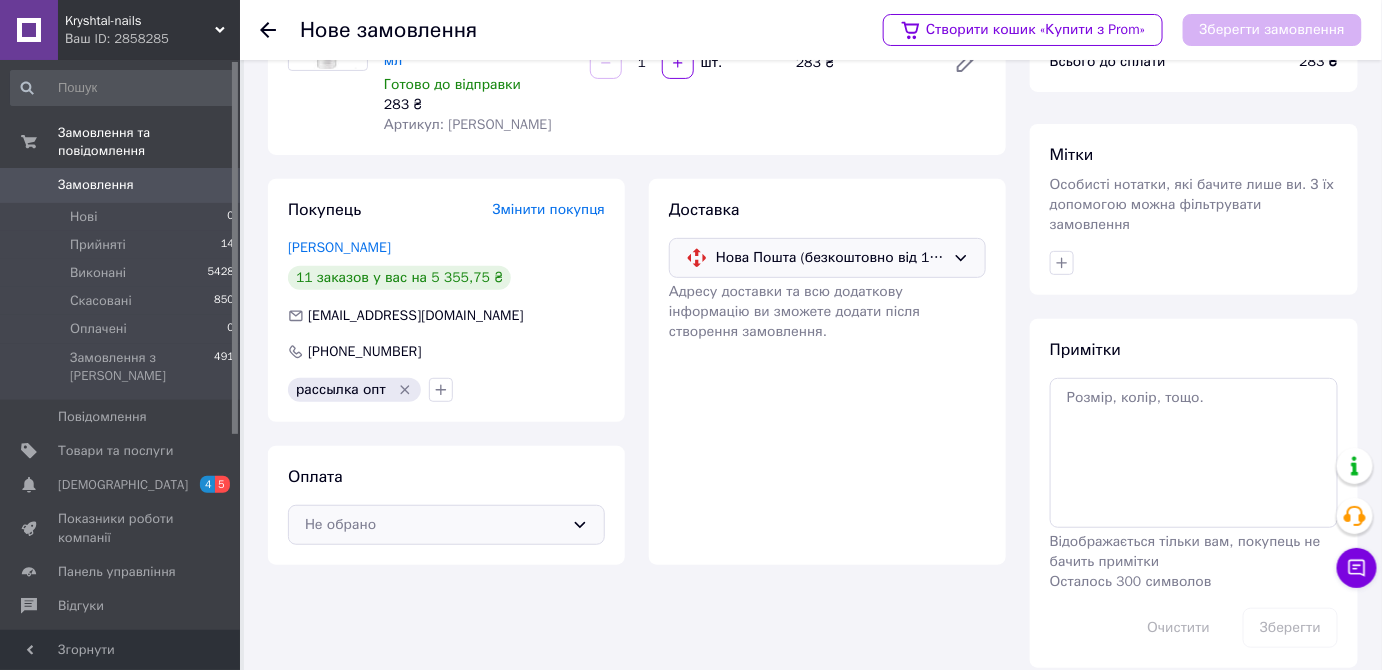 click on "Не обрано" at bounding box center (434, 525) 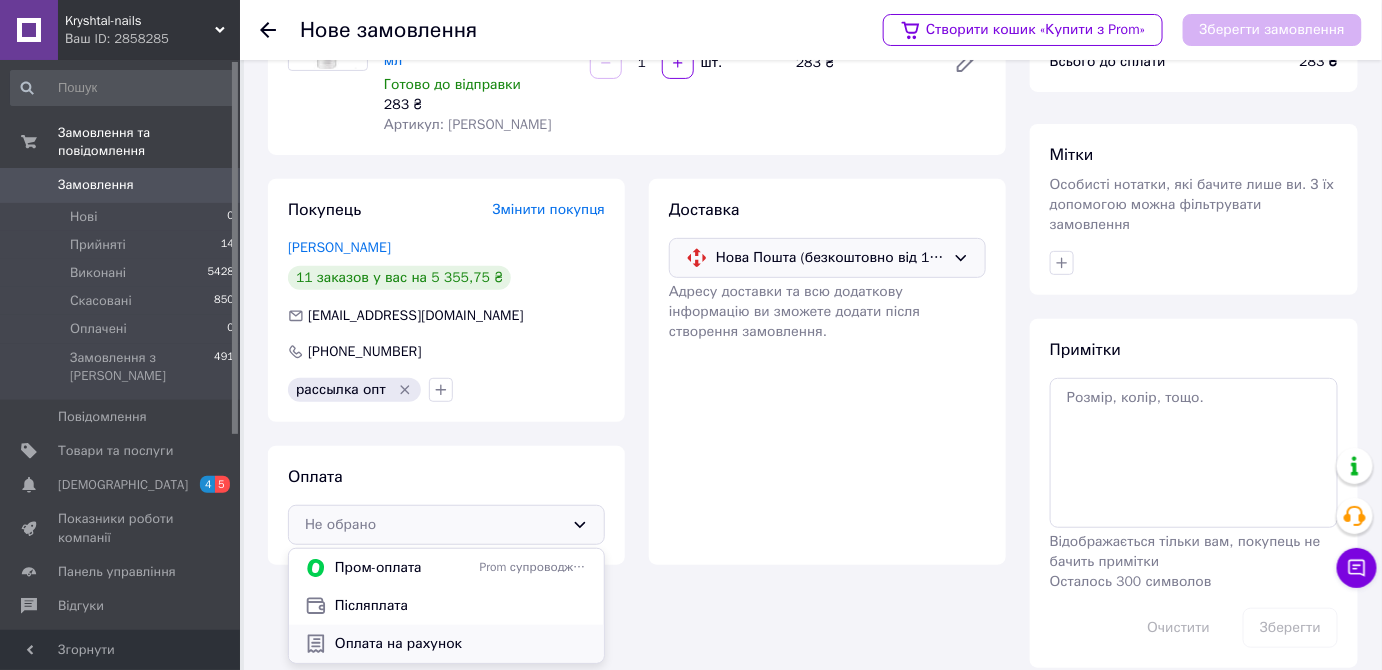click on "Оплата на рахунок" at bounding box center [461, 644] 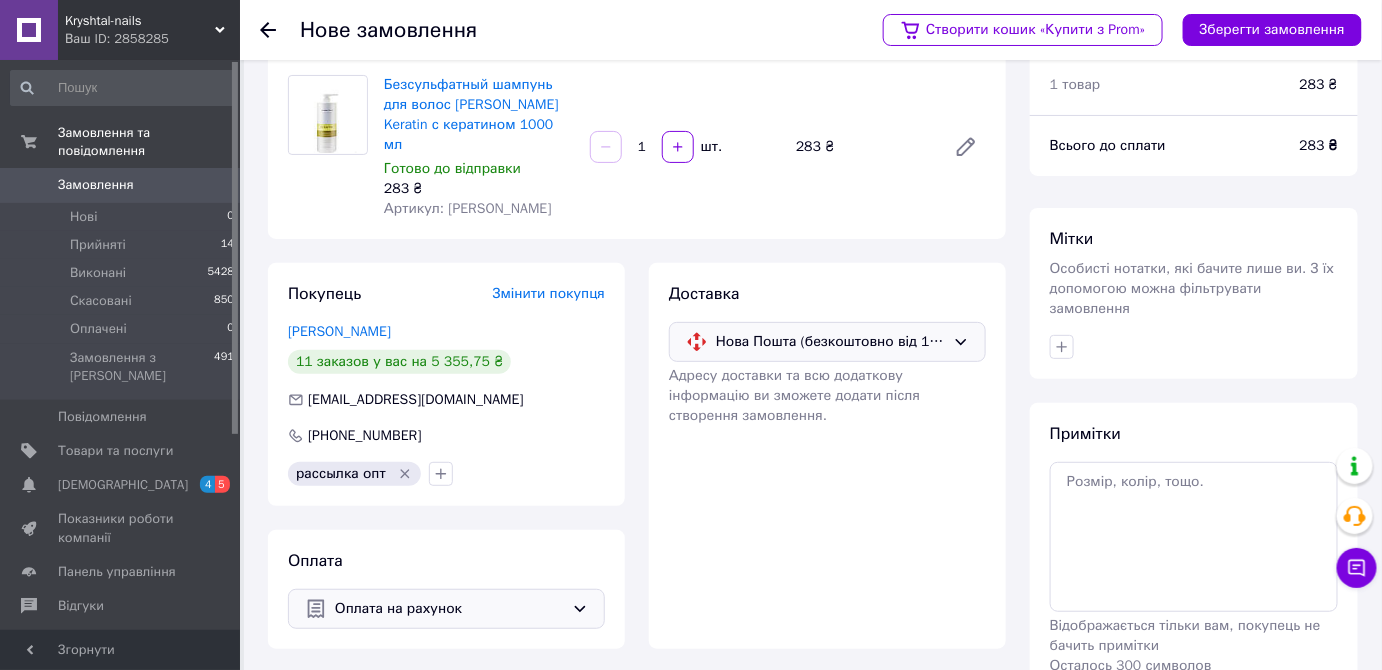 scroll, scrollTop: 69, scrollLeft: 0, axis: vertical 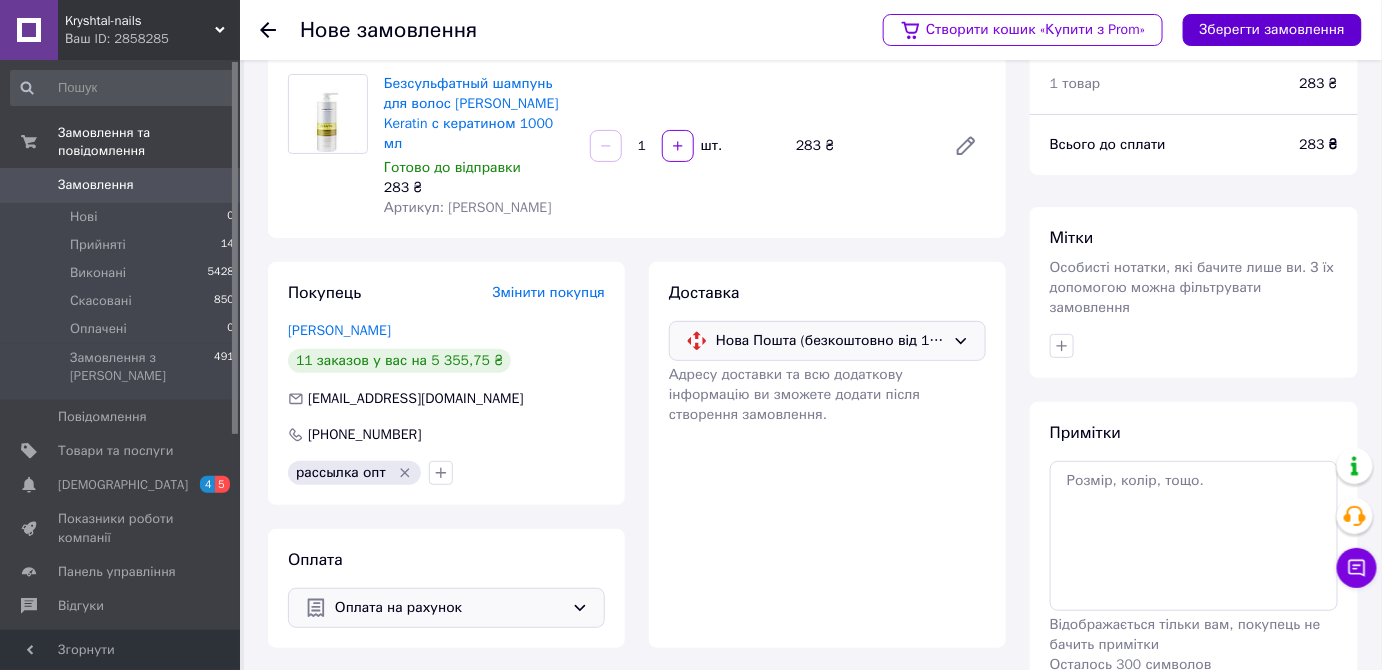 click on "Зберегти замовлення" at bounding box center [1272, 30] 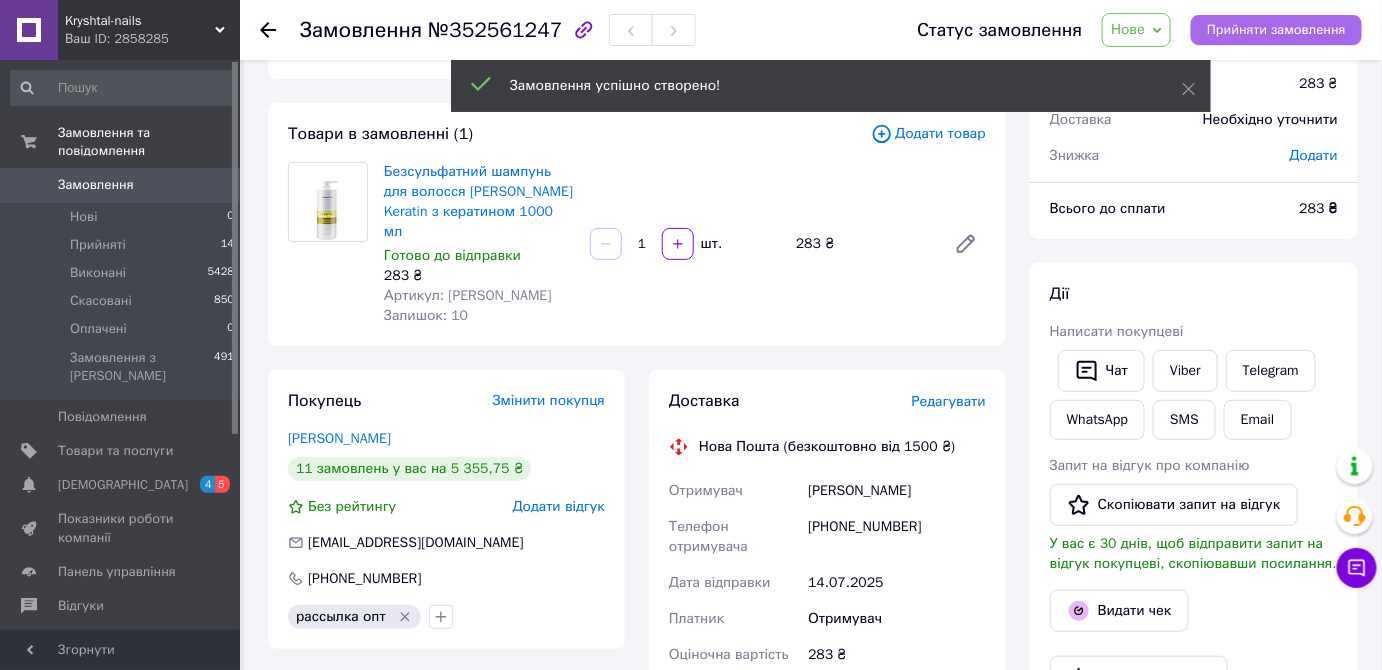 click on "Прийняти замовлення" at bounding box center (1276, 30) 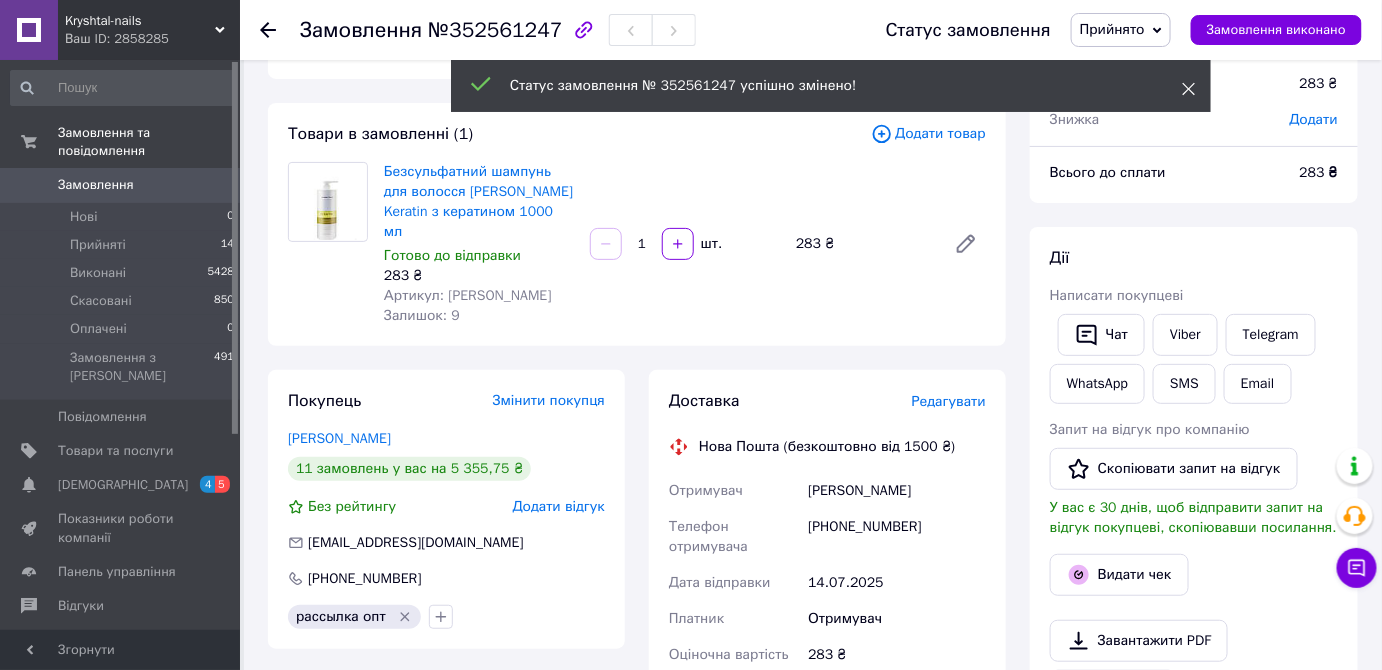 click 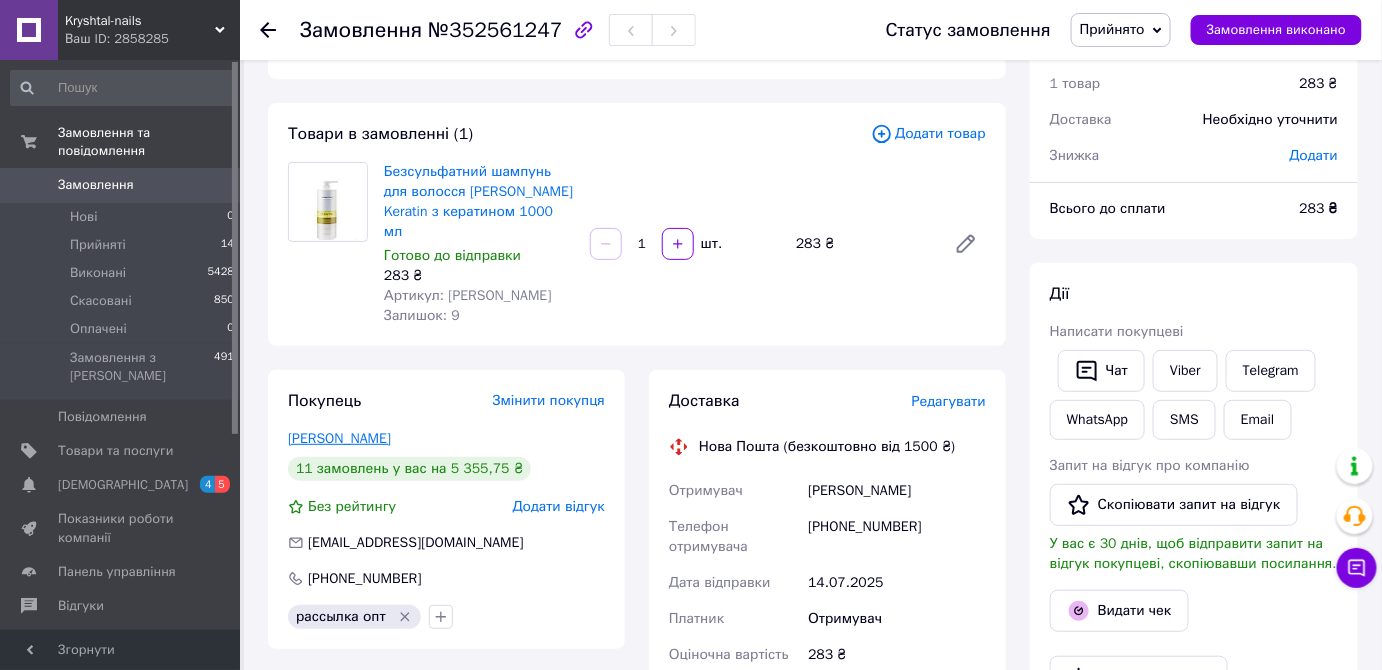 click on "Володимирівна Оксана Лащ" at bounding box center [339, 438] 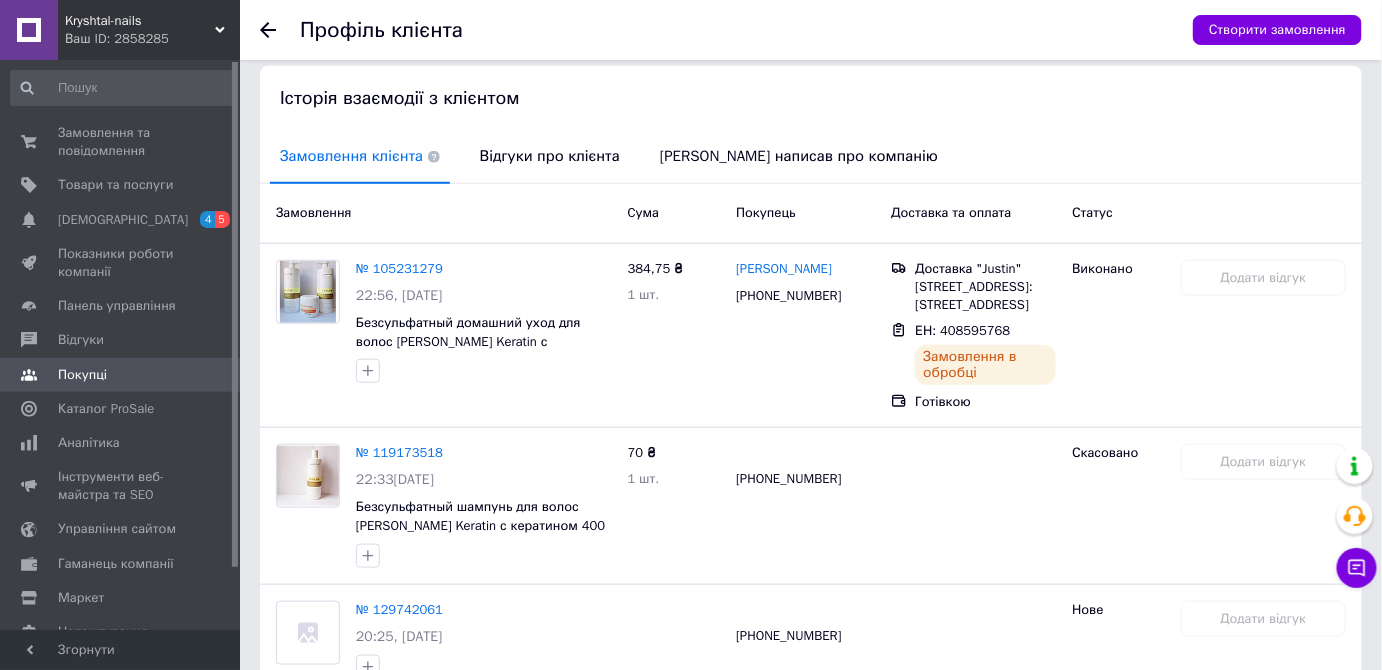 scroll, scrollTop: 0, scrollLeft: 0, axis: both 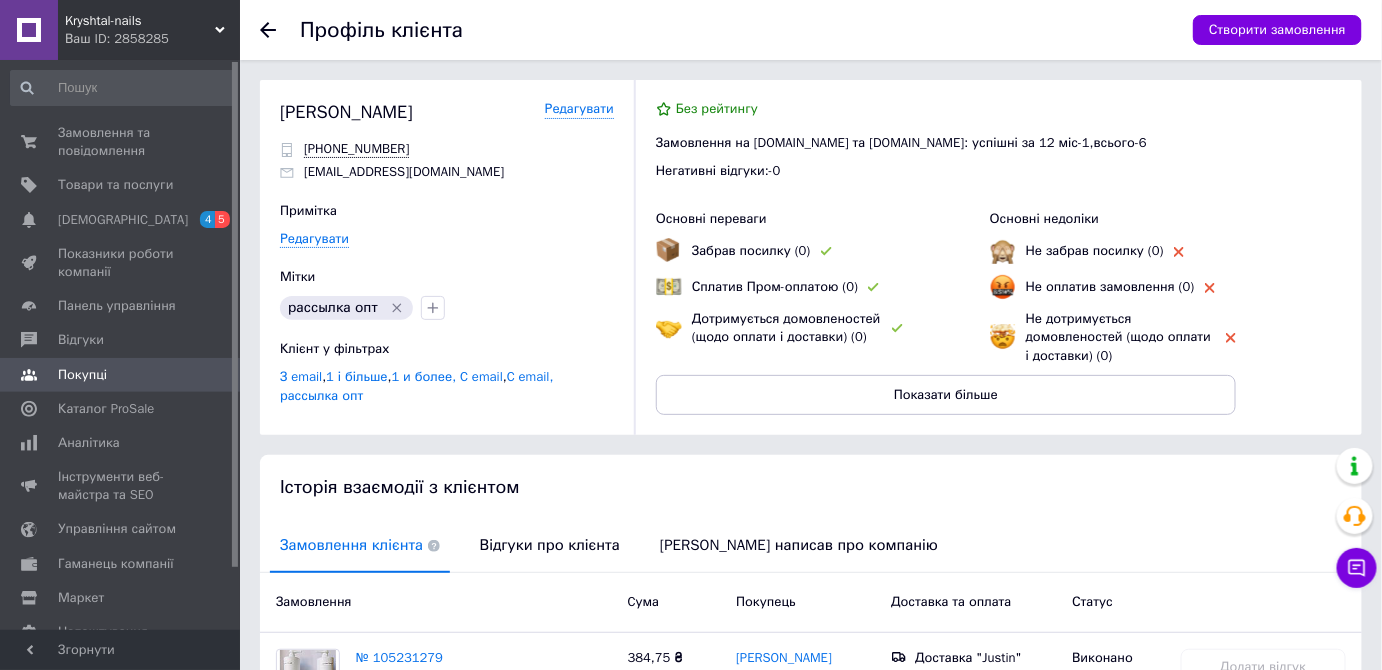 click 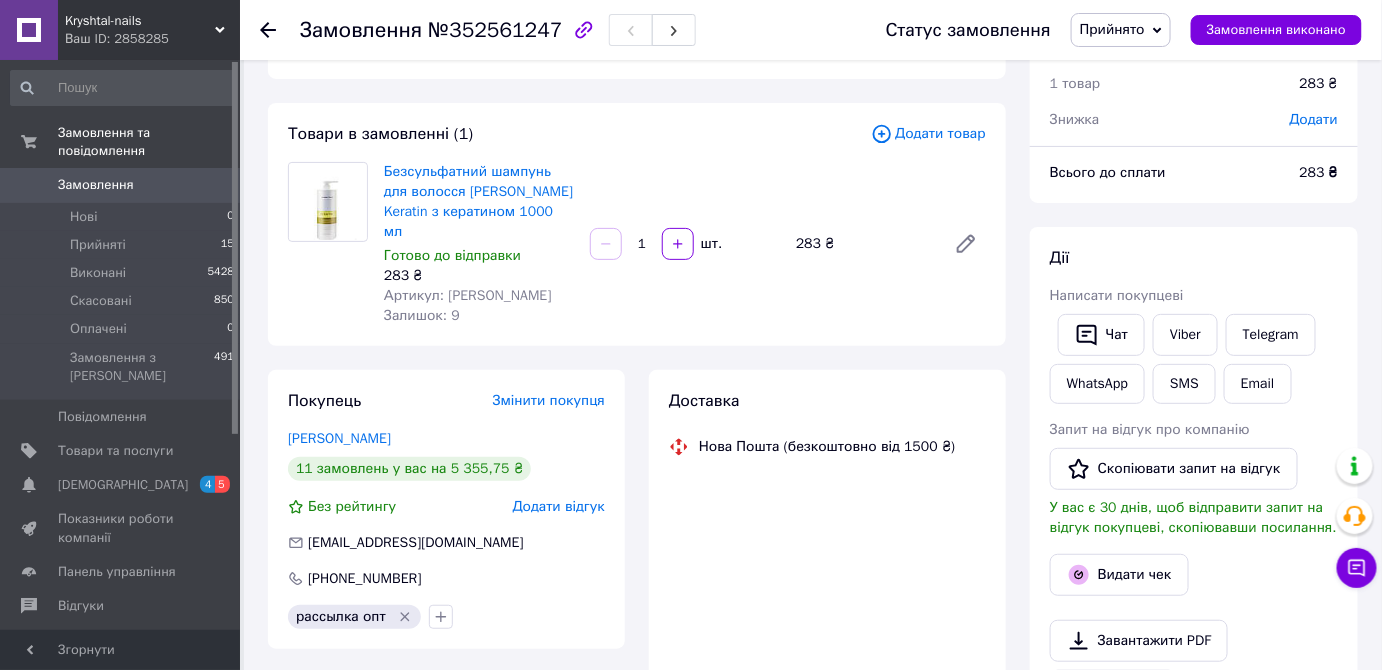 scroll, scrollTop: 0, scrollLeft: 0, axis: both 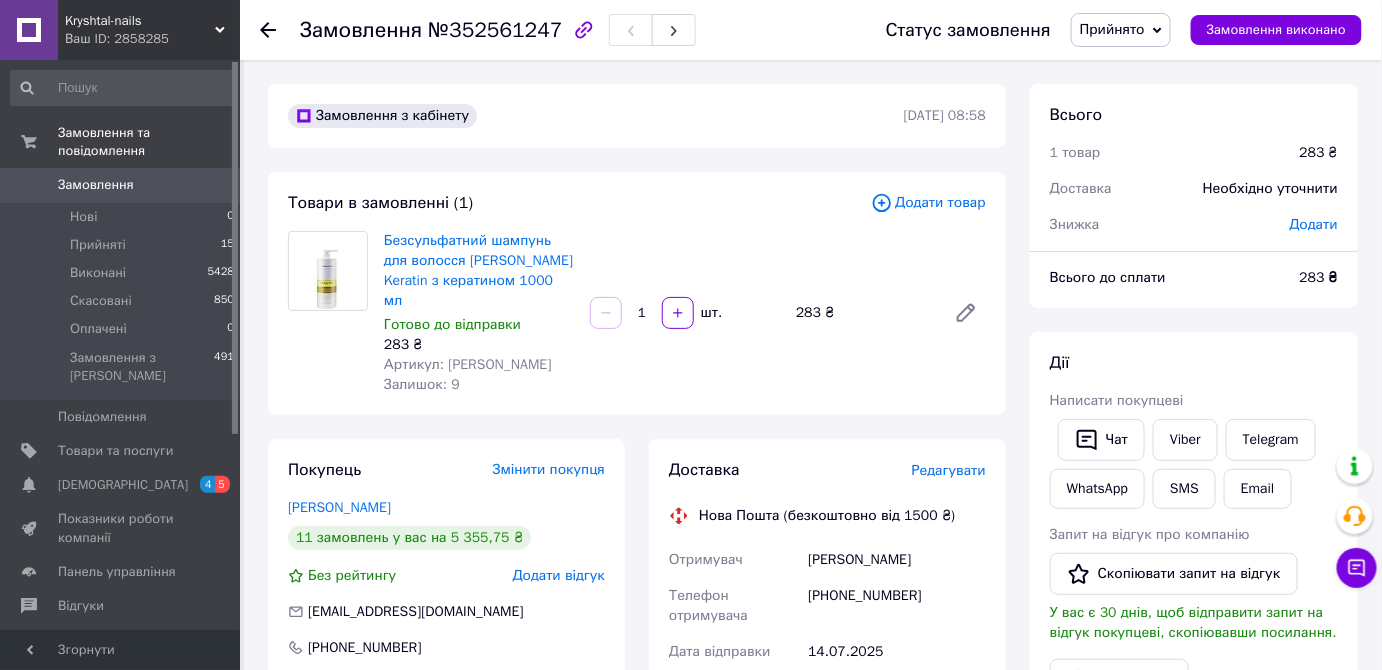 click on "Додати товар" at bounding box center (928, 203) 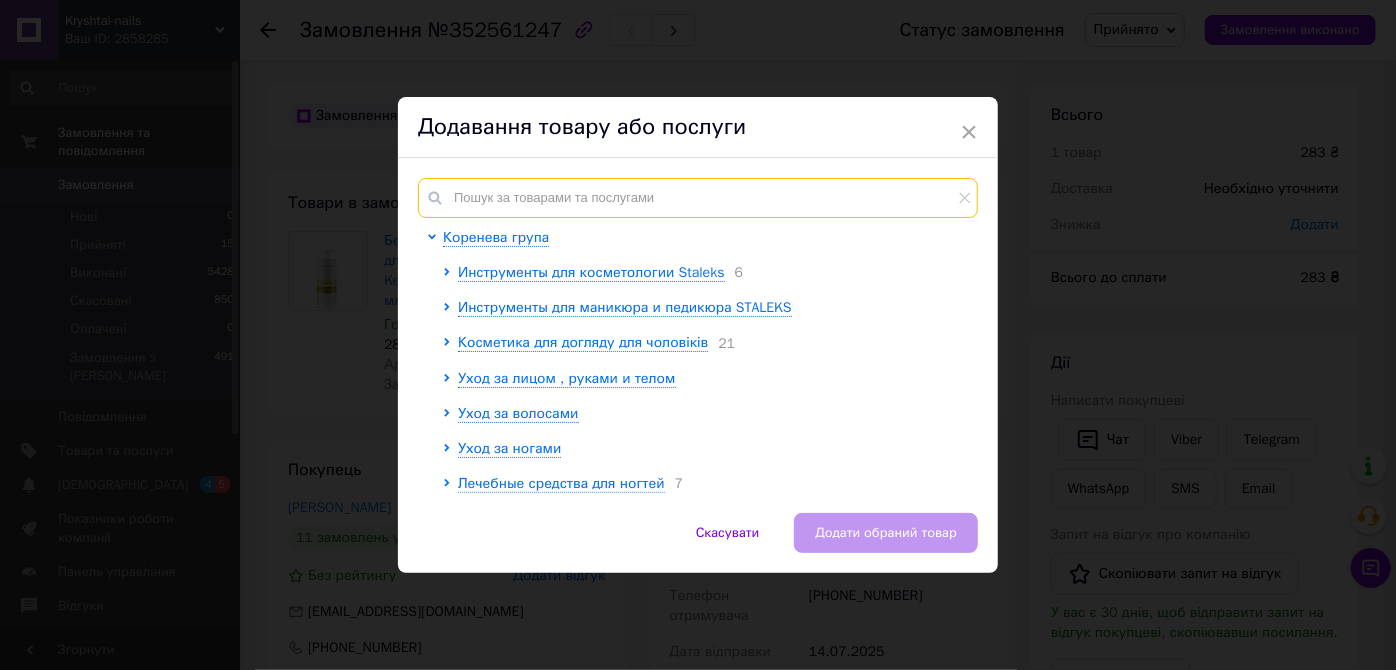 click at bounding box center [698, 198] 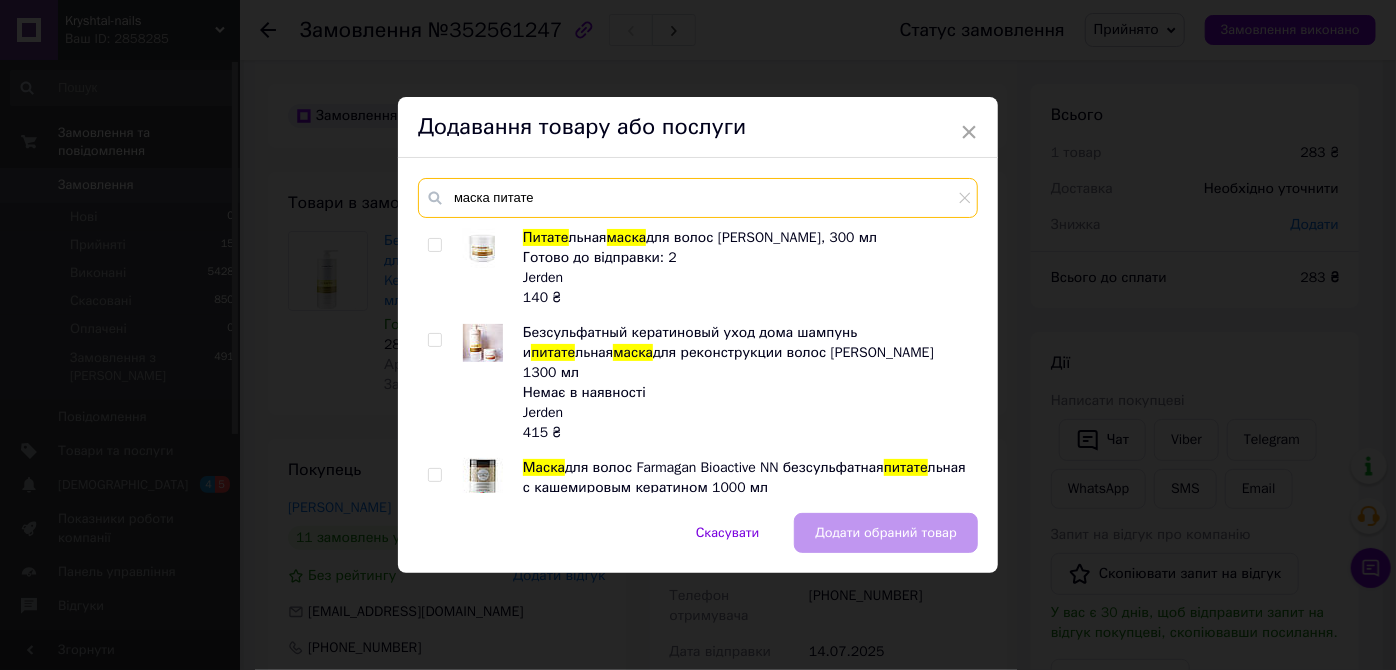 type on "маска питате" 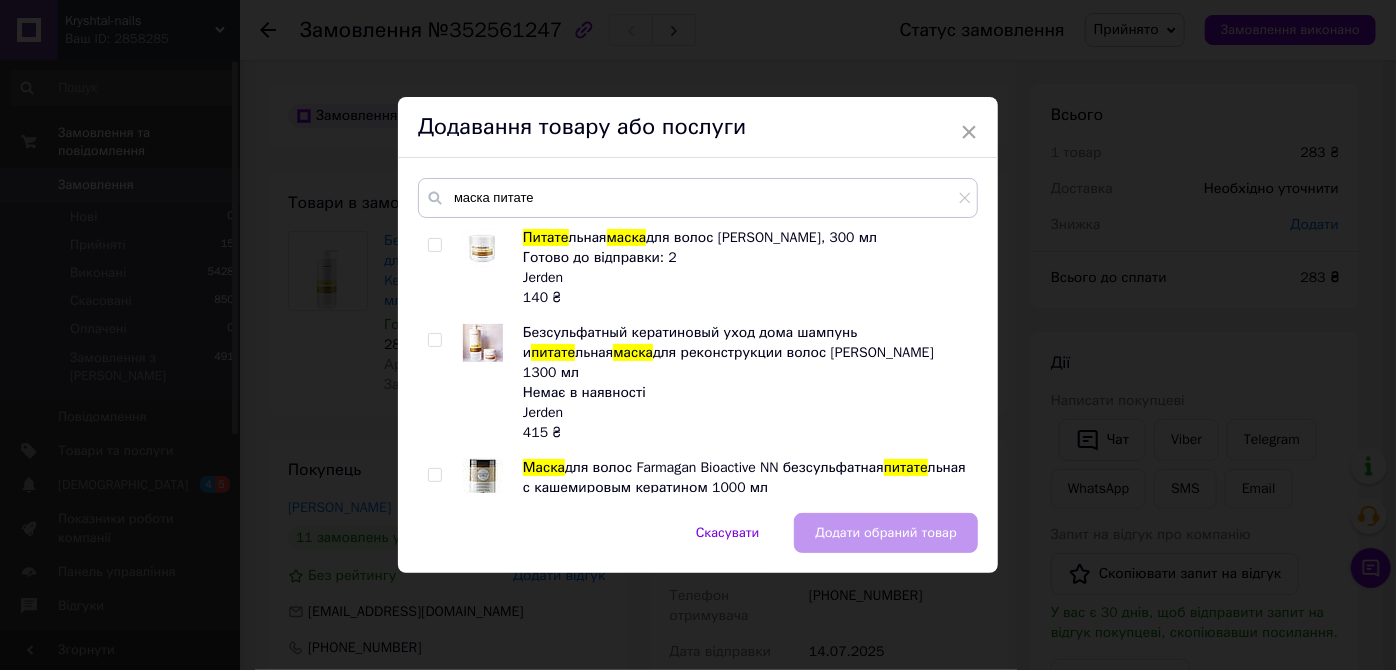 click at bounding box center [434, 245] 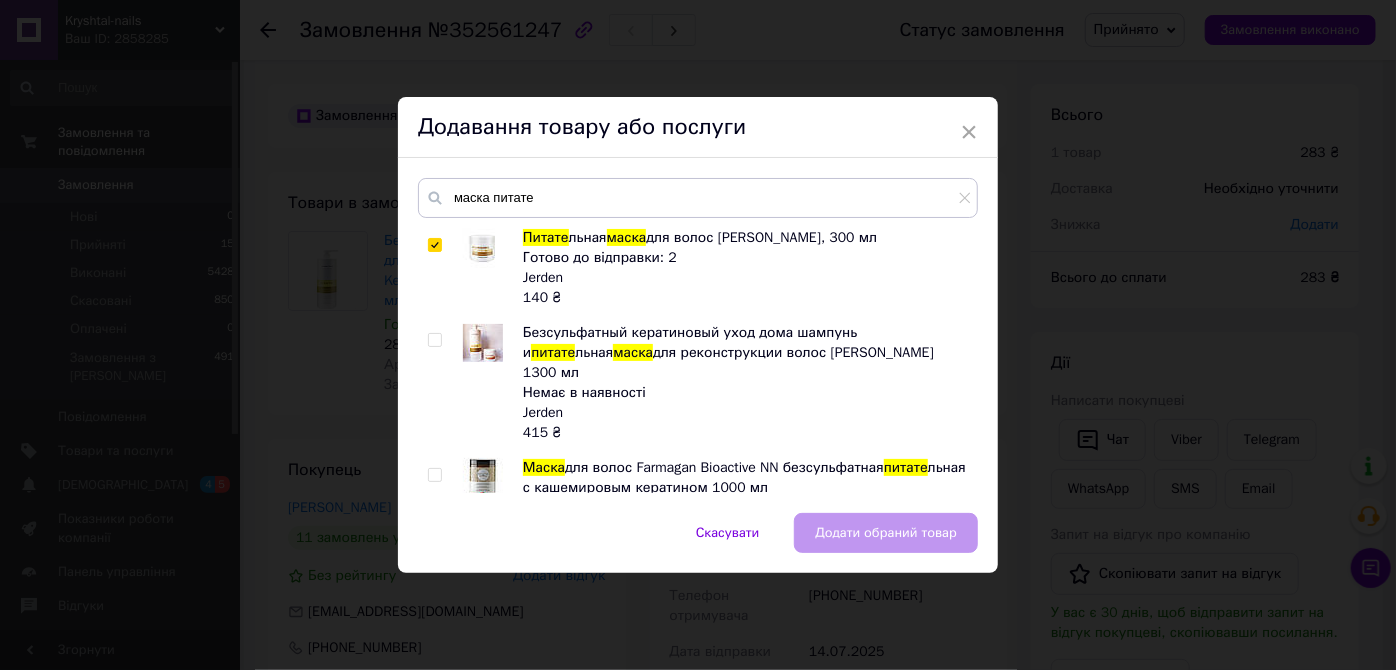 checkbox on "true" 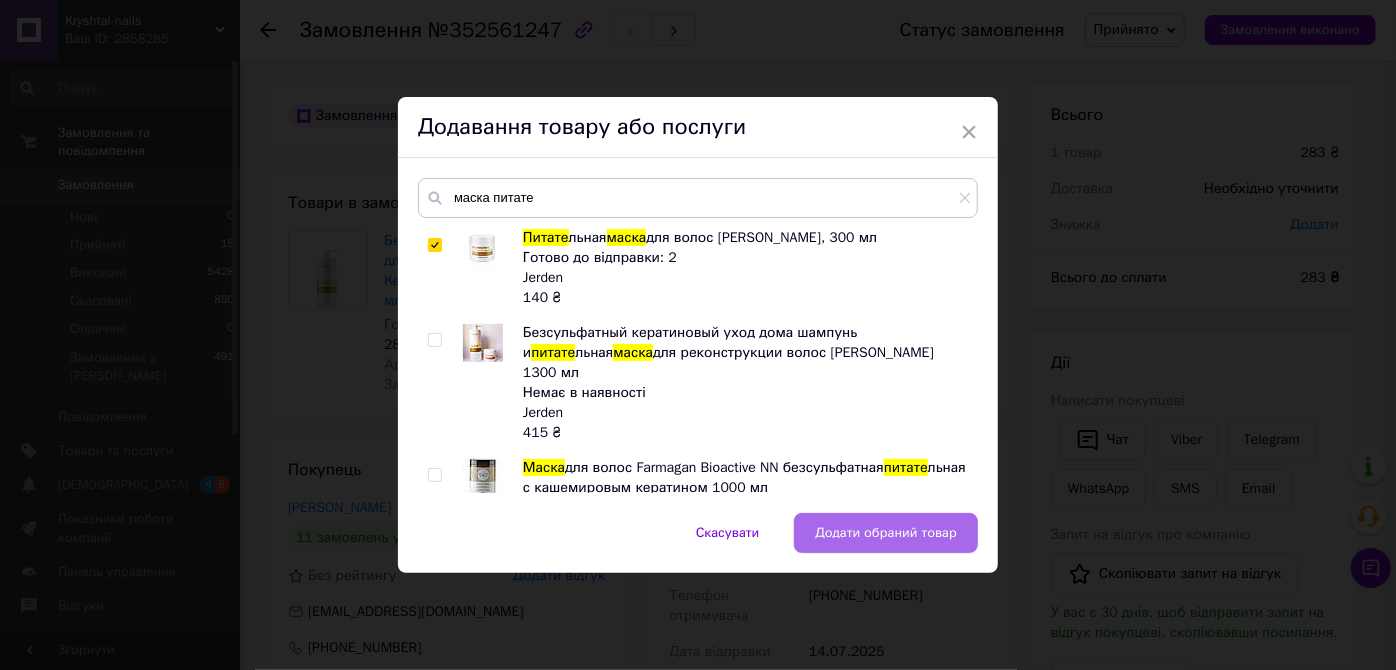 click on "Додати обраний товар" at bounding box center [886, 533] 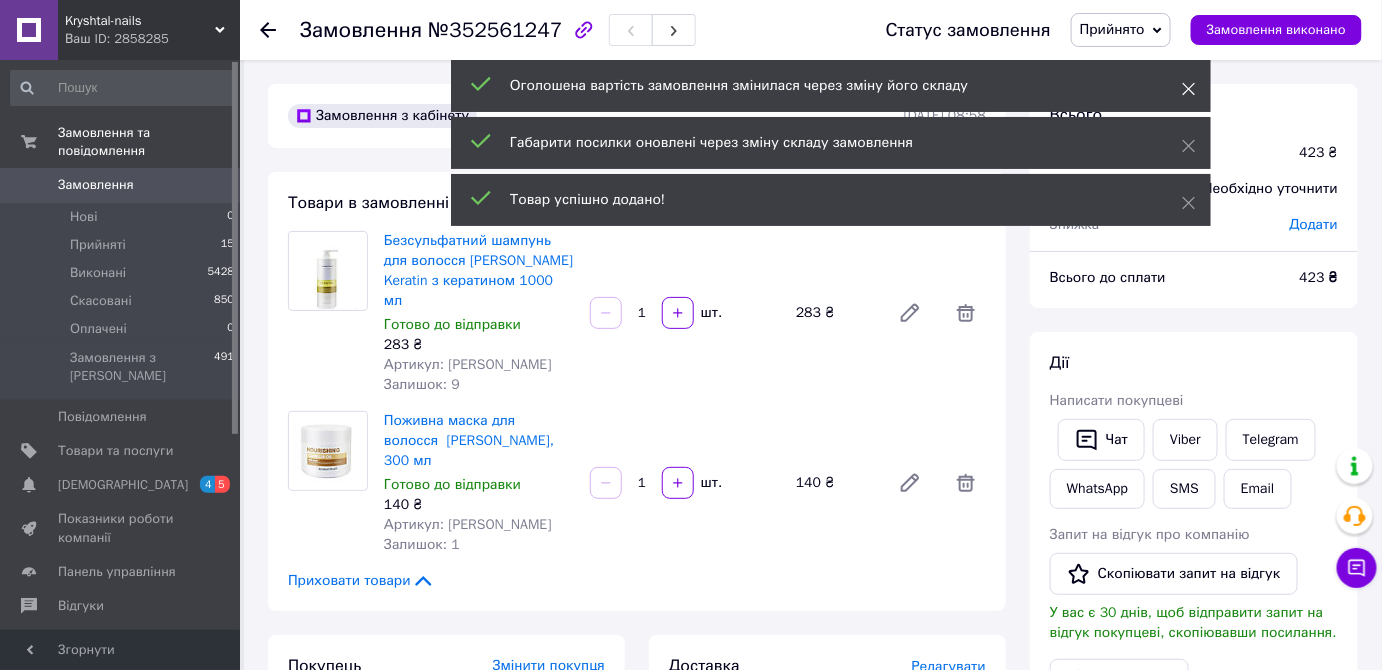 click 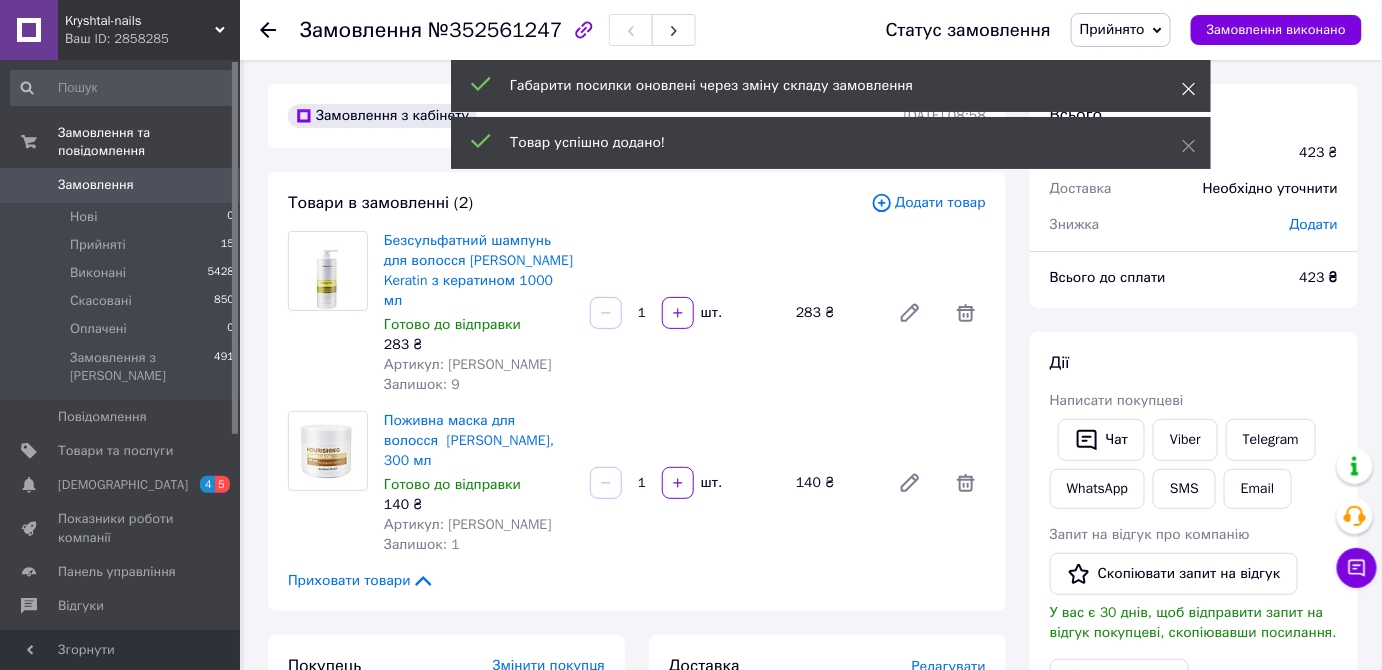 click 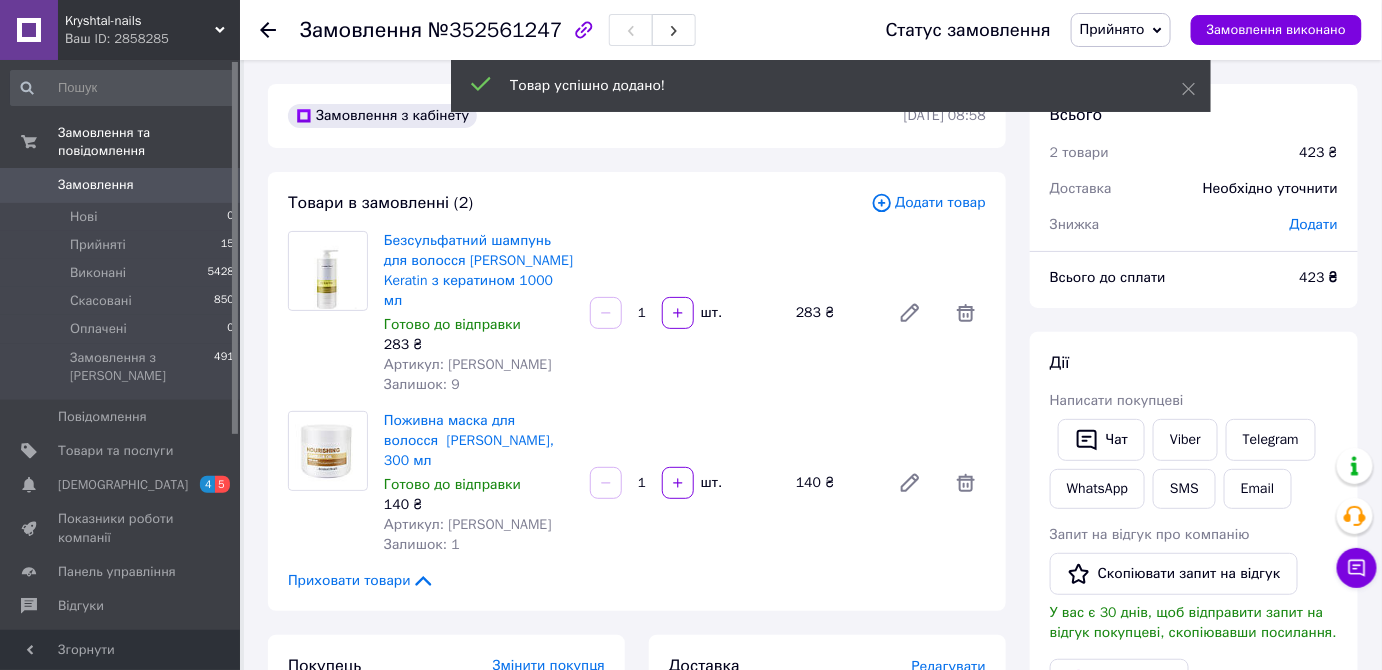 click 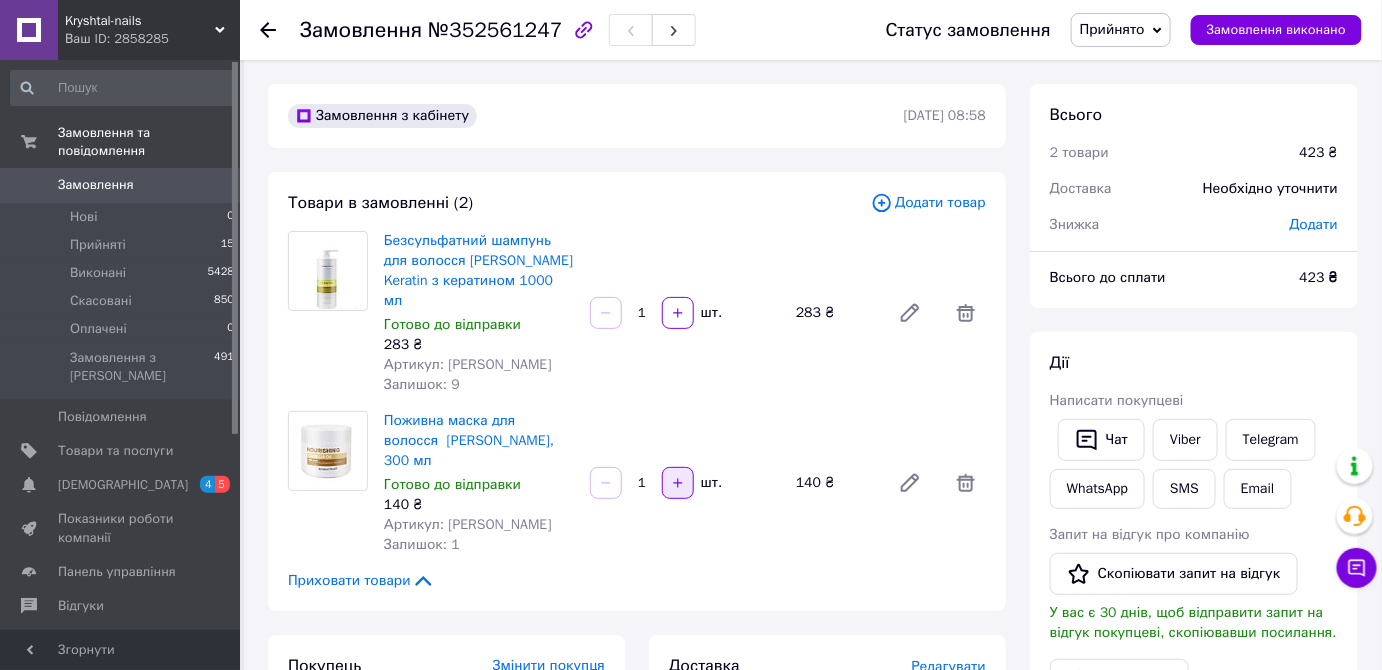 click 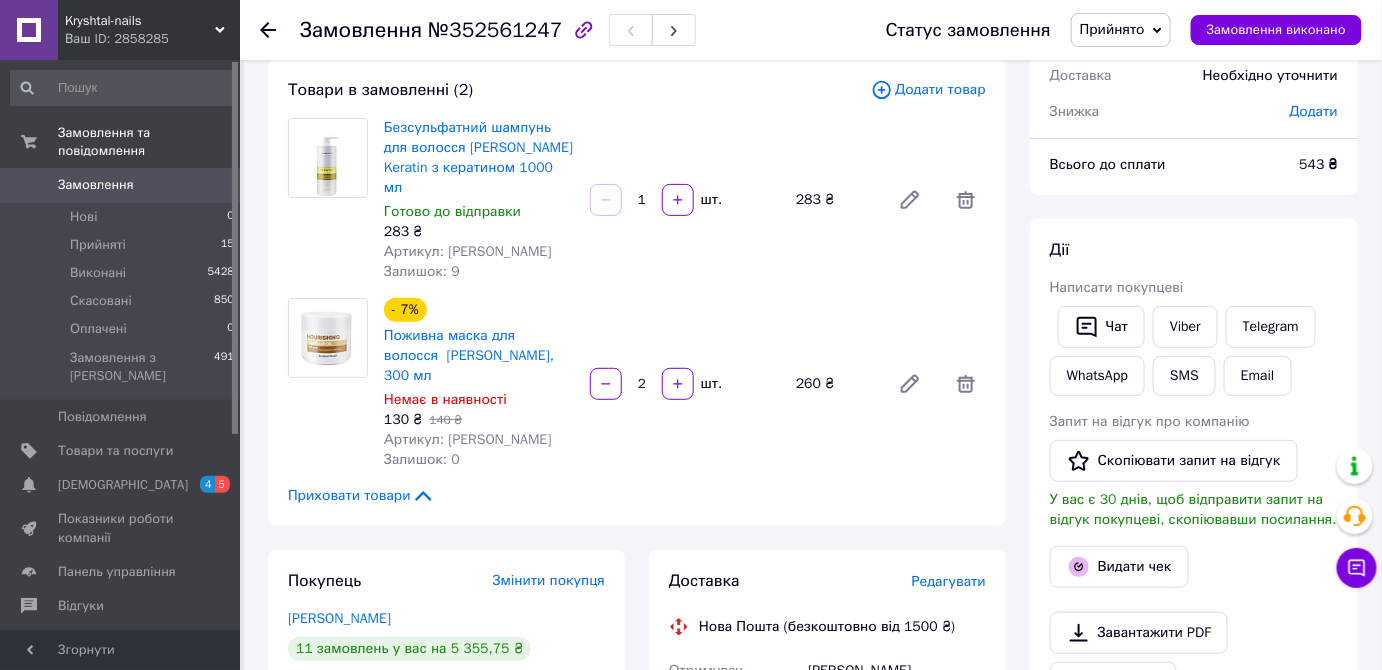 scroll, scrollTop: 2, scrollLeft: 0, axis: vertical 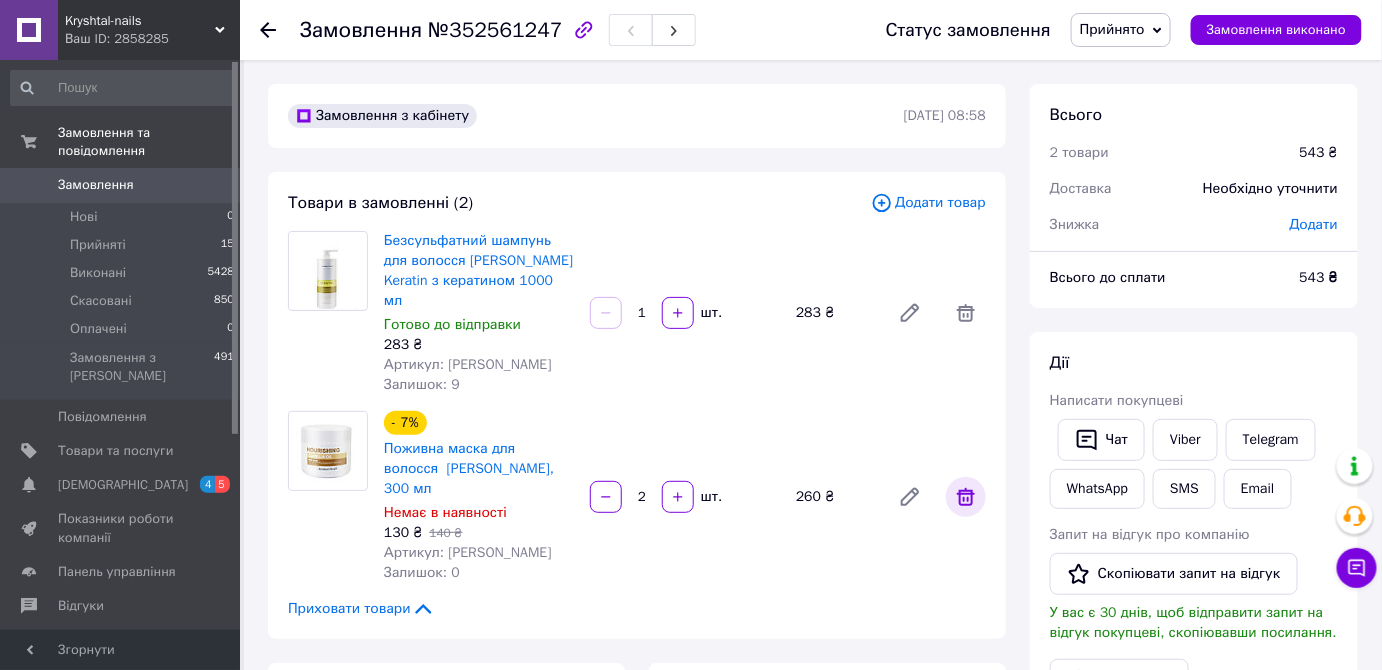 click 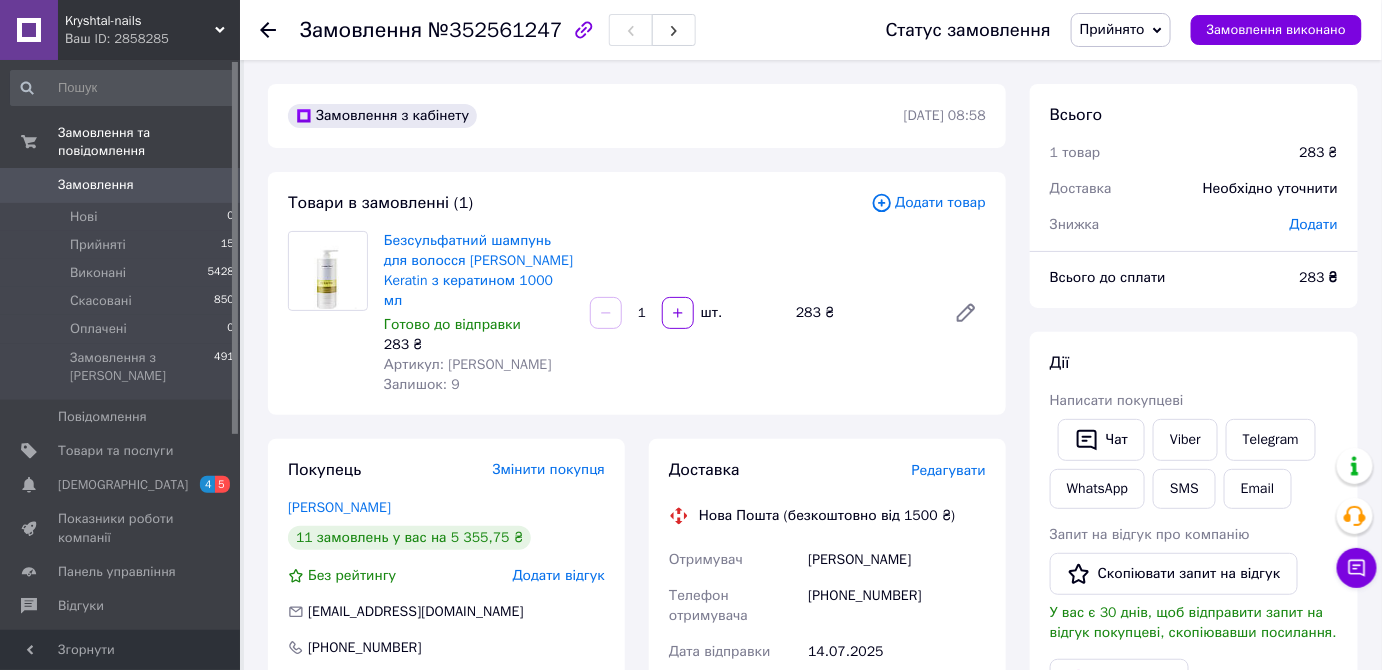 click on "Додати товар" at bounding box center [928, 203] 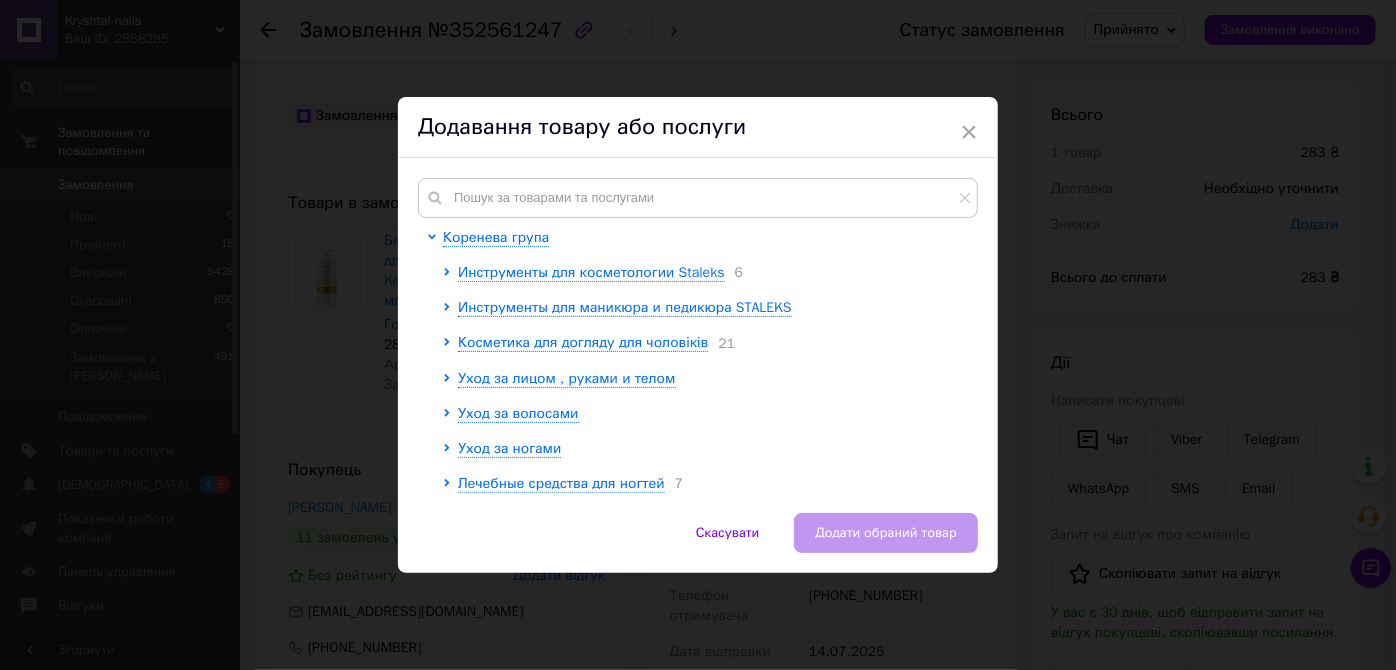 click on "Коренева група Инструменты для косметологии Staleks 6  Инструменты для маникюра и педикюра  STALEKS Косметика для догляду для чоловіків 21 Уход за лицом , руками и телом Уход за волосами Уход за ногами Лечебные средства для ногтей 7 Верхнє і базове покриття для гель-лаку і гелю 19 Полигели  и гели для наращивания ногтей 25 Кисти для наращивания и дизайна ногтей 16 Гель - лаки Масла для кутикулы 11 Кислотные и бескислотные праймеры 4 Обезжириватели, дегидраторы. 5 Средства для снятия липкого слоя 3 Дезинфектор для инструментов 2 8 1  УФ и LED лампы для маникюра,  вытяжки 10 7" at bounding box center [698, 335] 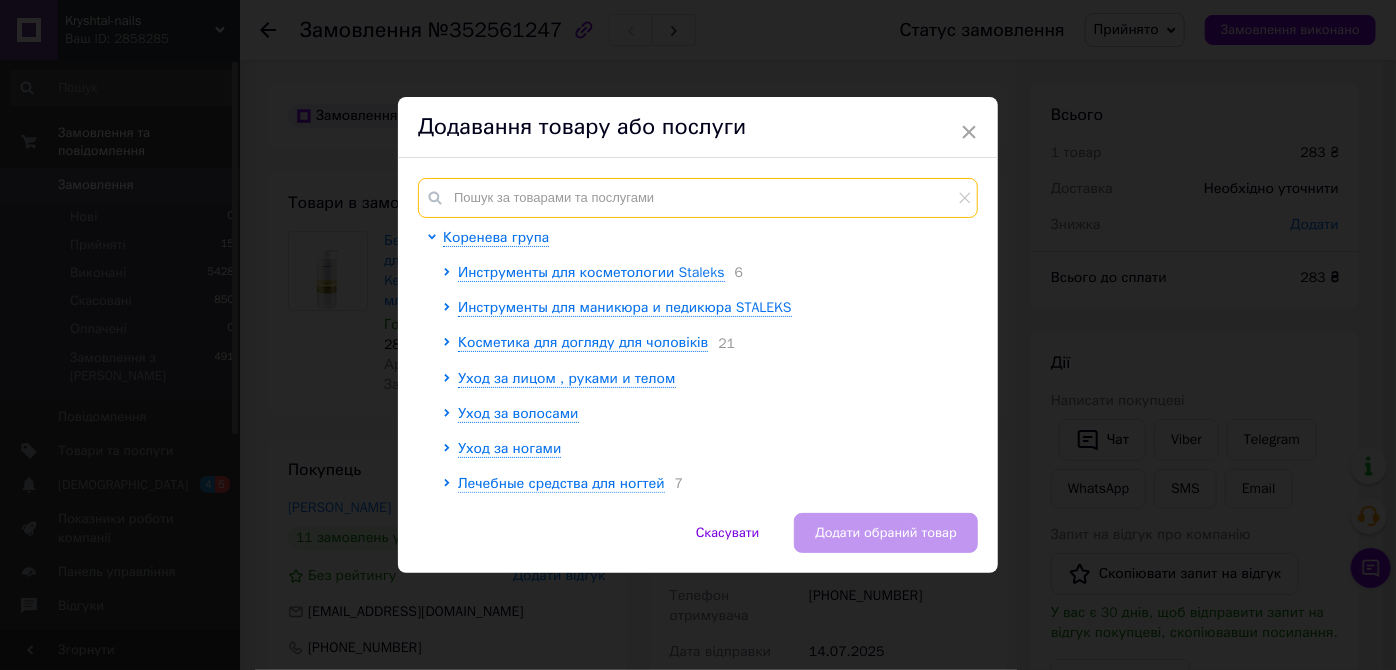 click at bounding box center [698, 198] 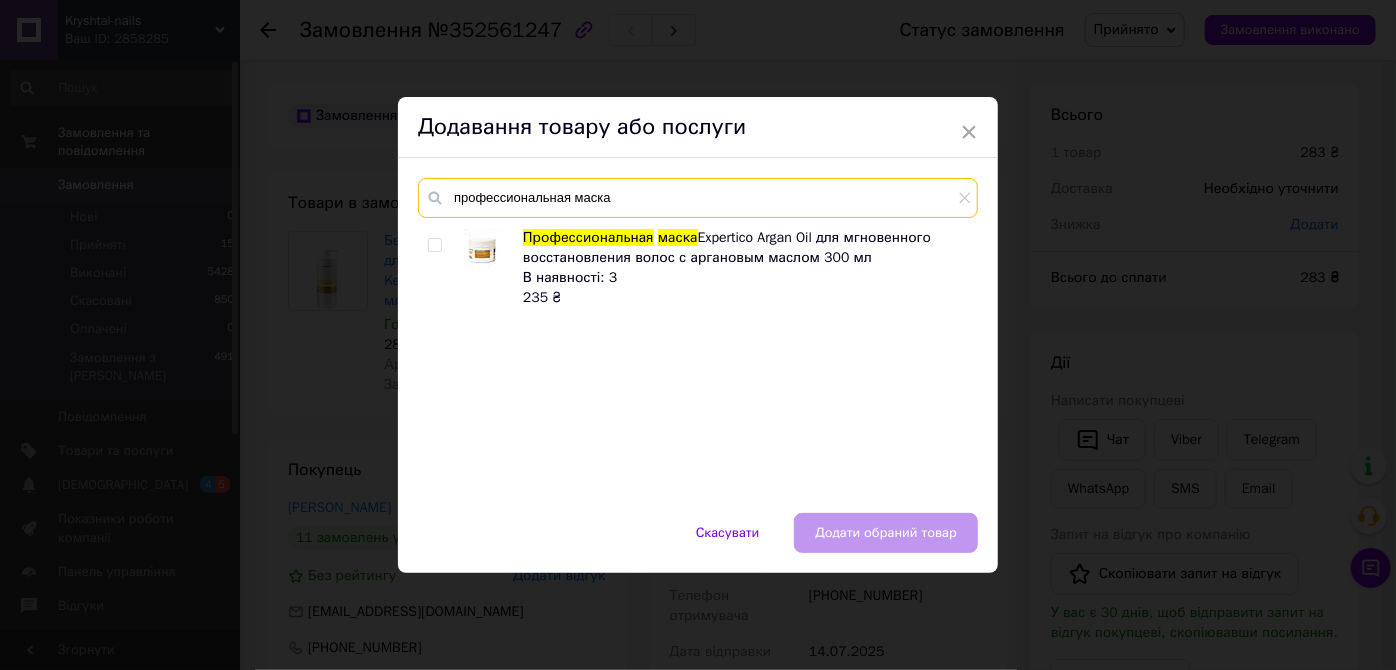 type on "профессиональная маска" 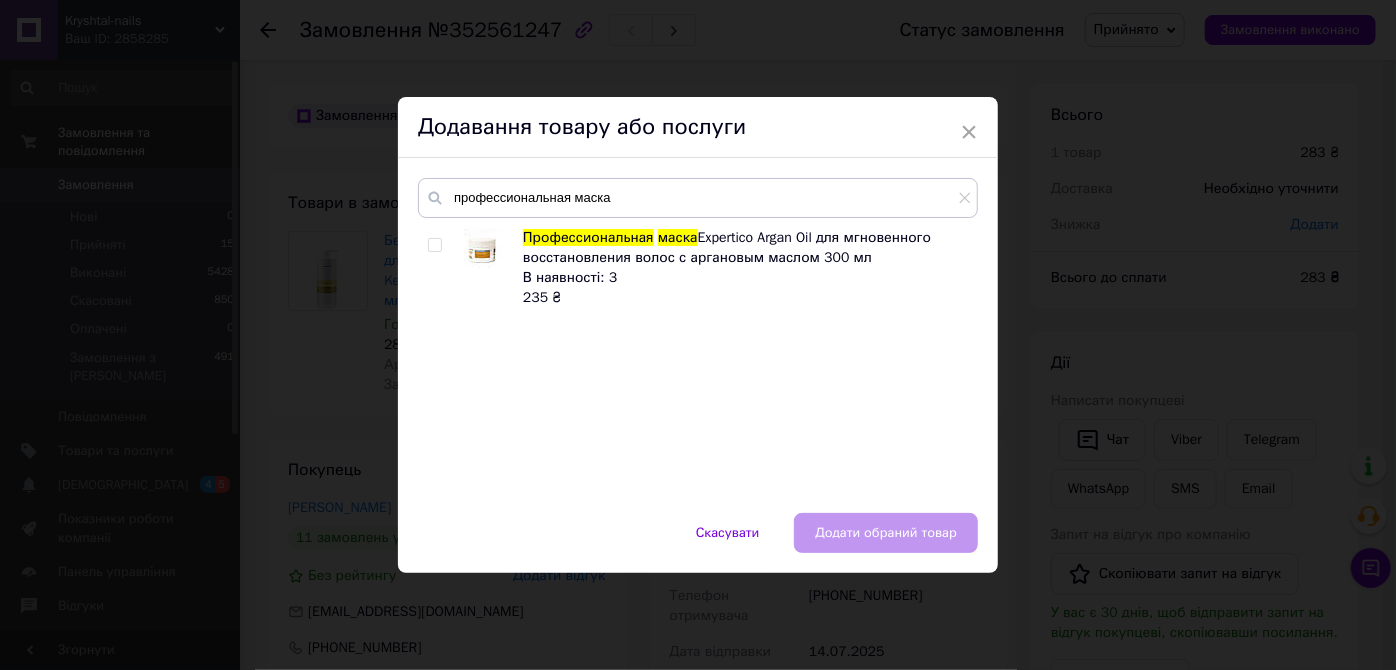 click at bounding box center [434, 245] 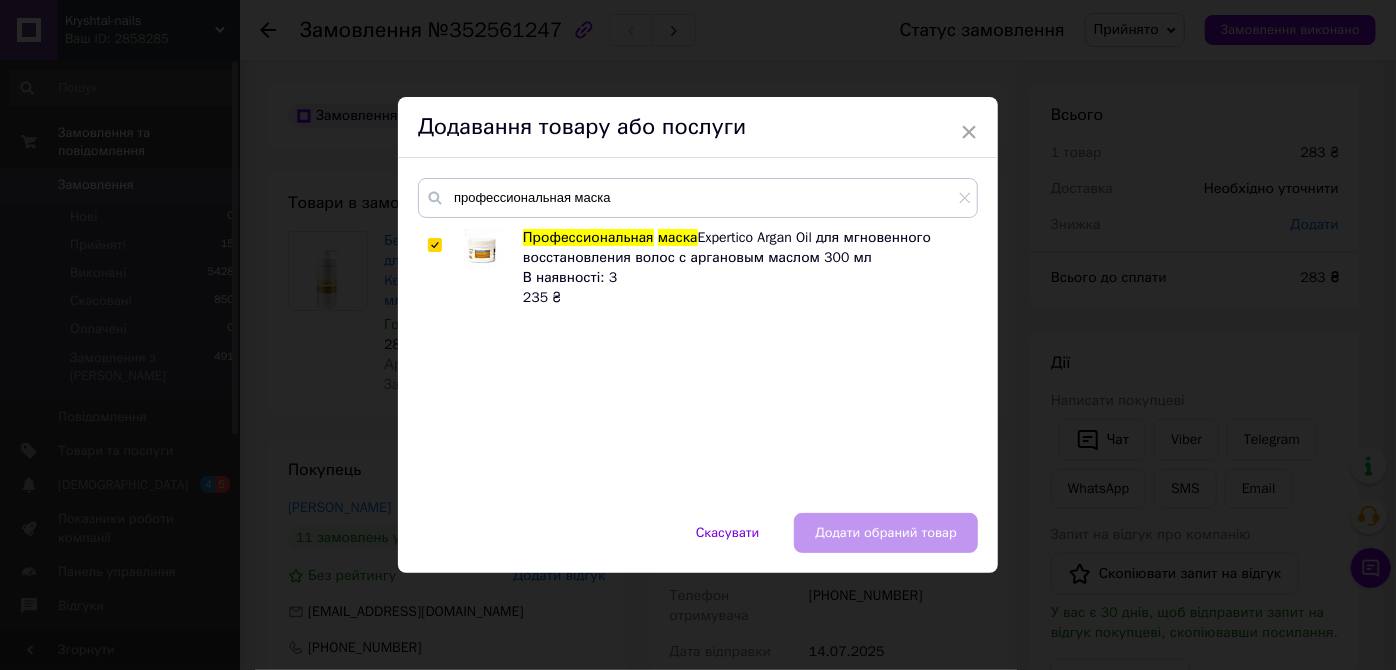 checkbox on "true" 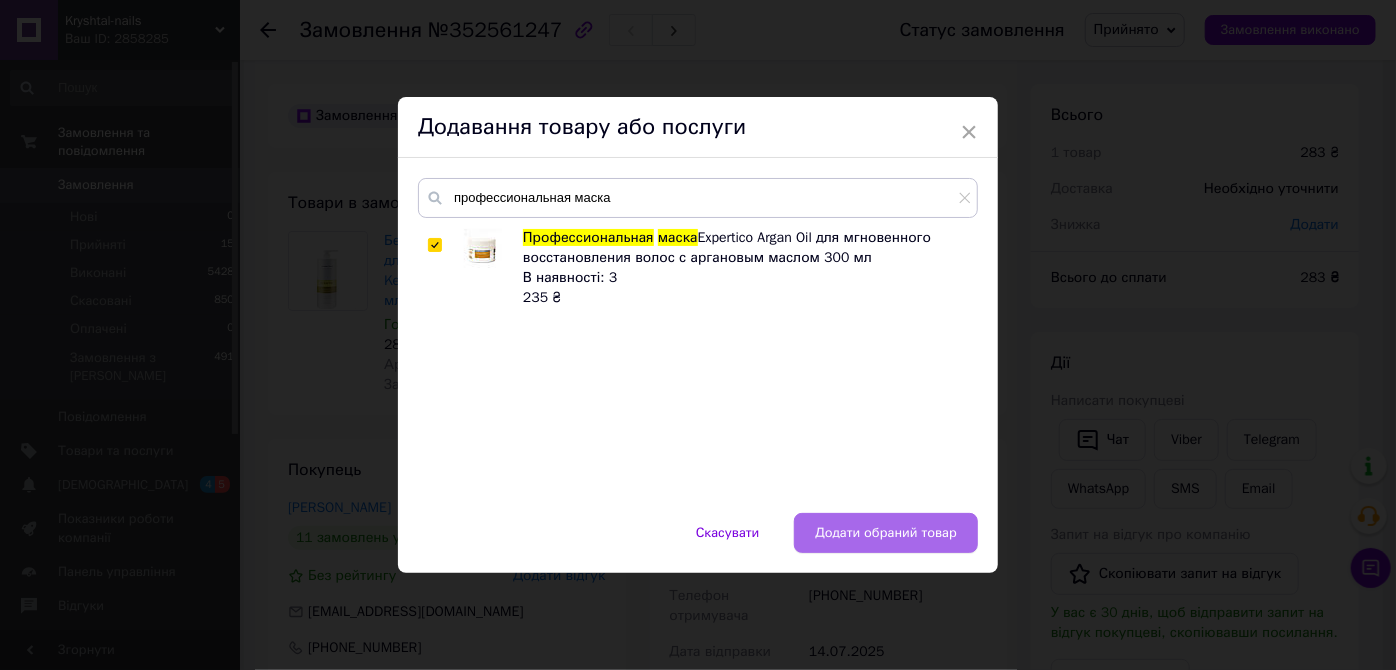 click on "Додати обраний товар" at bounding box center (886, 533) 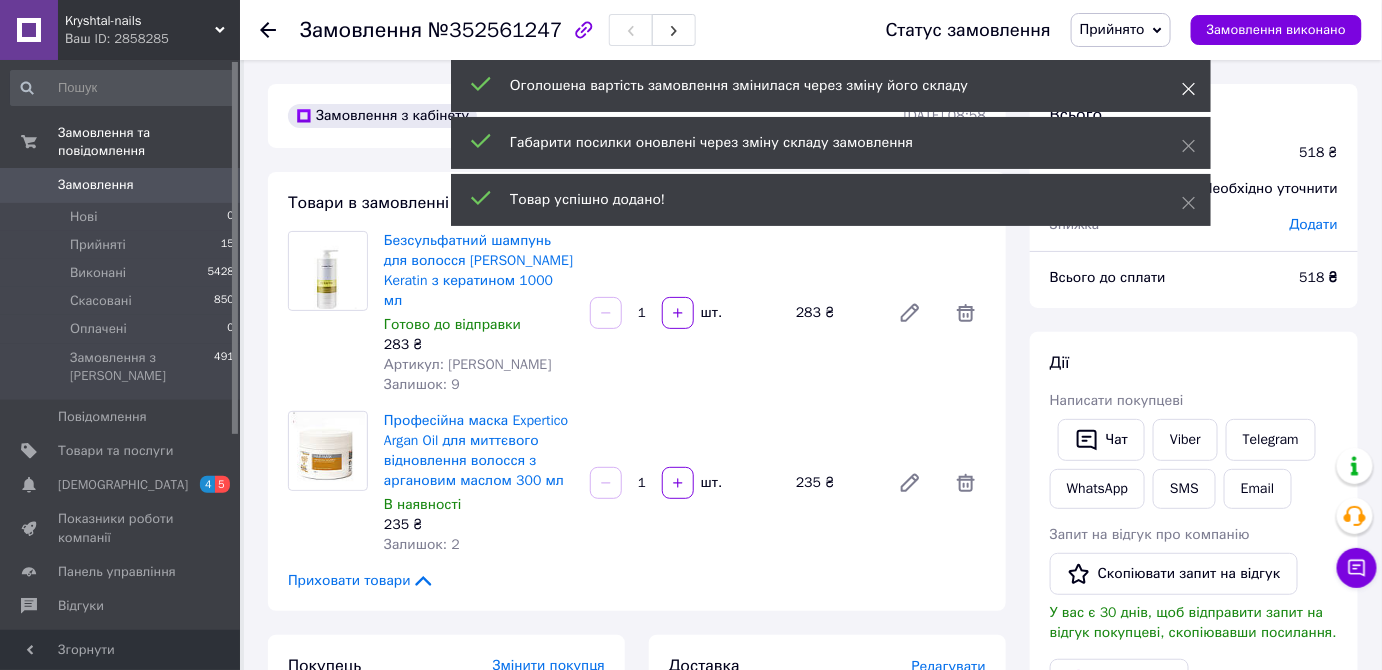 click 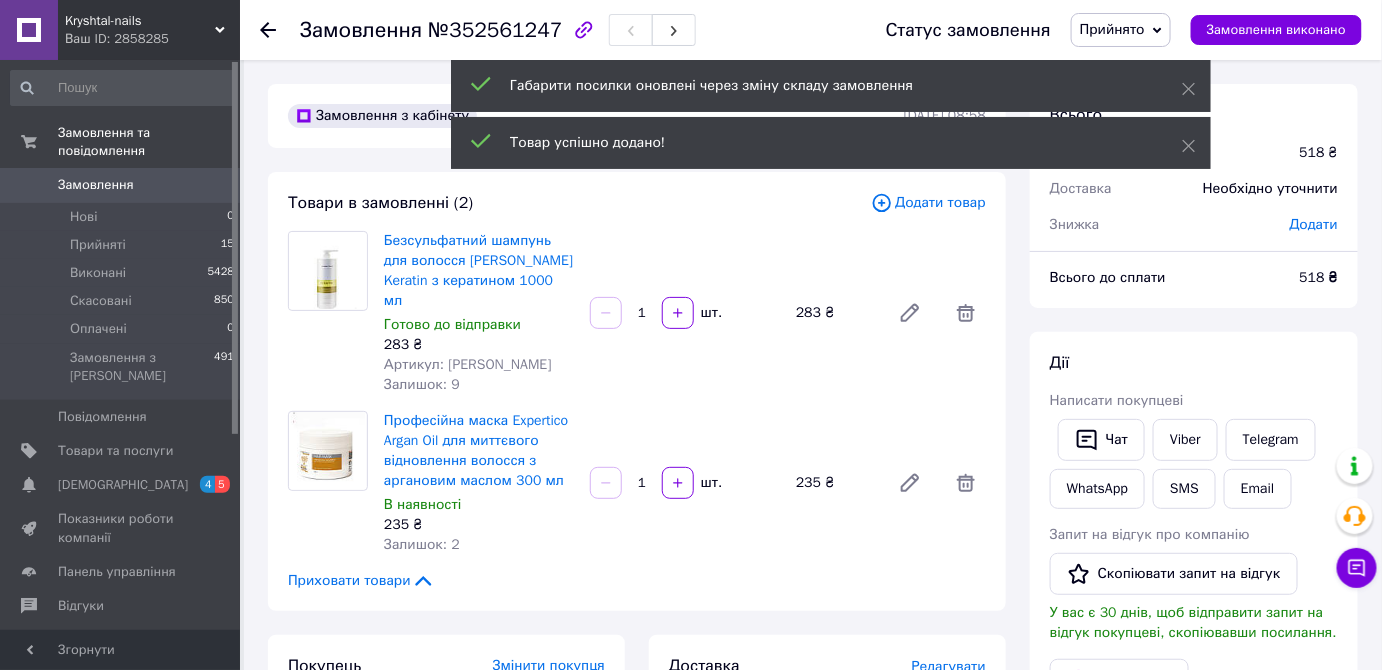 click 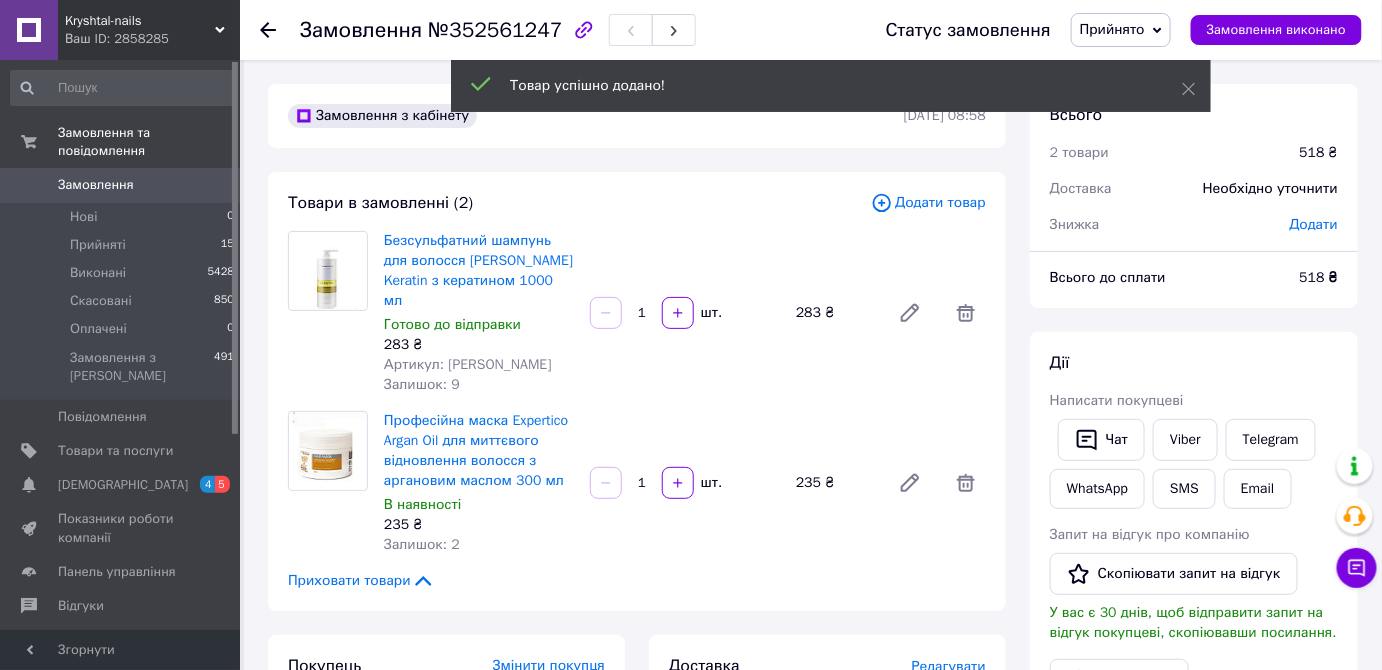 click 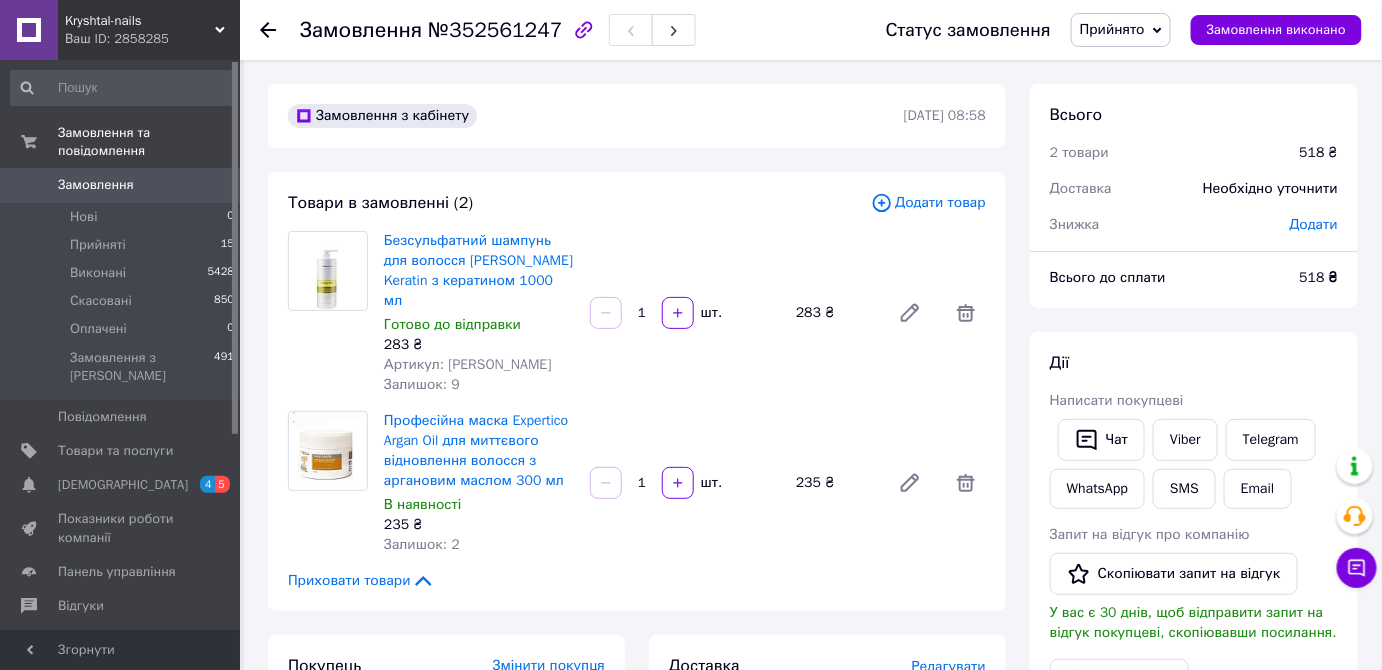 click on "Додати товар" at bounding box center [928, 203] 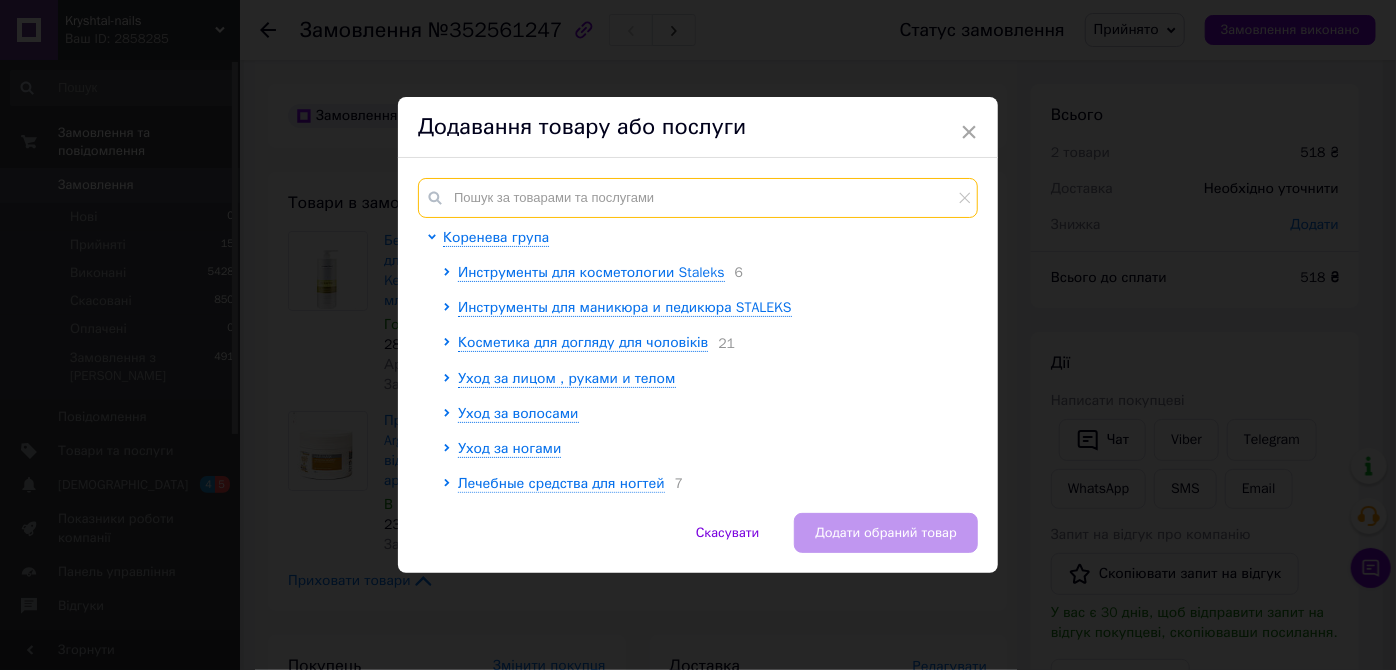click at bounding box center [698, 198] 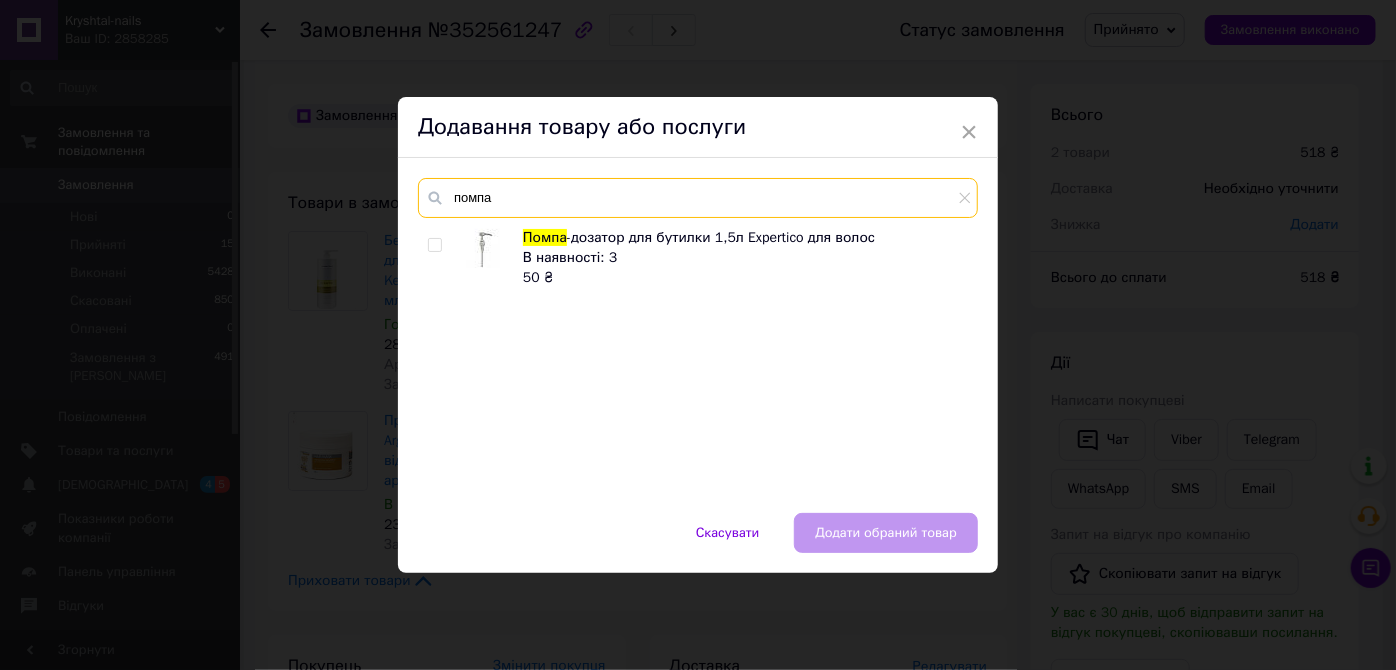 type on "помпа" 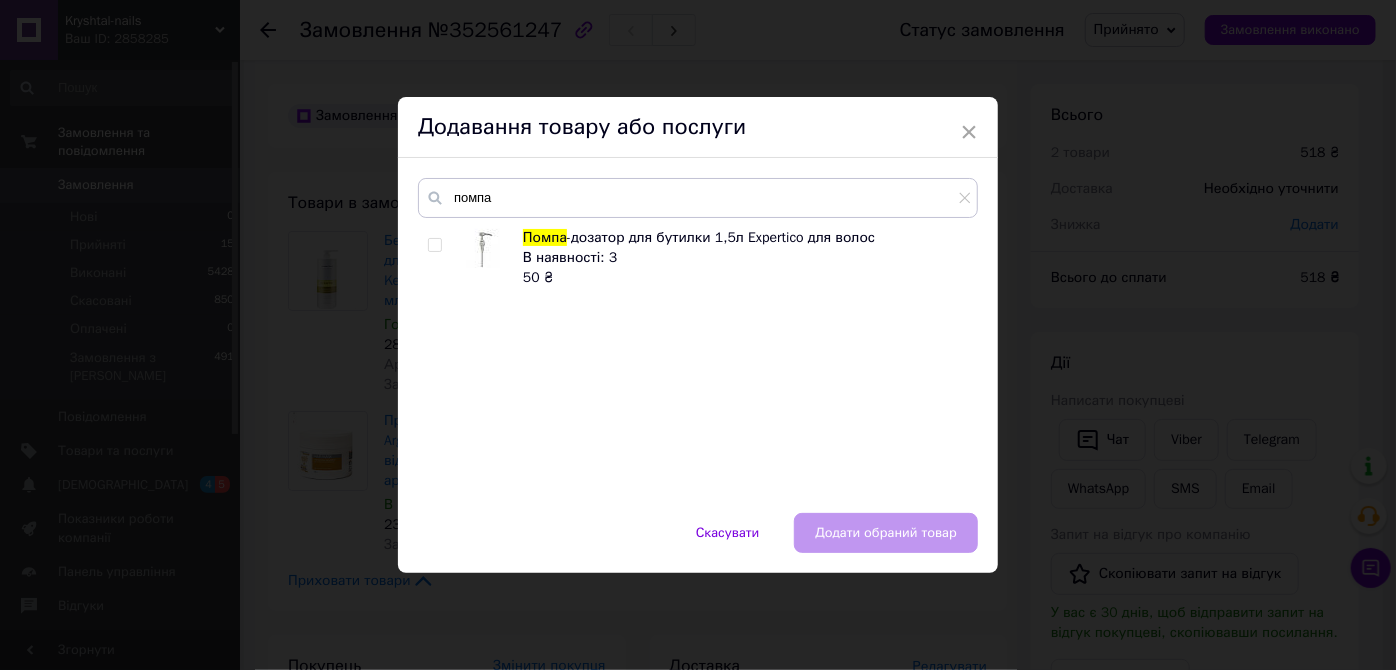 click at bounding box center [434, 245] 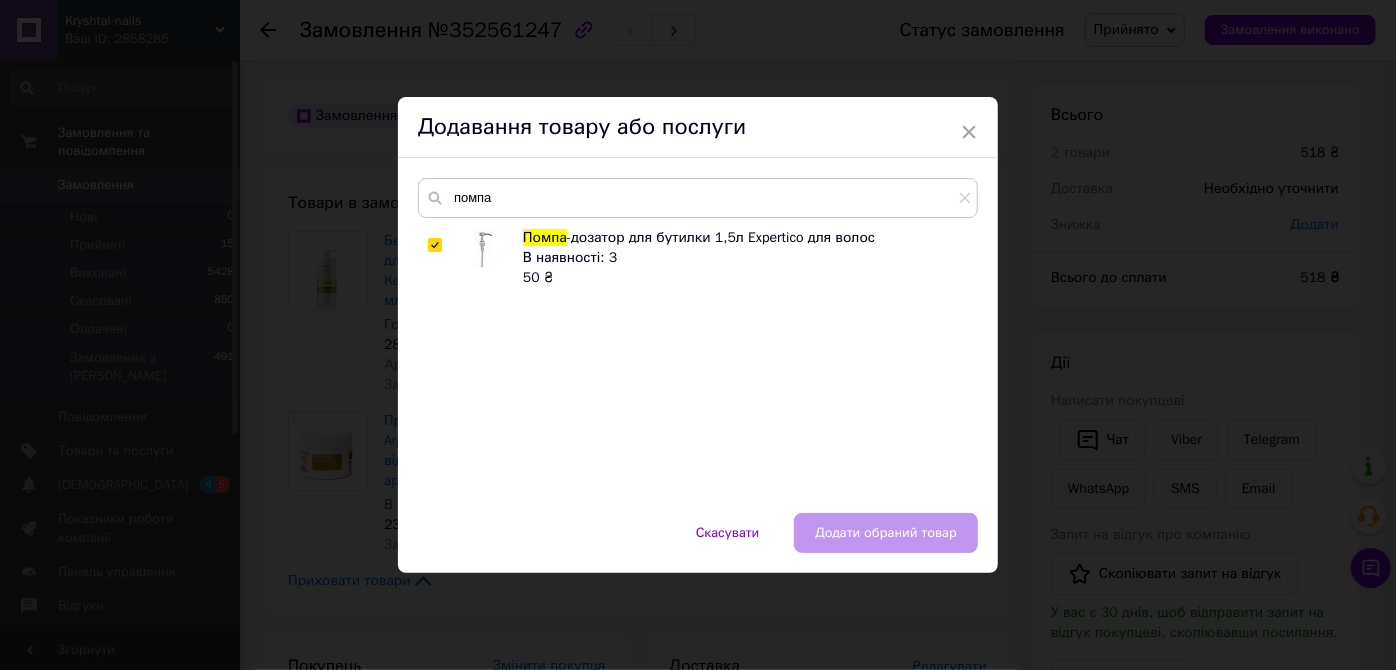 checkbox on "true" 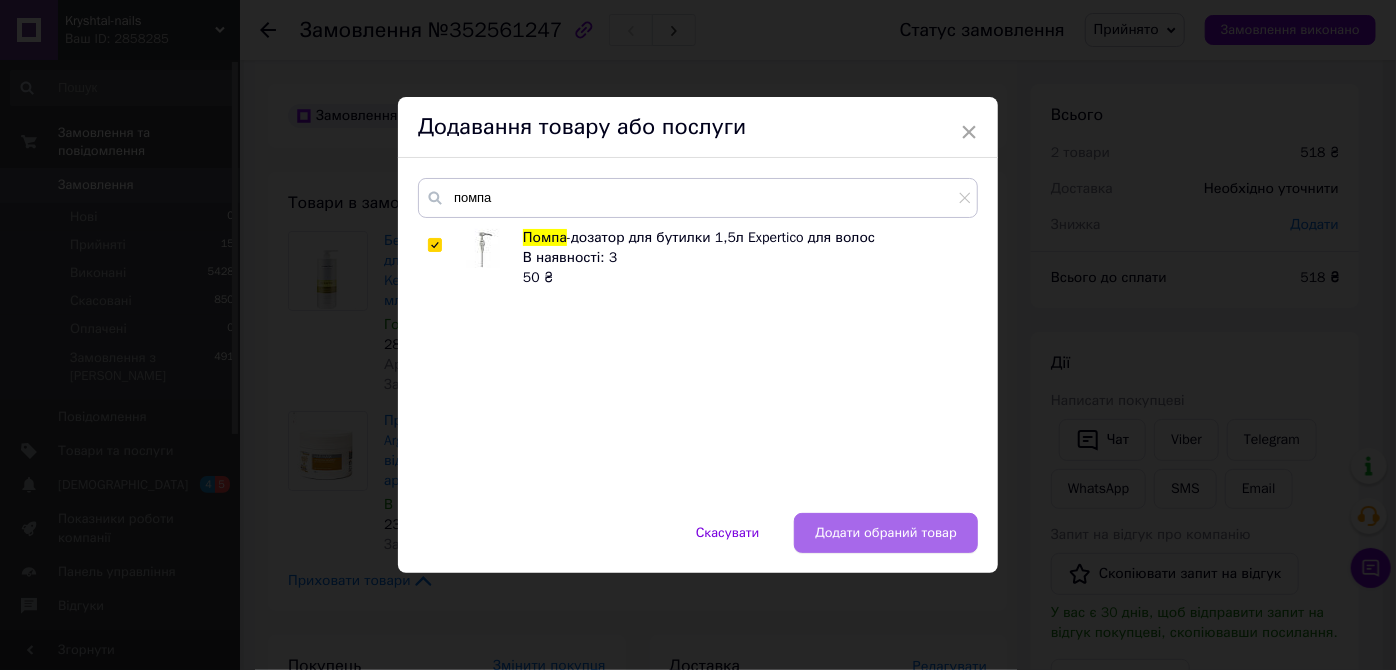click on "Додати обраний товар" at bounding box center (886, 533) 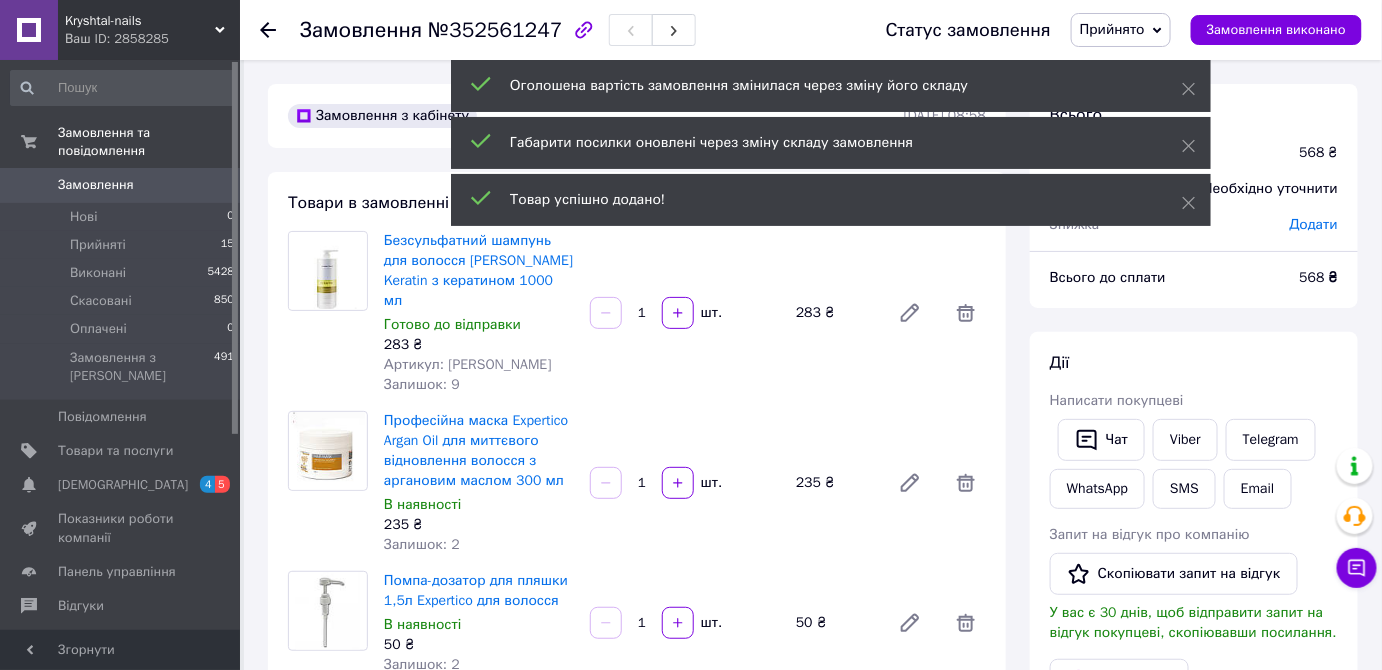 click on "Оголошена вартість замовлення змінилася через зміну його складу" at bounding box center [831, 86] 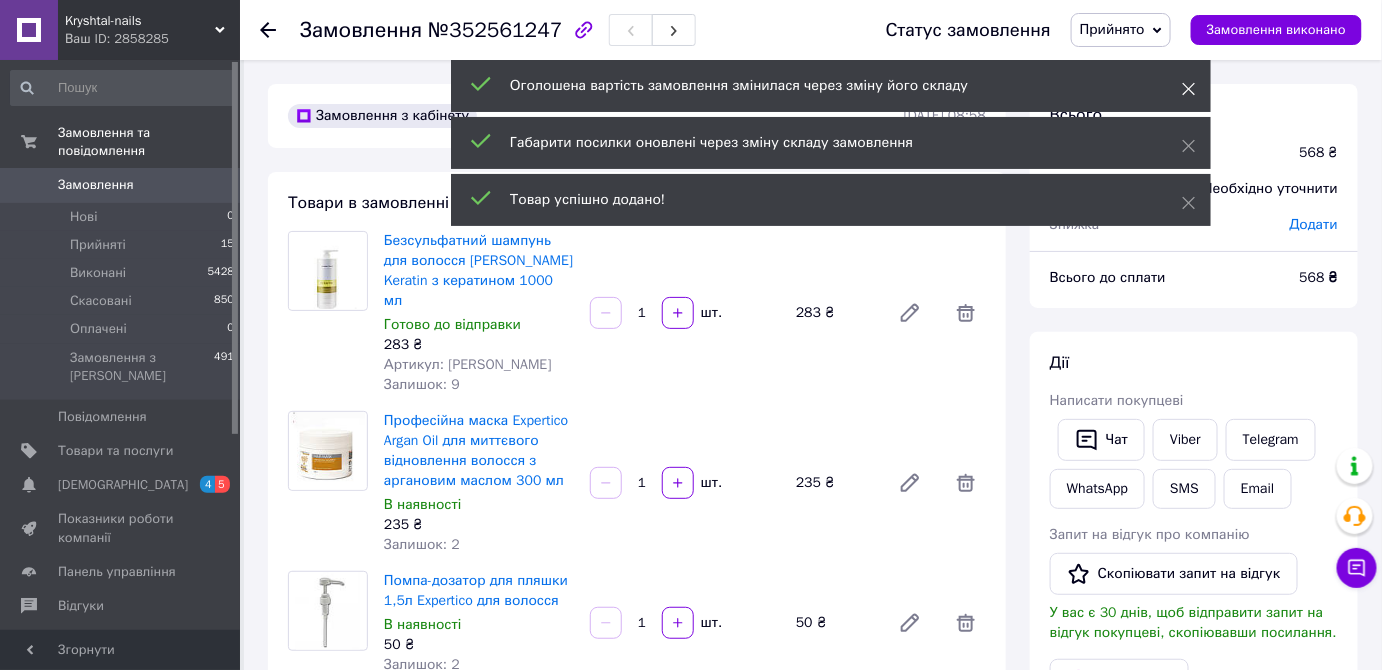click 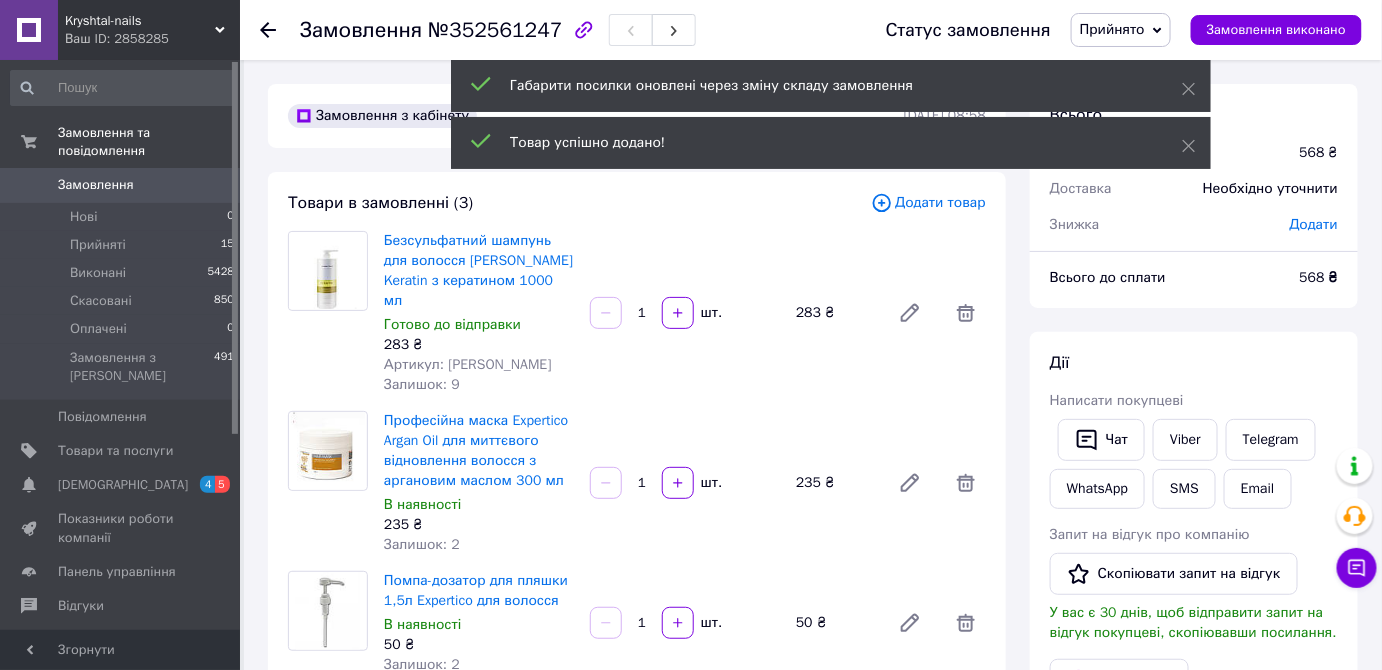 click 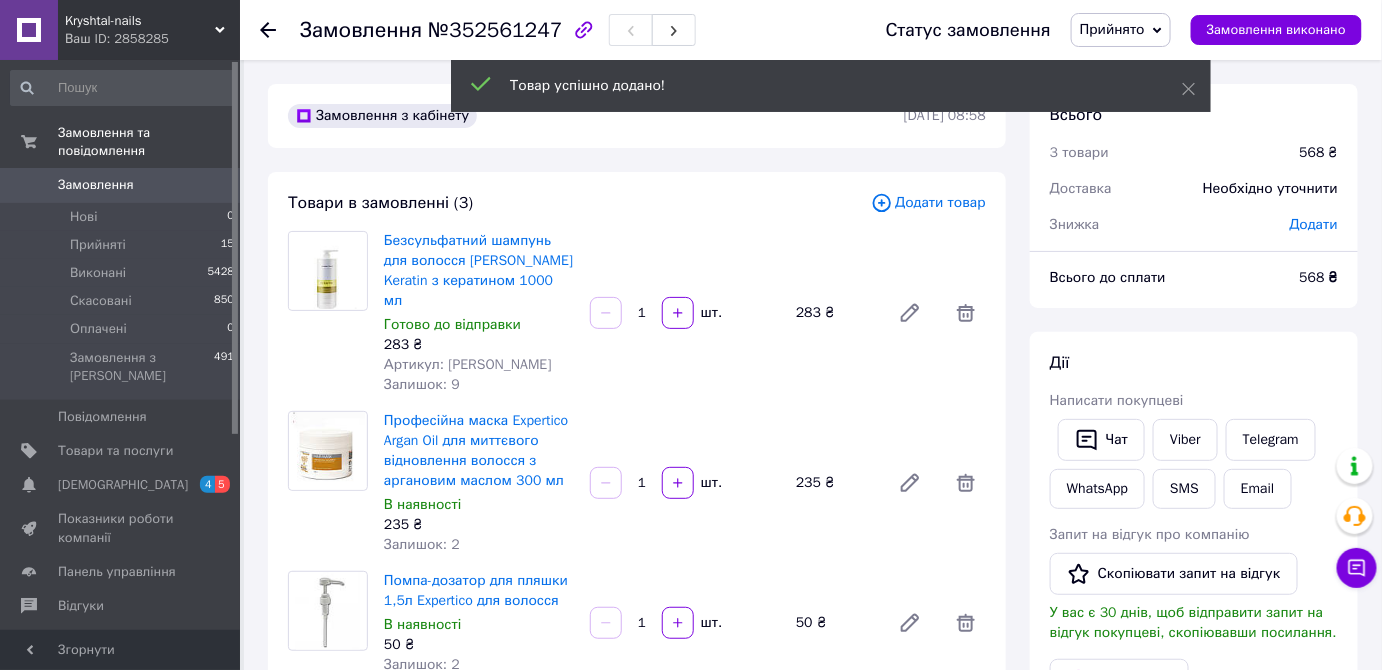 click 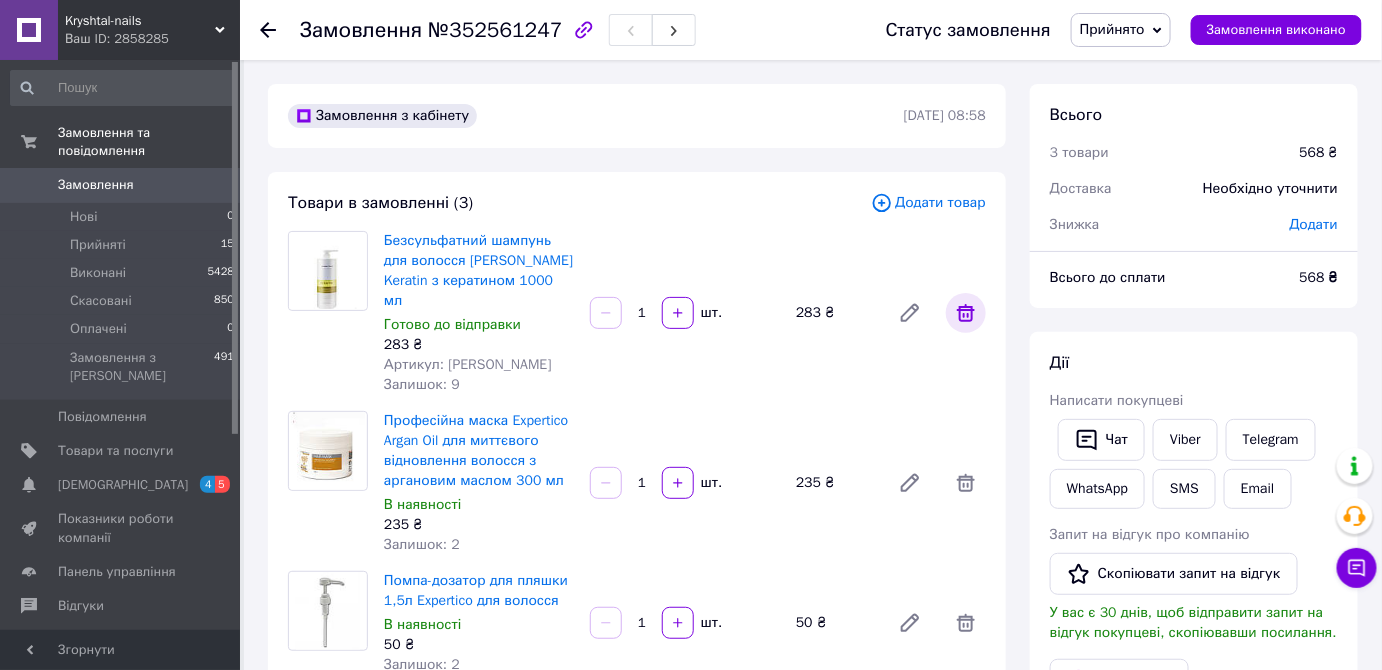 click 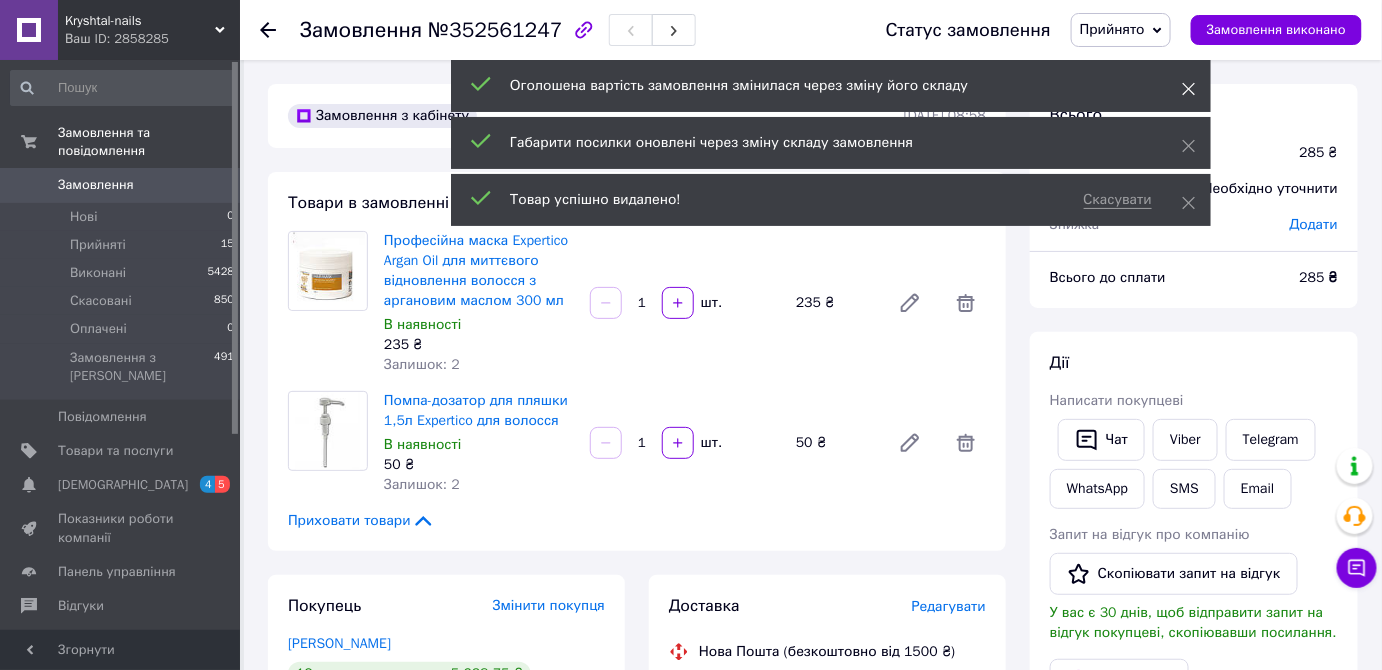 click 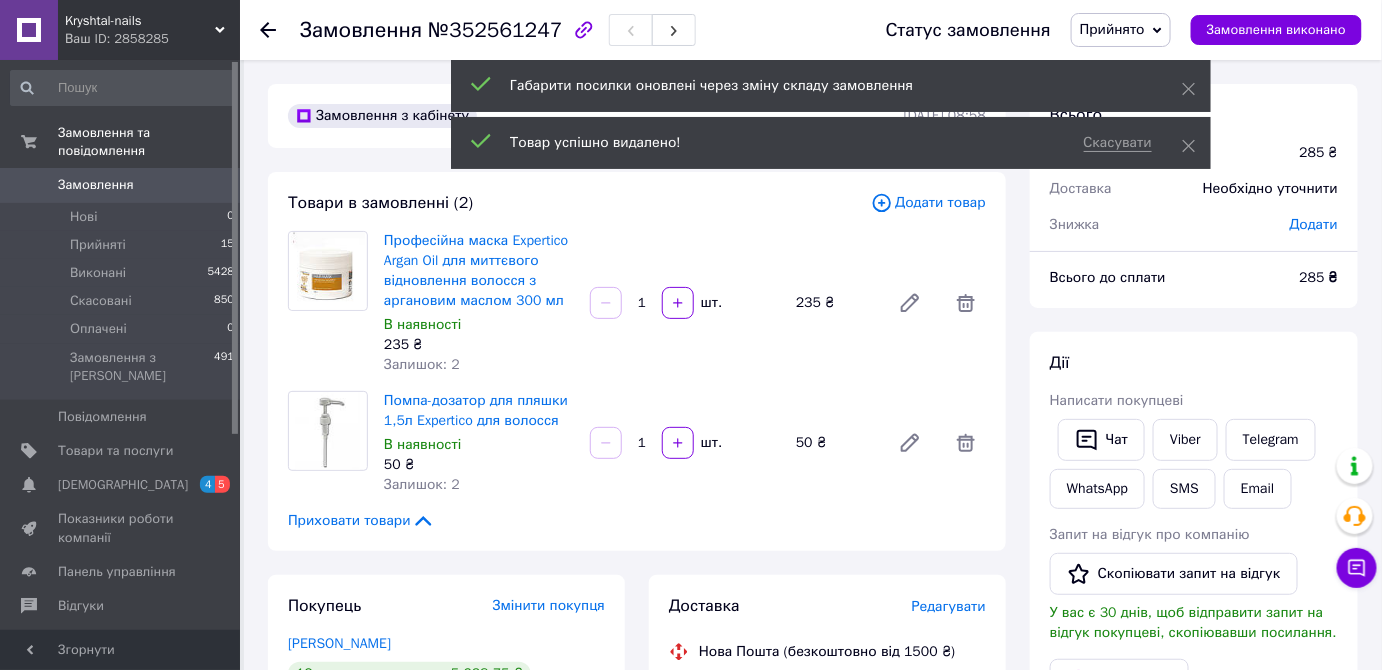 click 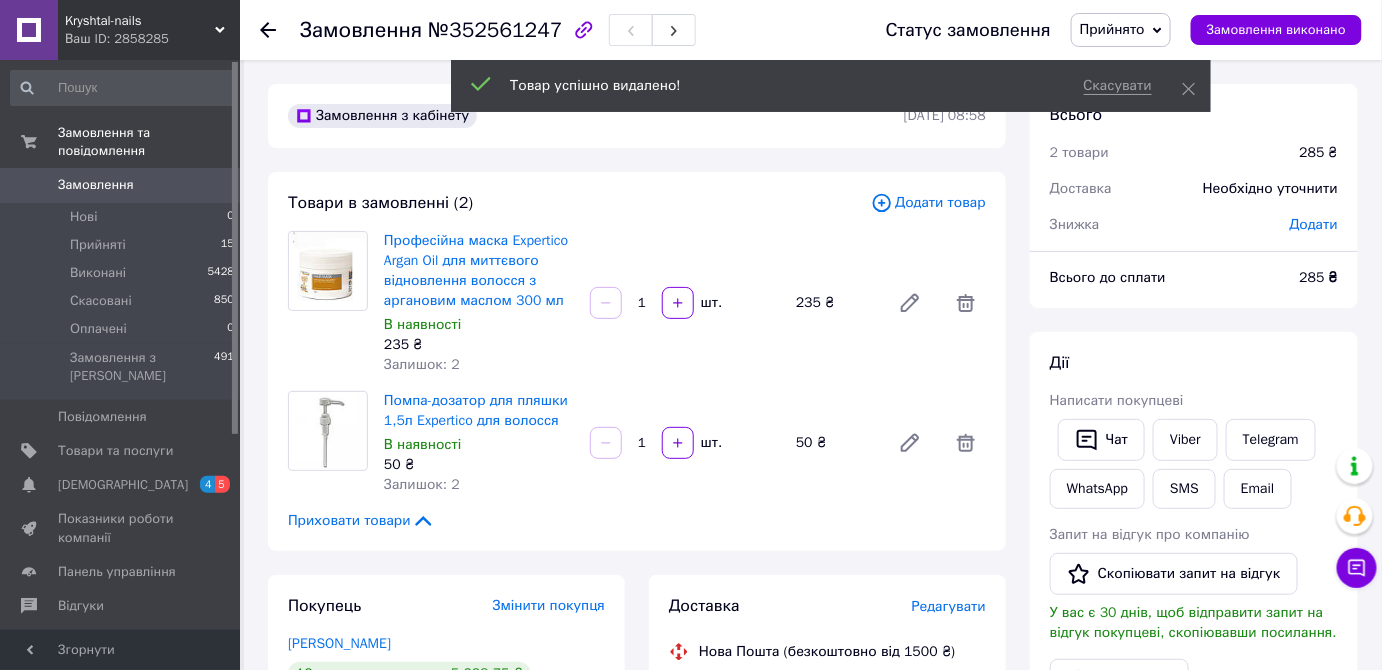 click 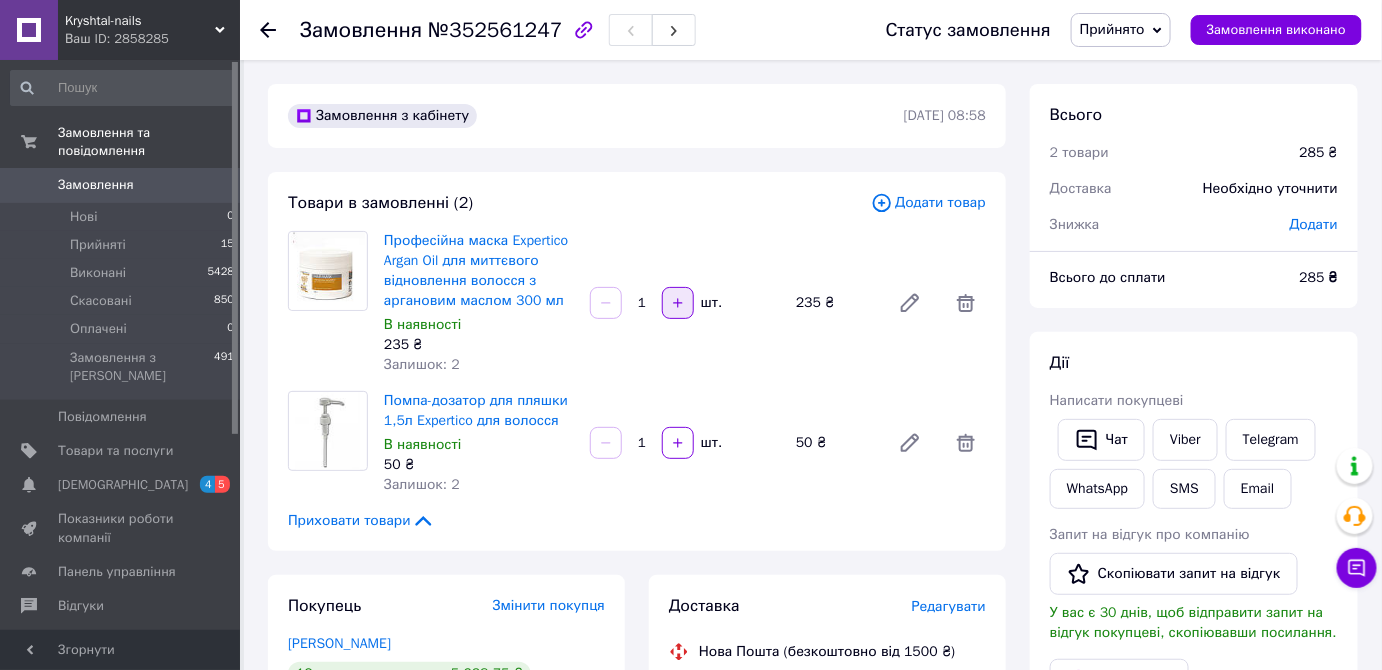 click at bounding box center [678, 303] 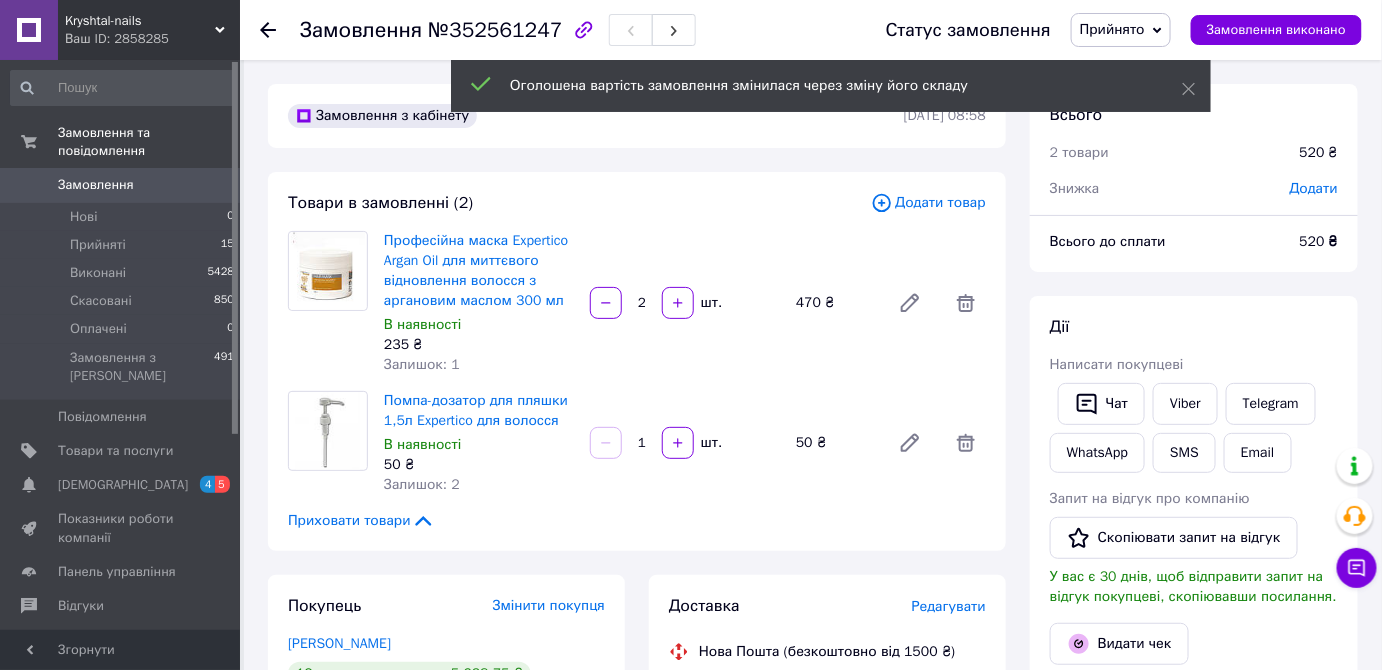 click 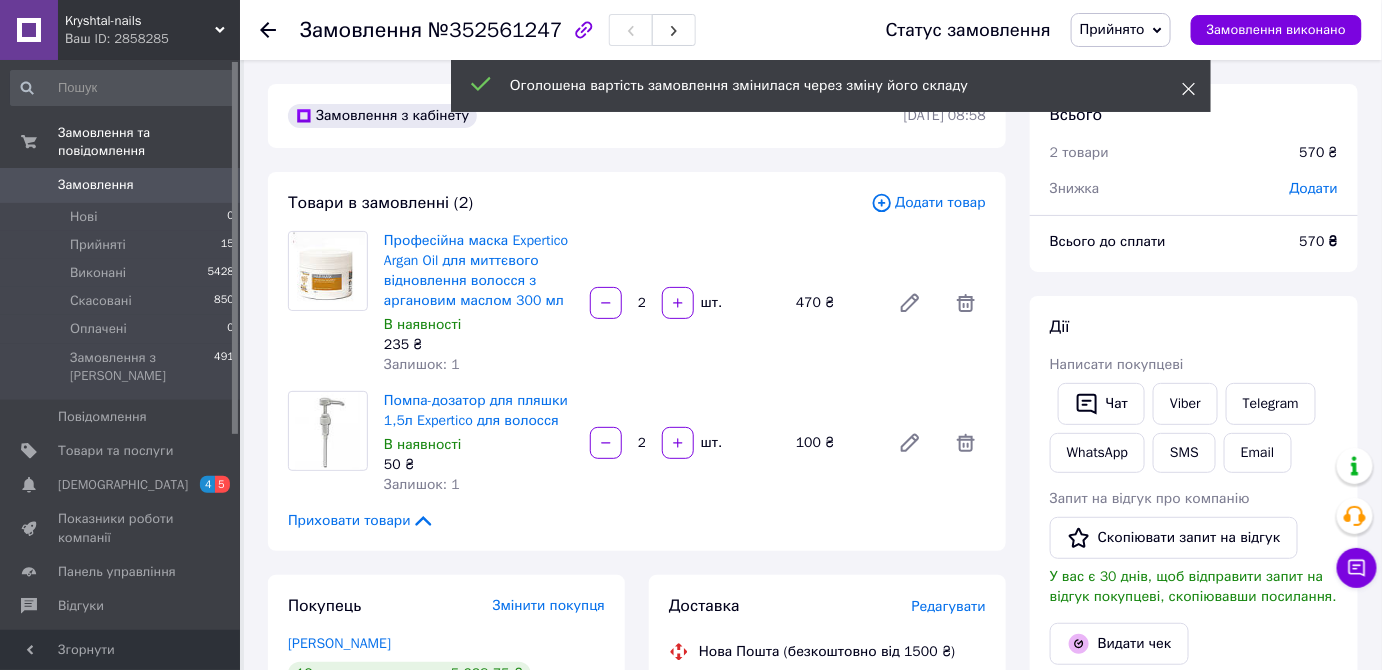 click 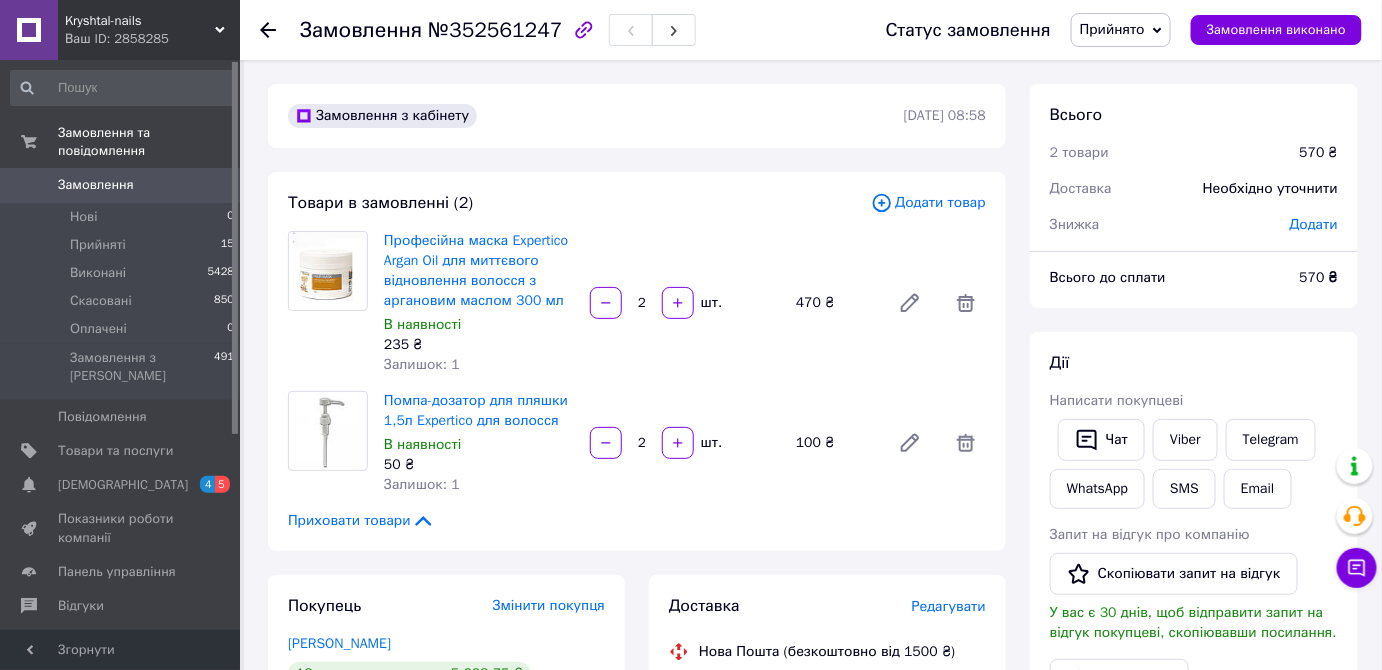 drag, startPoint x: 1394, startPoint y: 68, endPoint x: 264, endPoint y: 24, distance: 1130.8563 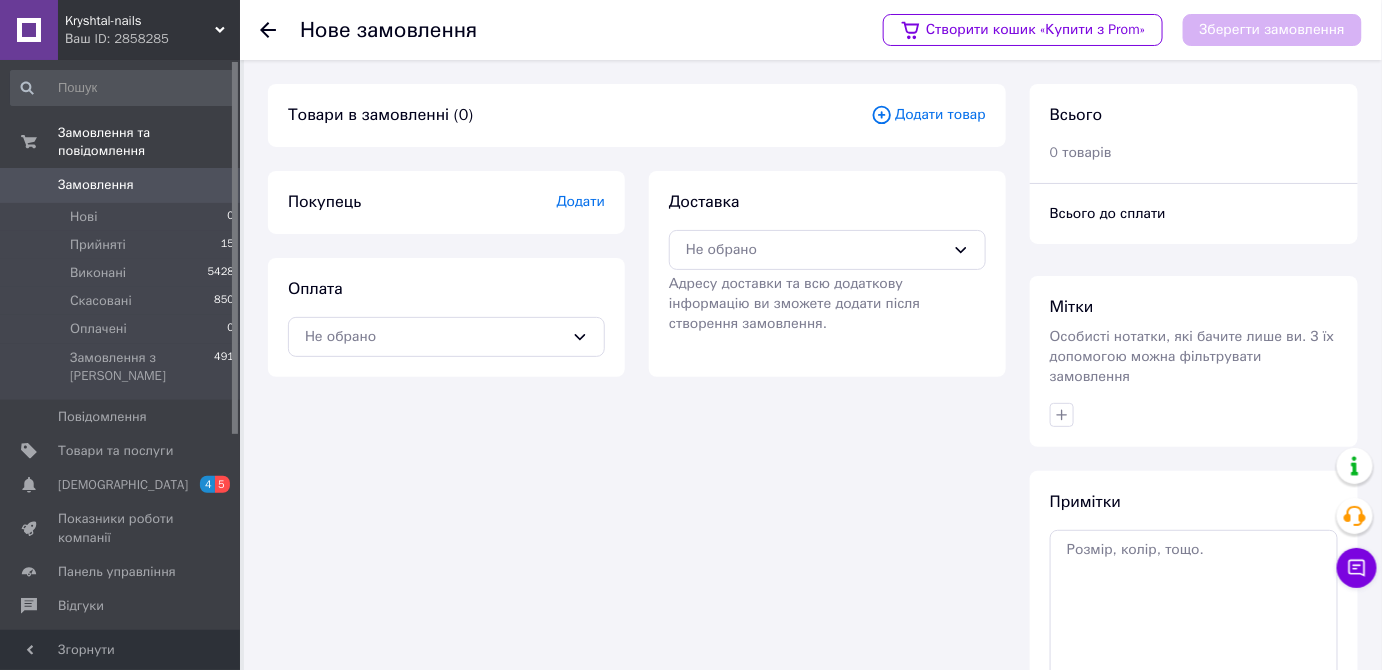 click 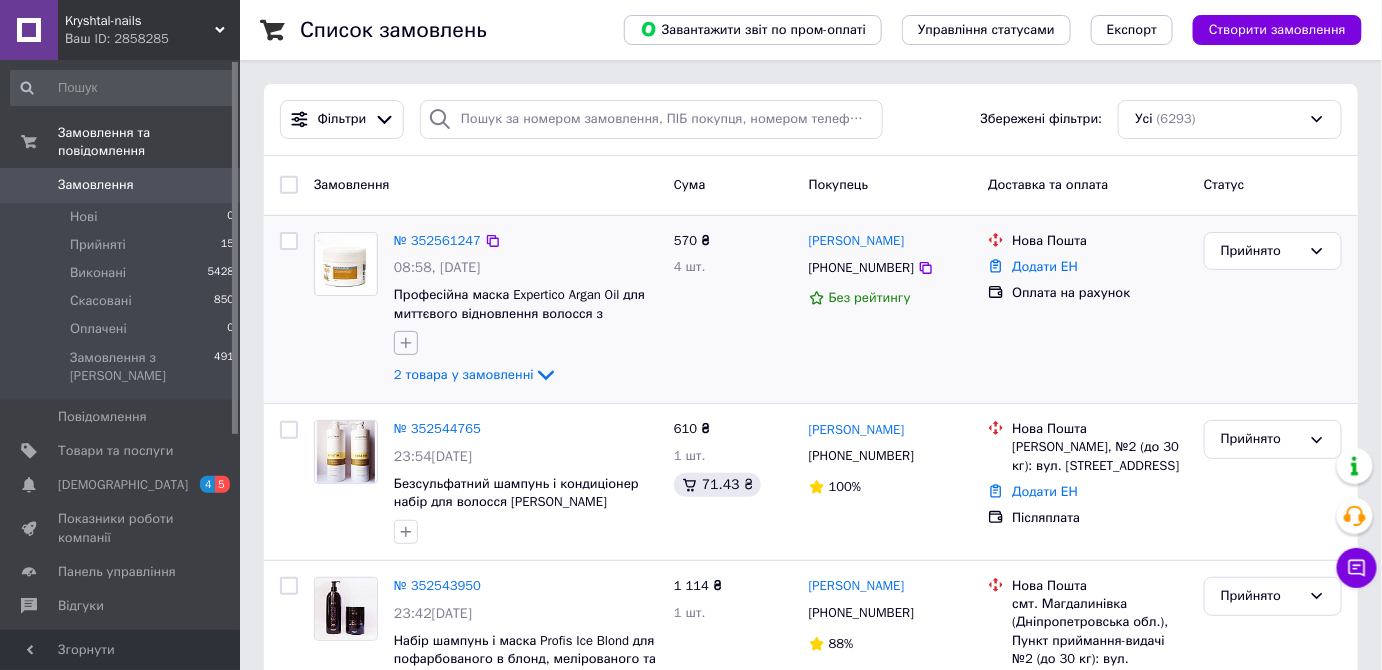 click 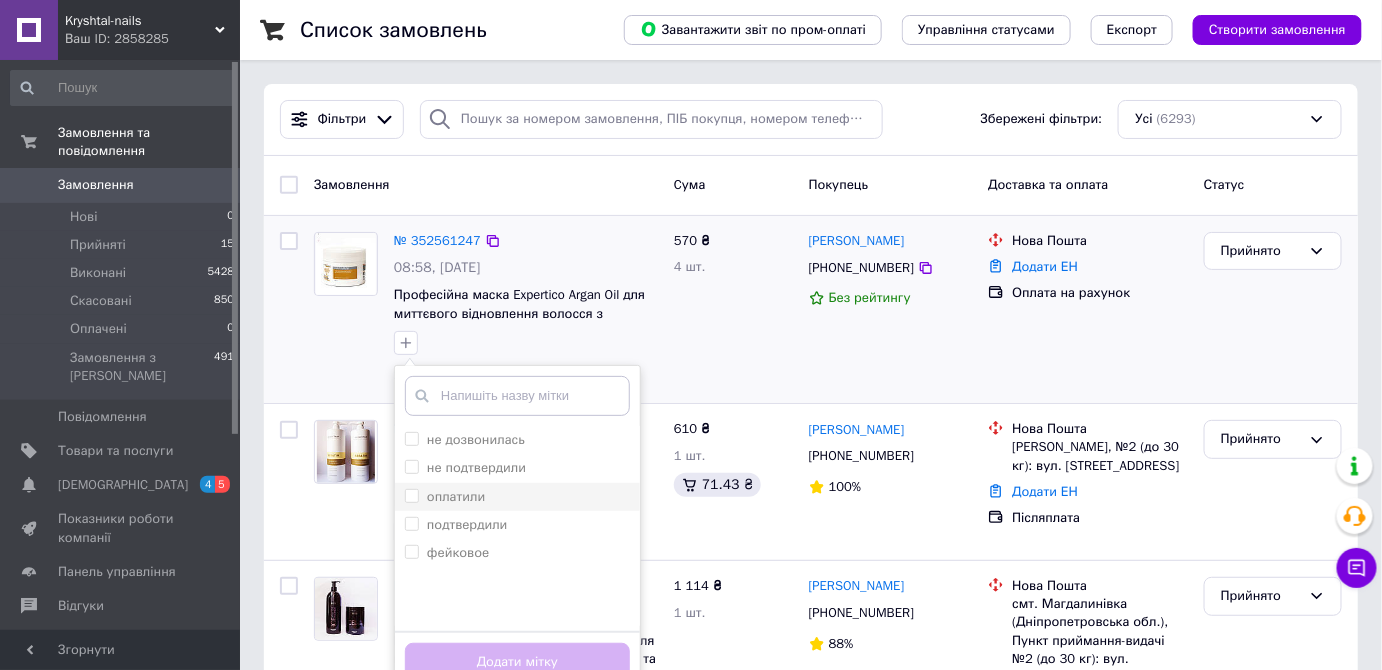 click on "оплатили" at bounding box center (456, 496) 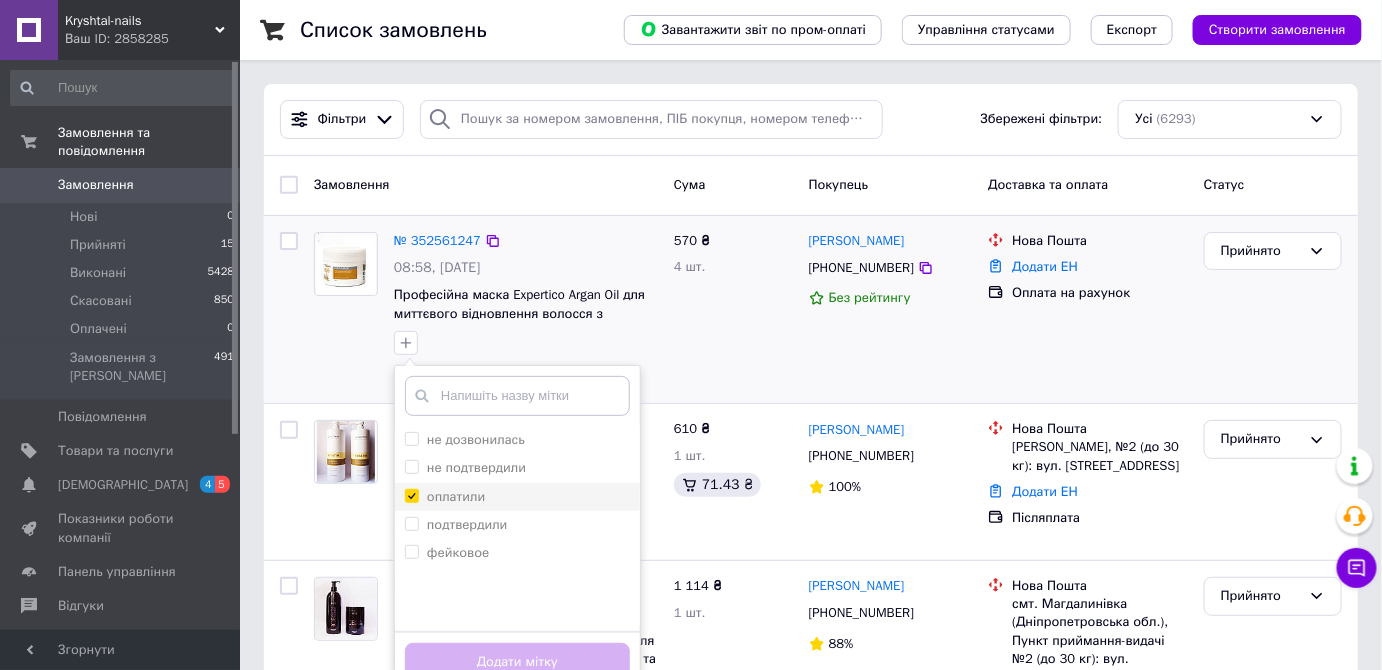 checkbox on "true" 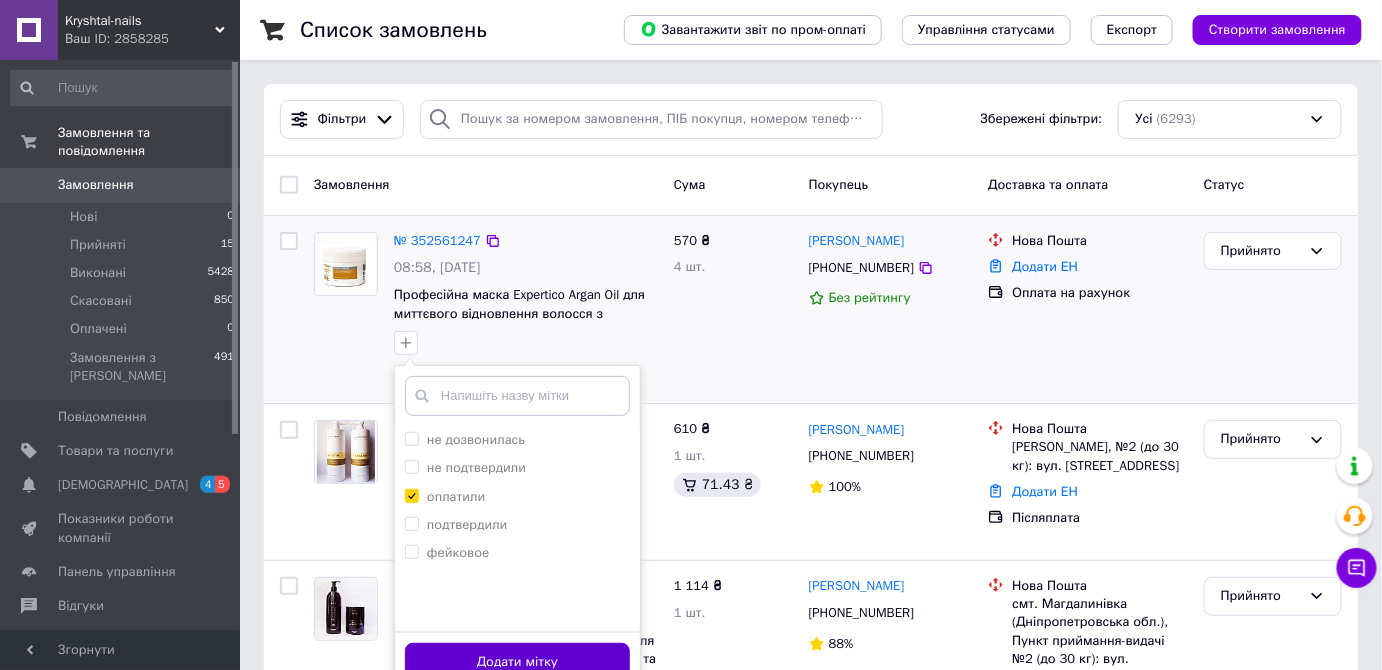 click on "Додати мітку" at bounding box center (517, 662) 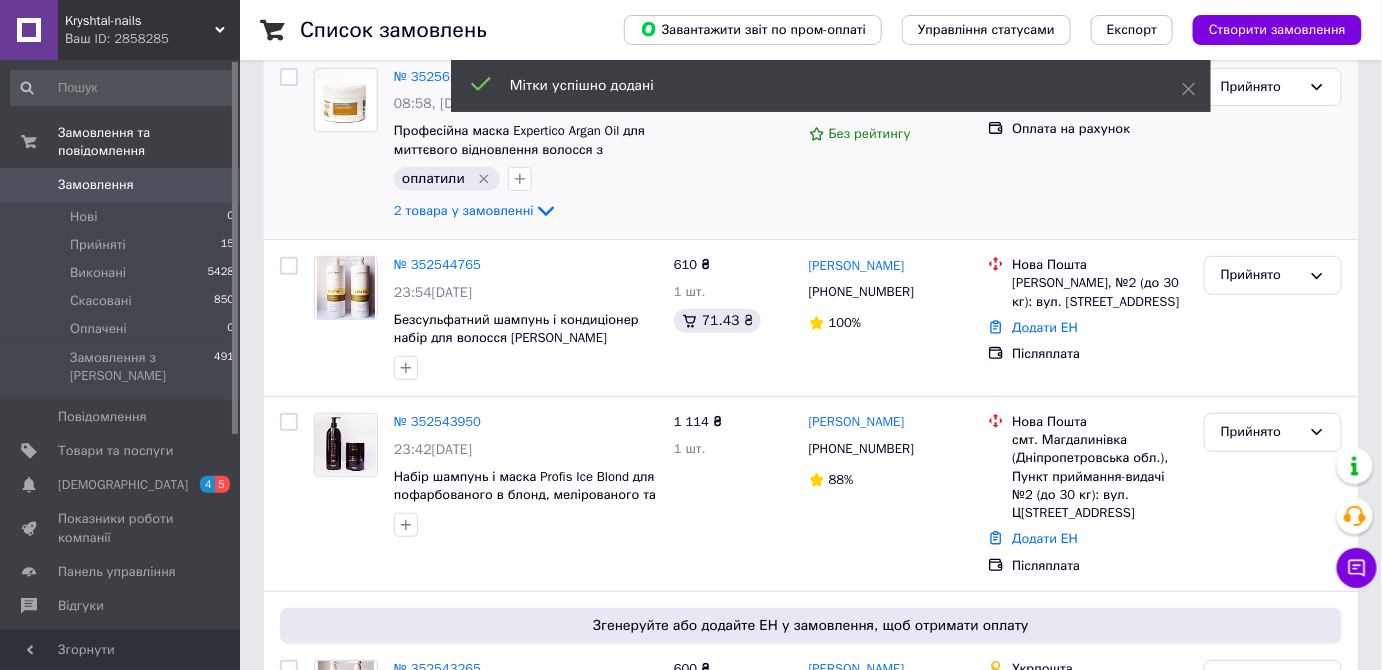scroll, scrollTop: 182, scrollLeft: 0, axis: vertical 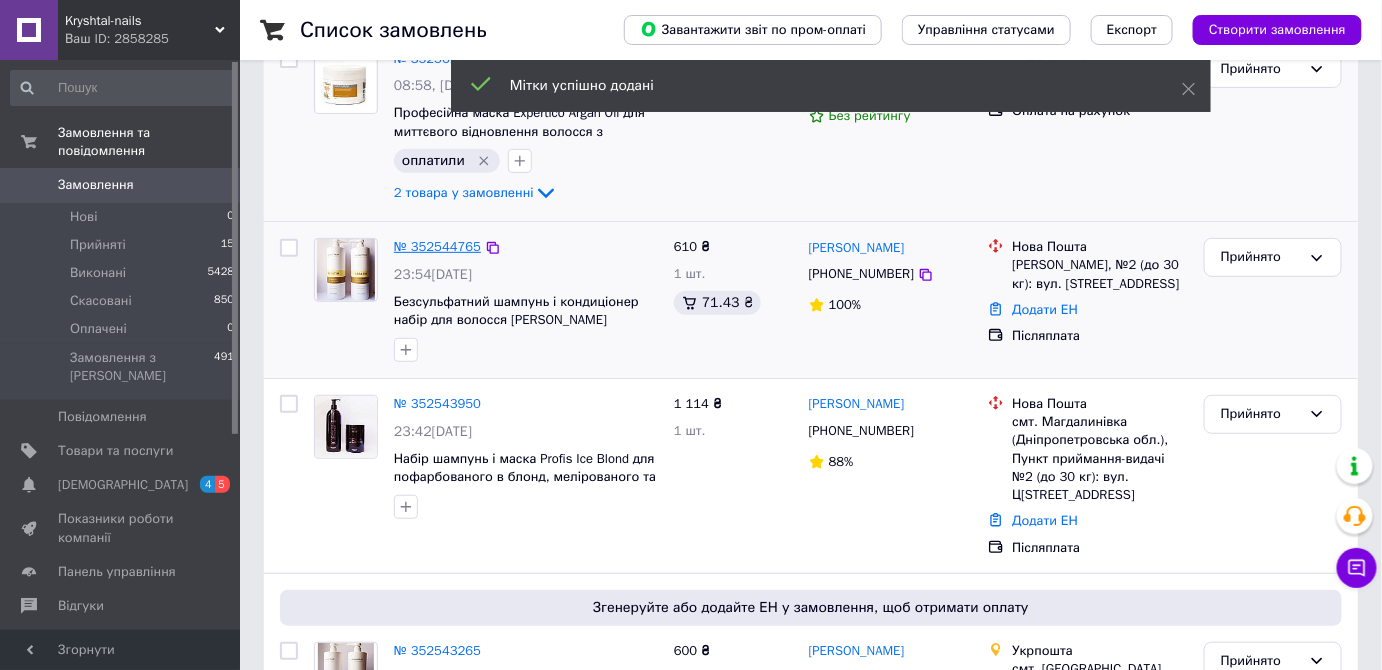 click on "№ 352544765" at bounding box center [437, 246] 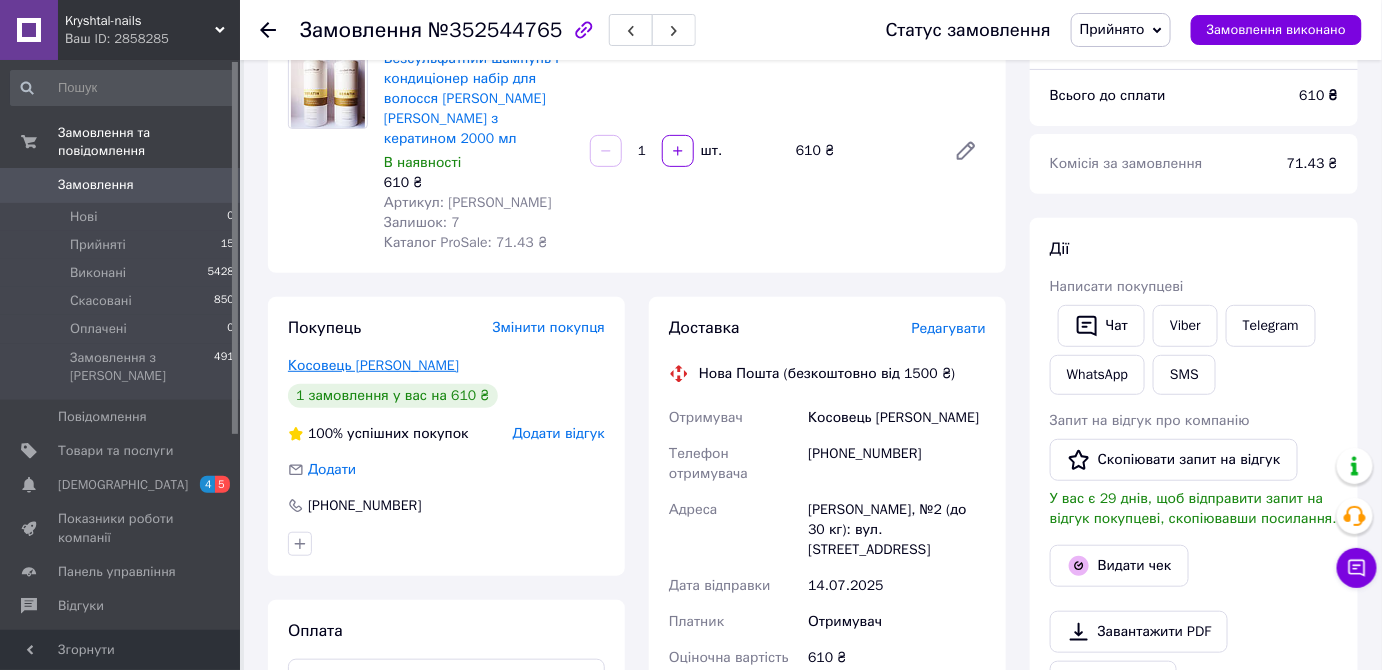 click on "Косовець Євгеній" at bounding box center [373, 365] 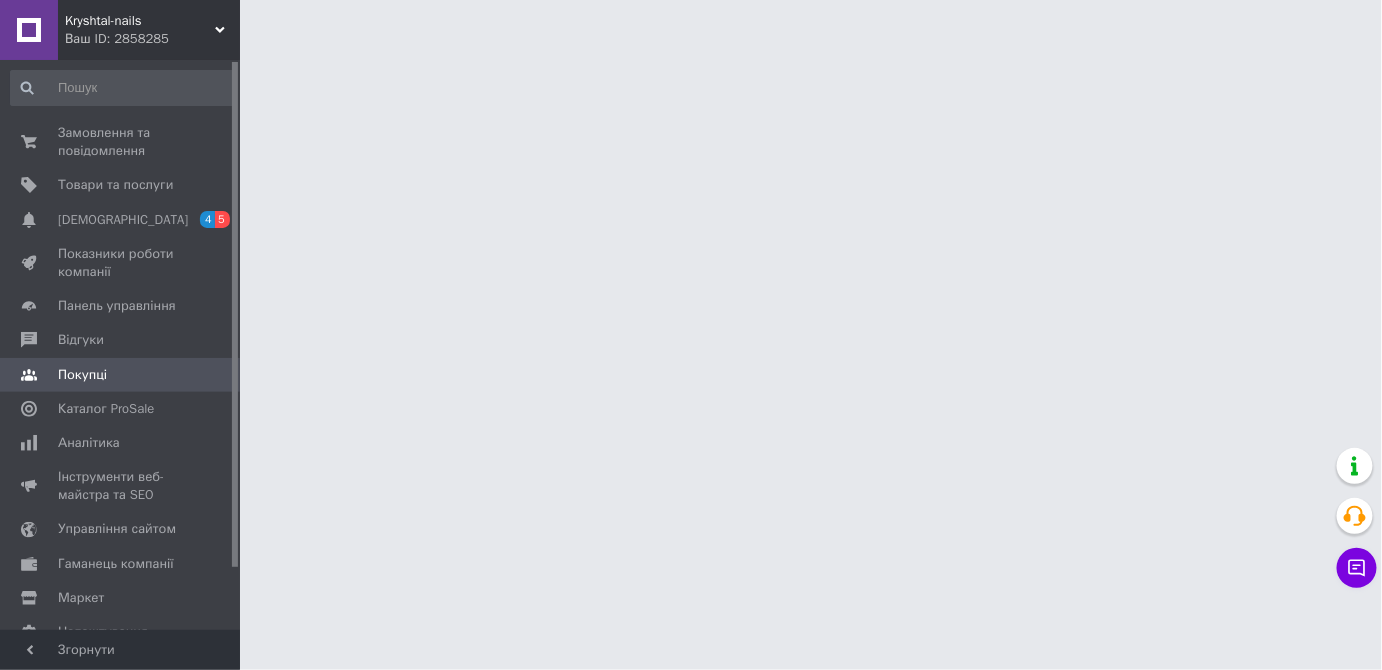 scroll, scrollTop: 0, scrollLeft: 0, axis: both 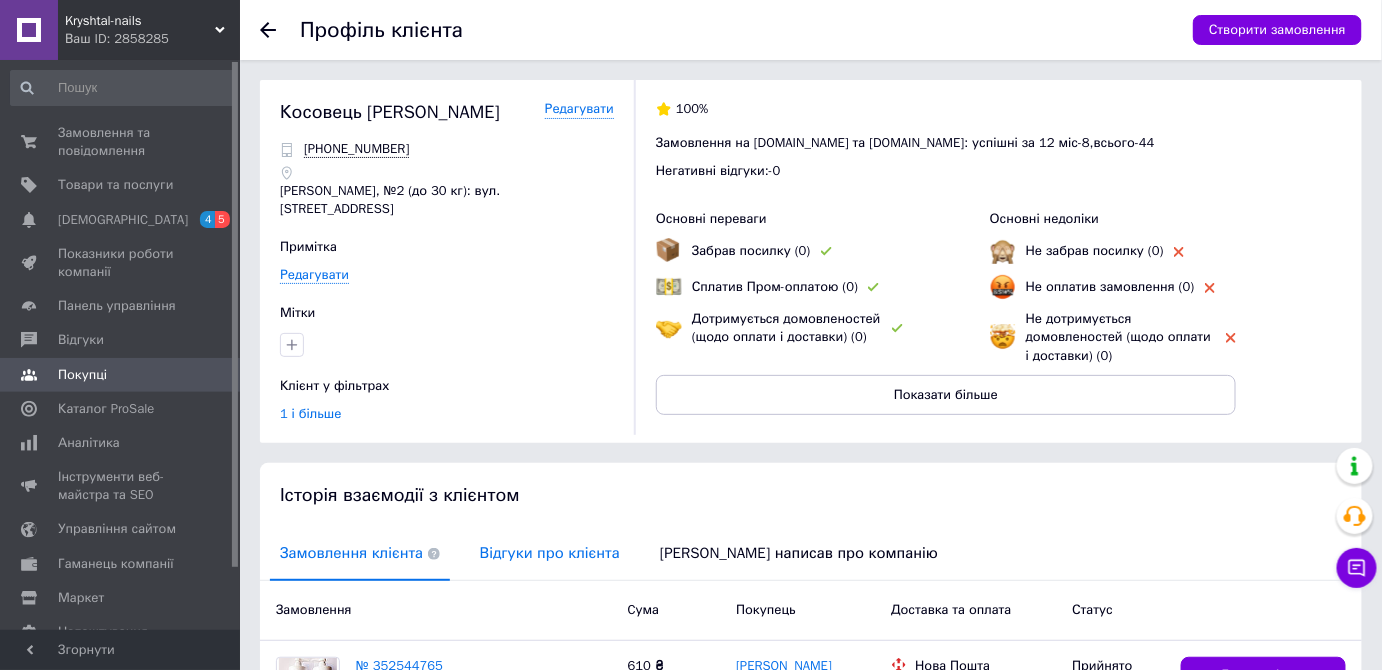 click on "Відгуки про клієнта" at bounding box center [550, 553] 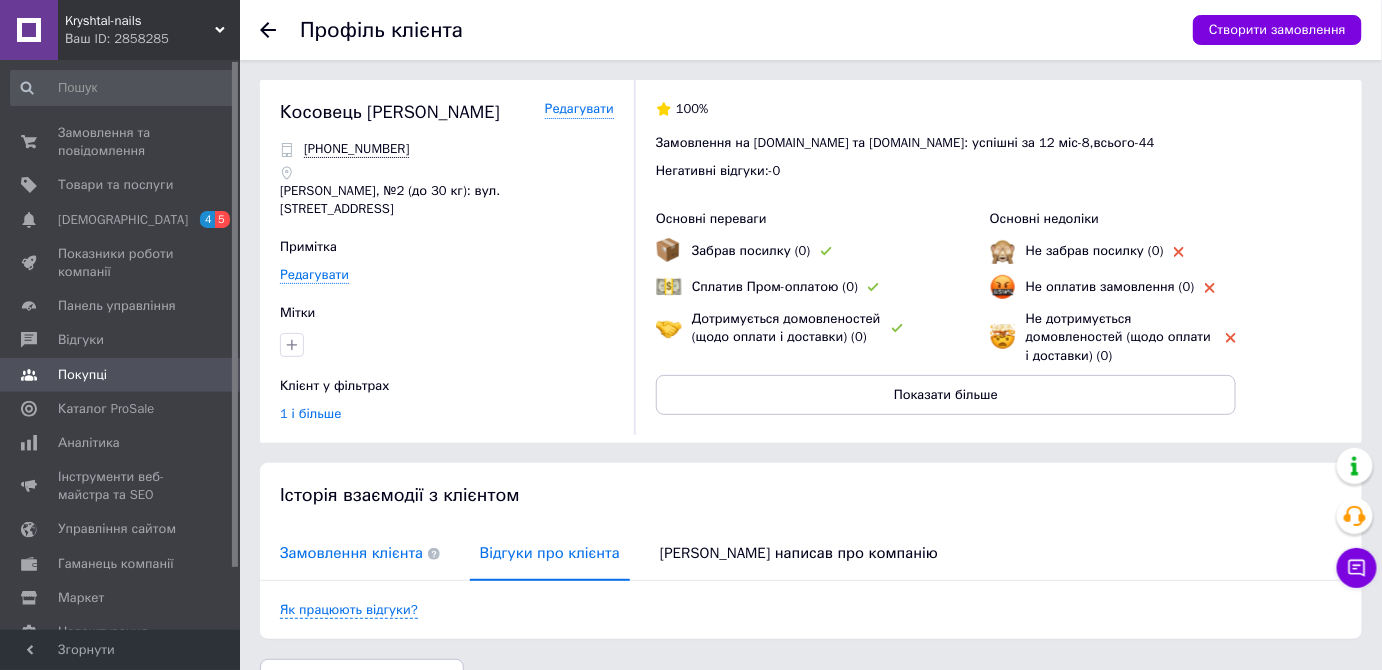 click on "Замовлення клієнта" at bounding box center [360, 553] 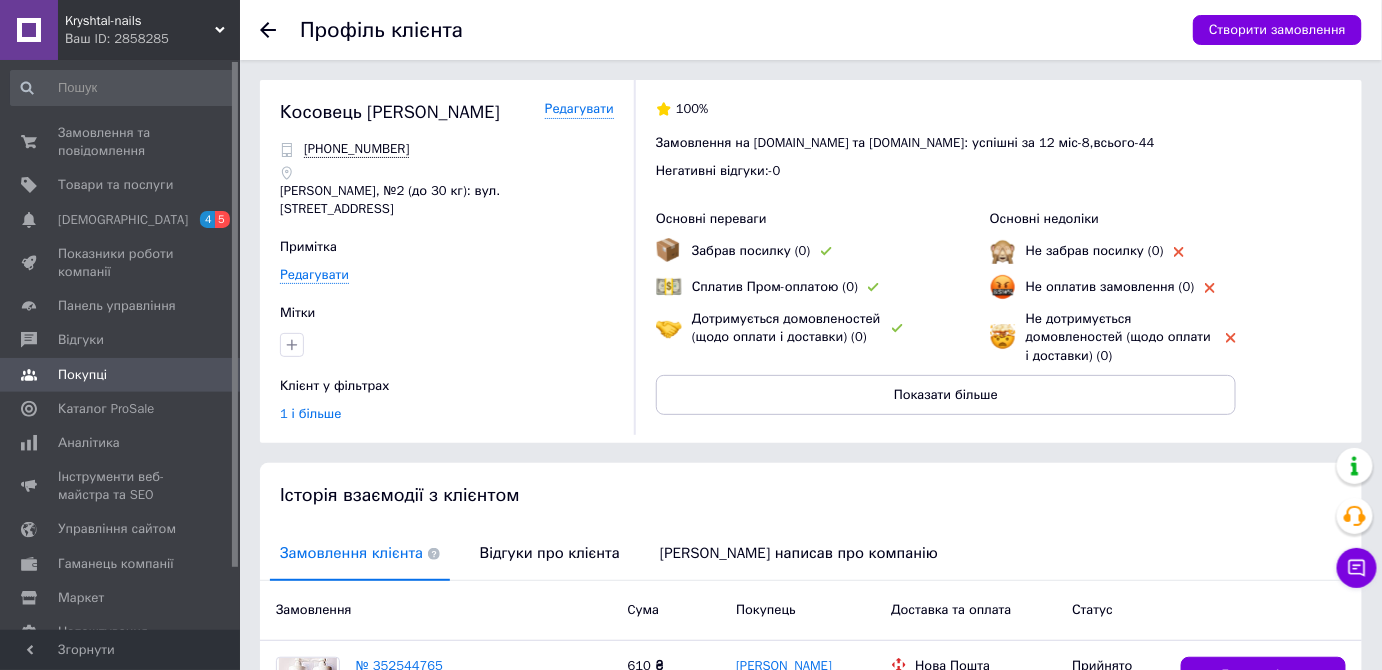 click 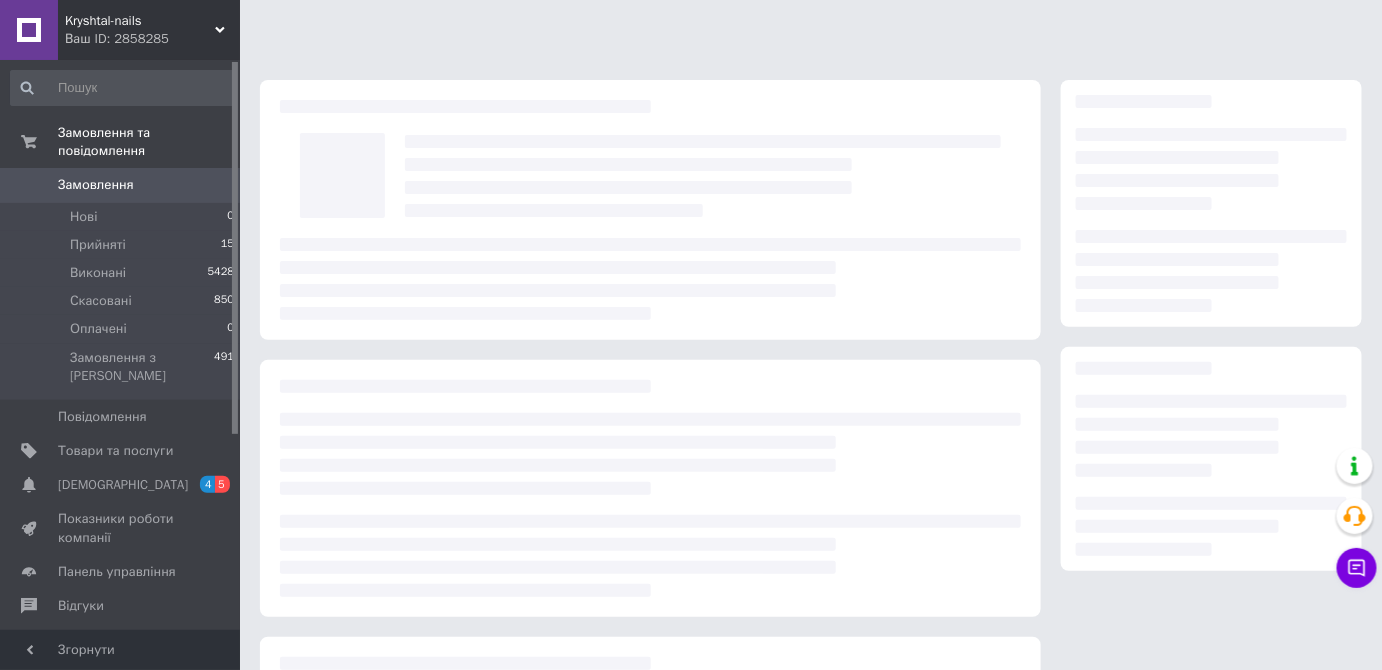 scroll, scrollTop: 182, scrollLeft: 0, axis: vertical 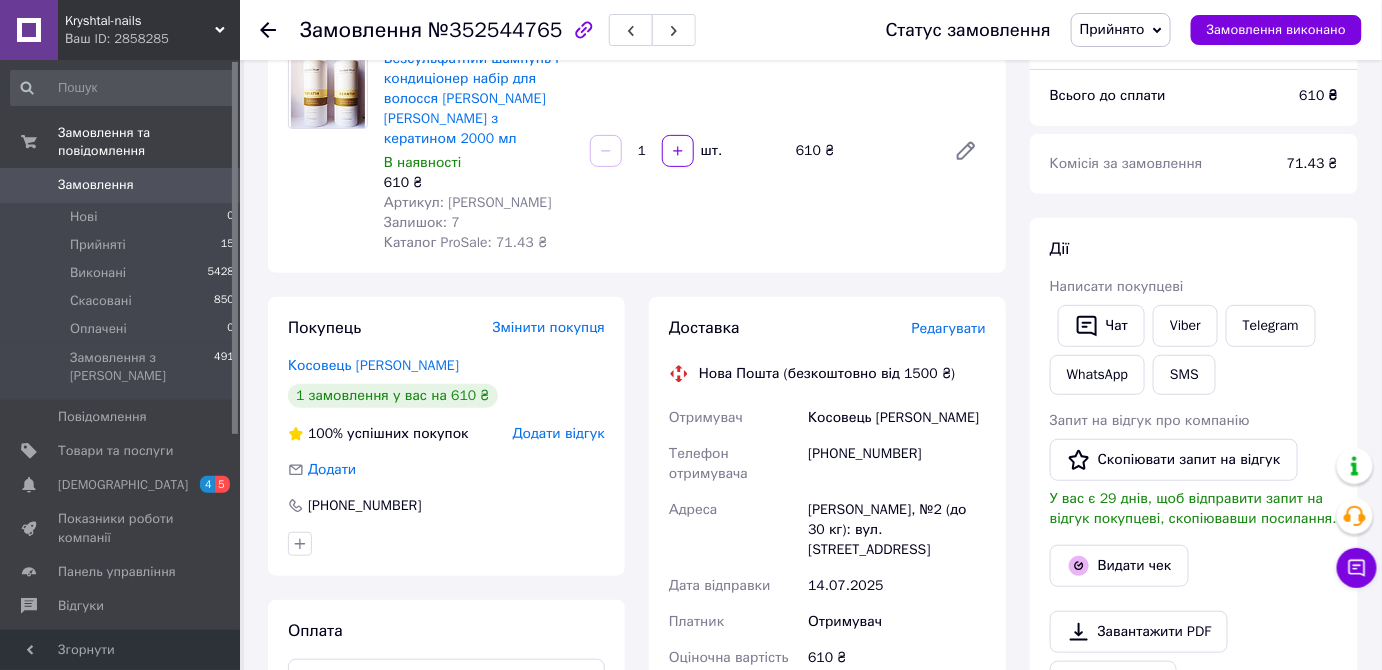 click 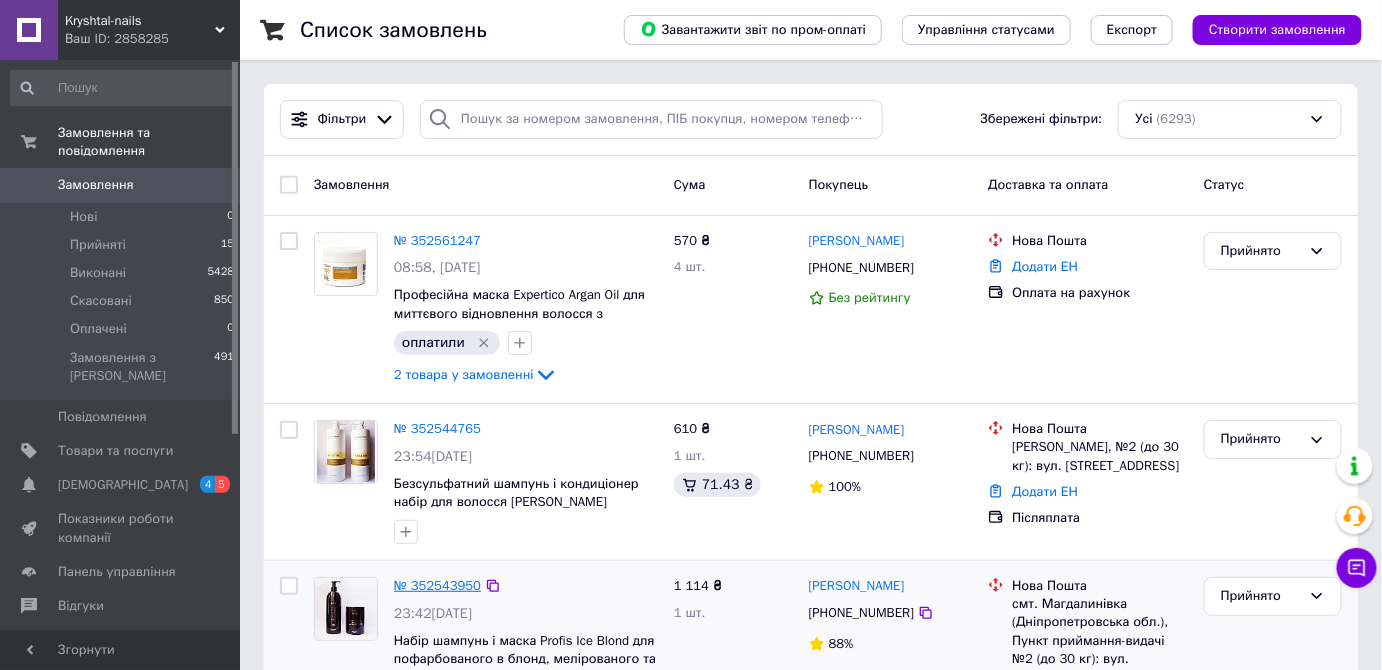 click on "№ 352543950" at bounding box center [437, 585] 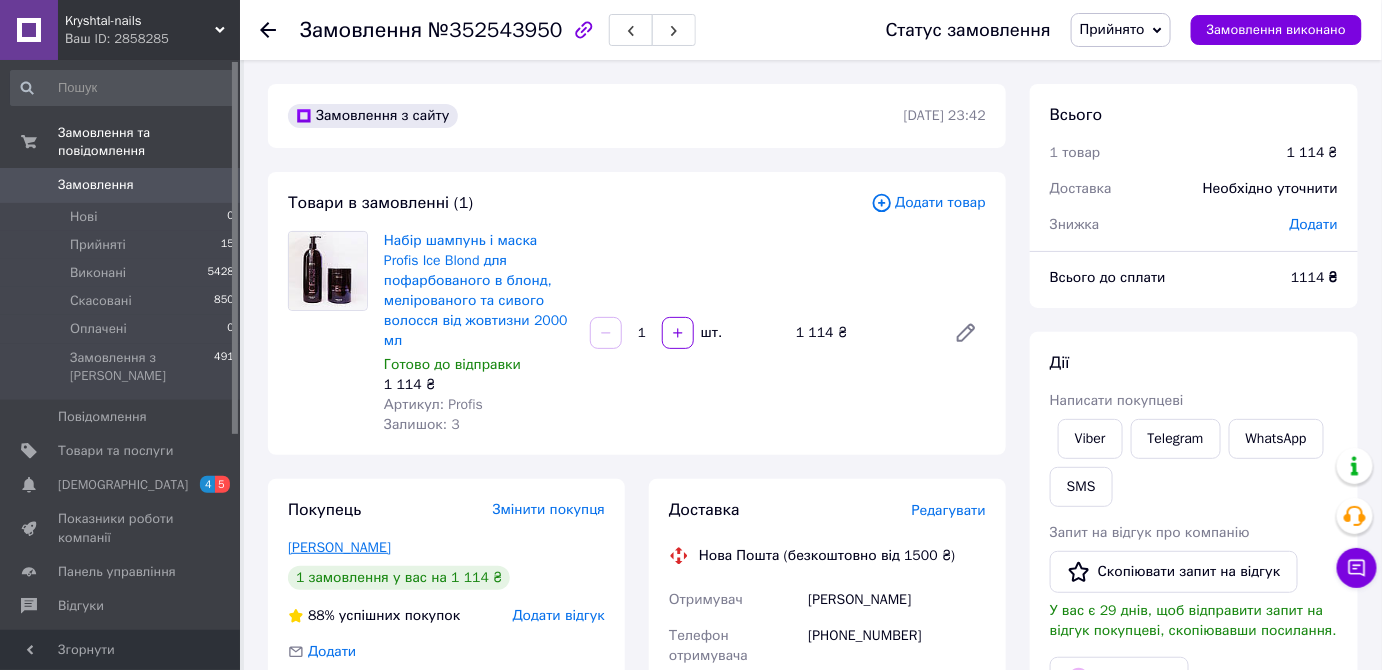 drag, startPoint x: 1389, startPoint y: 235, endPoint x: 354, endPoint y: 536, distance: 1077.8804 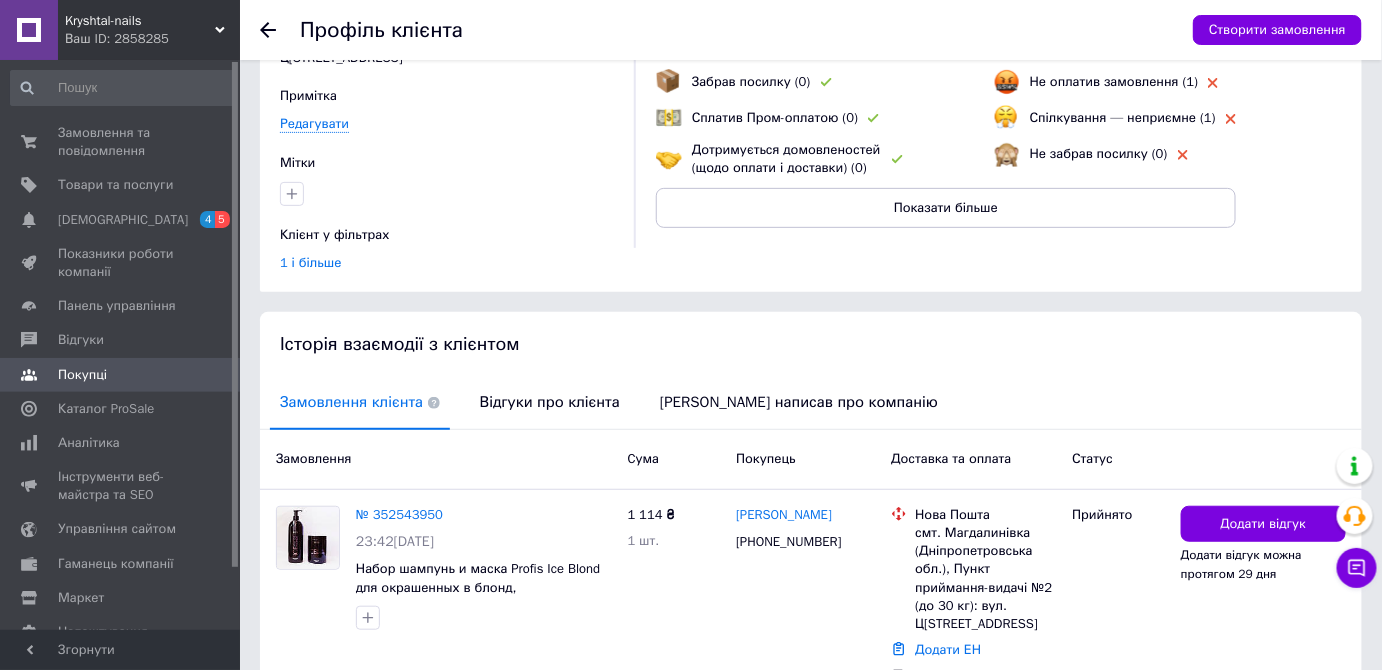 scroll, scrollTop: 173, scrollLeft: 0, axis: vertical 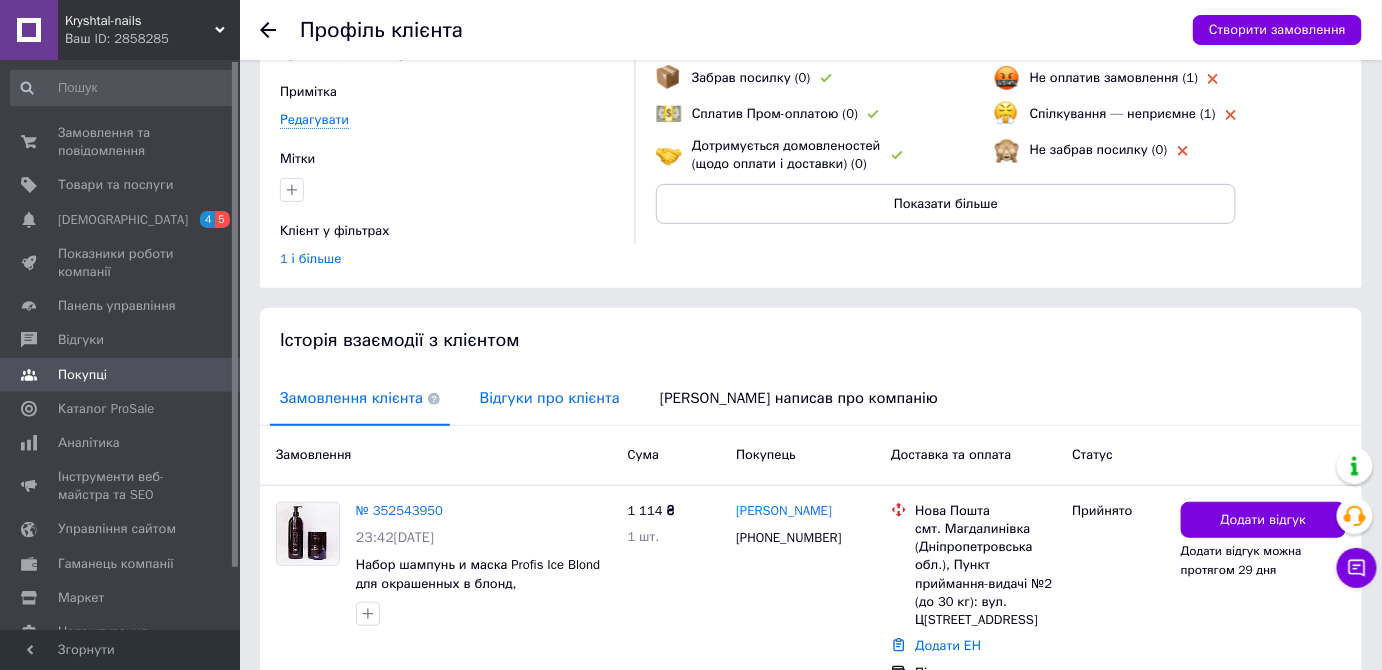 click on "Відгуки про клієнта" at bounding box center (550, 398) 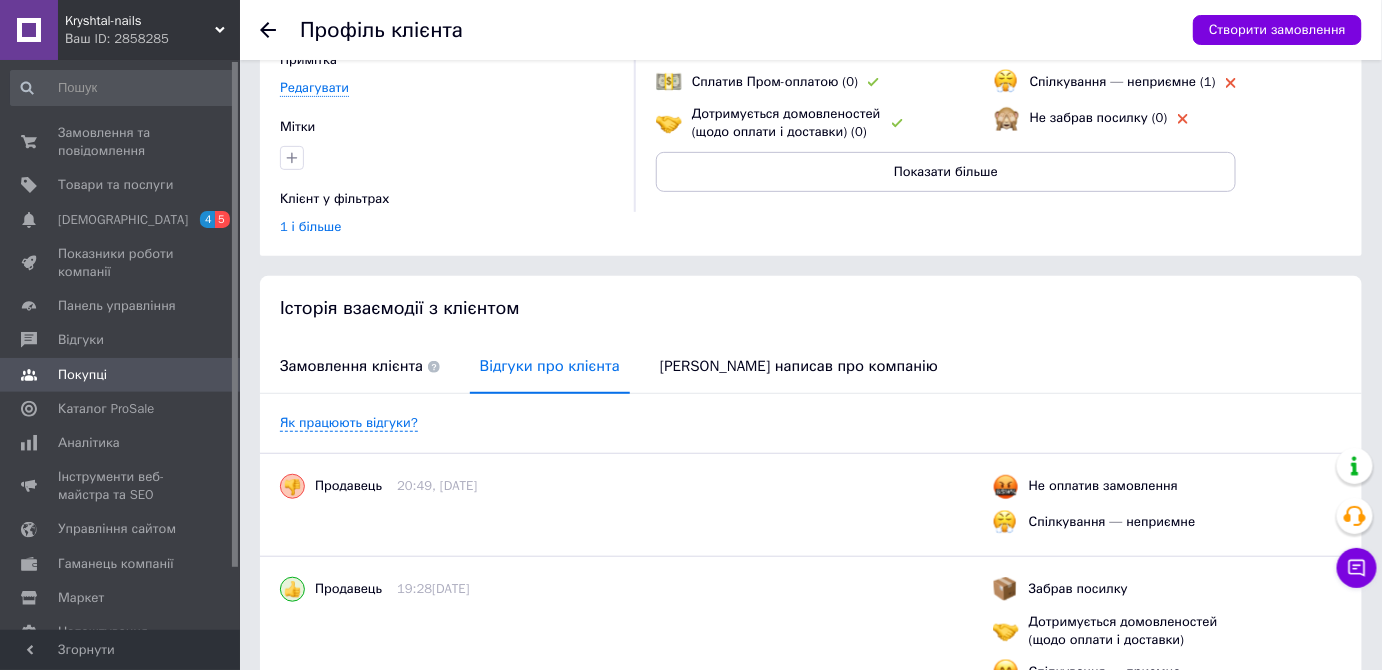 scroll, scrollTop: 0, scrollLeft: 0, axis: both 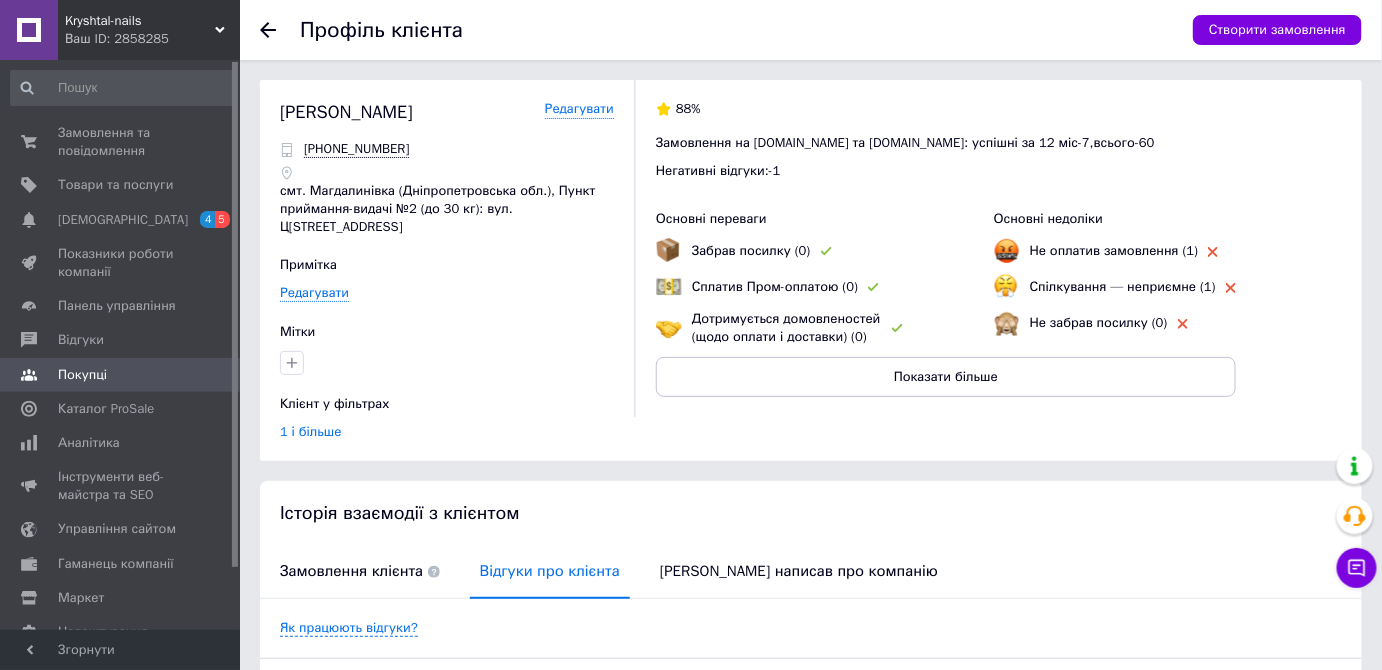 click 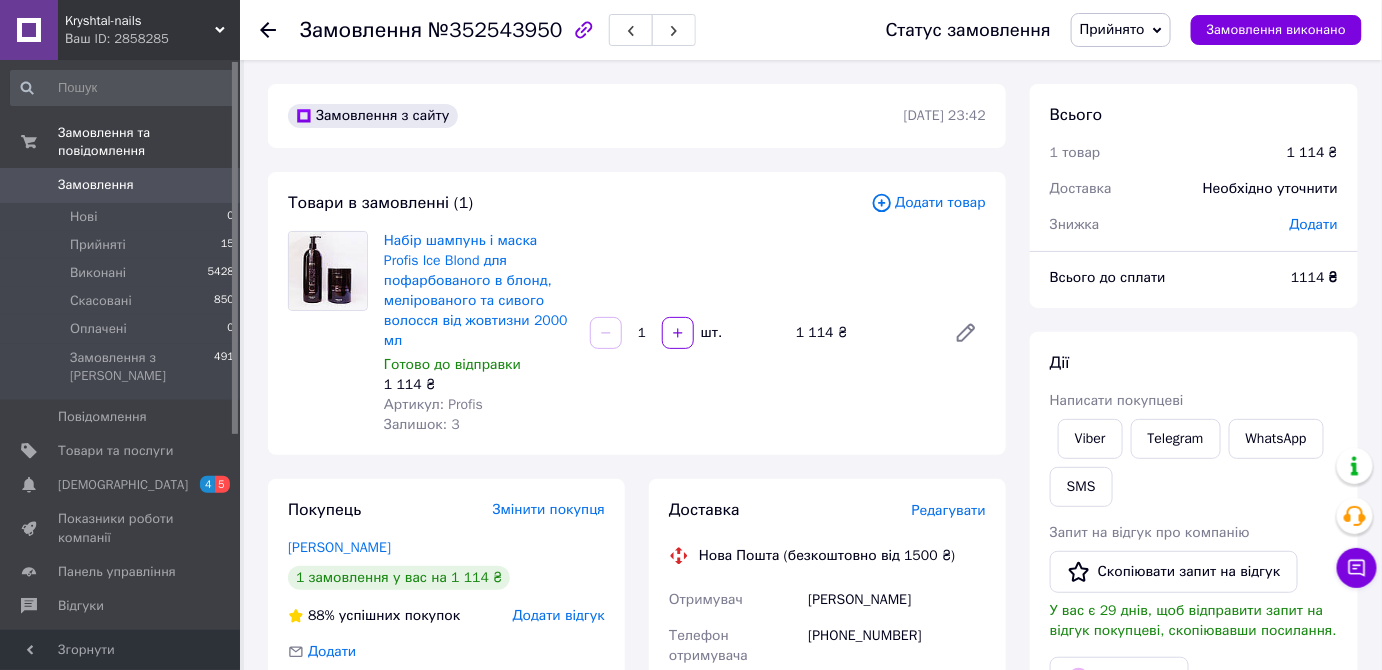 click 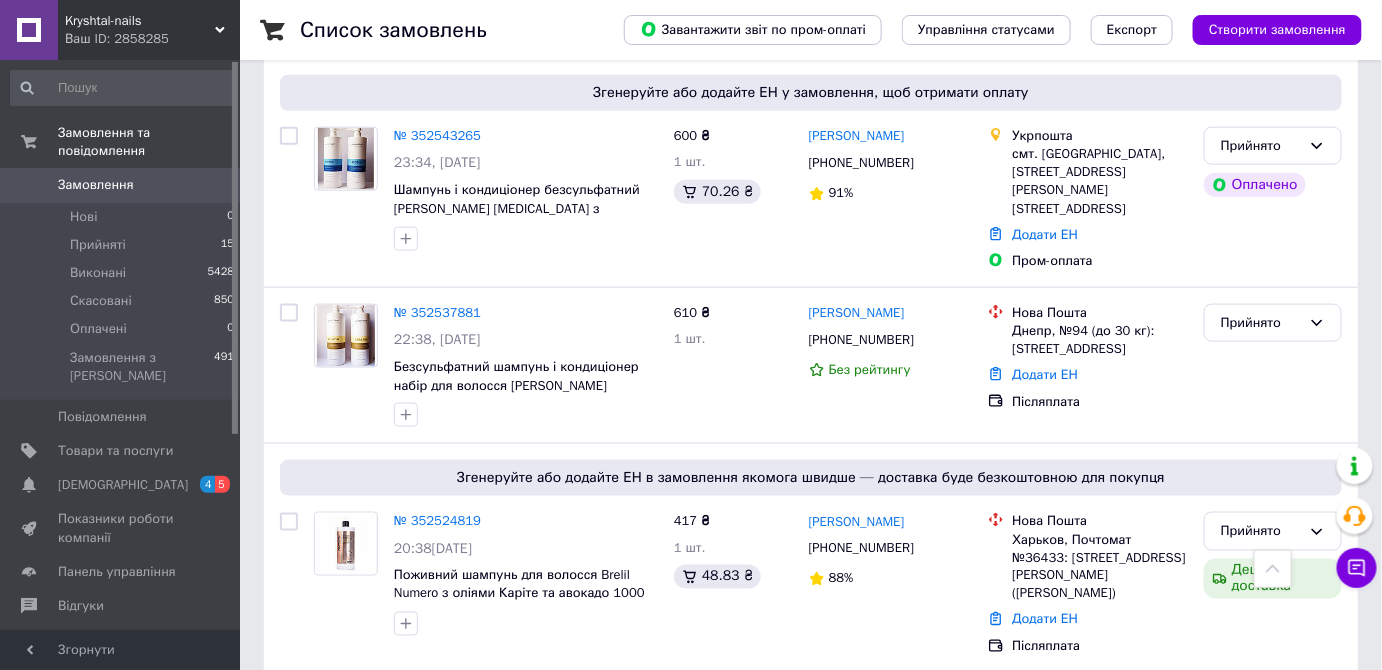 scroll, scrollTop: 706, scrollLeft: 0, axis: vertical 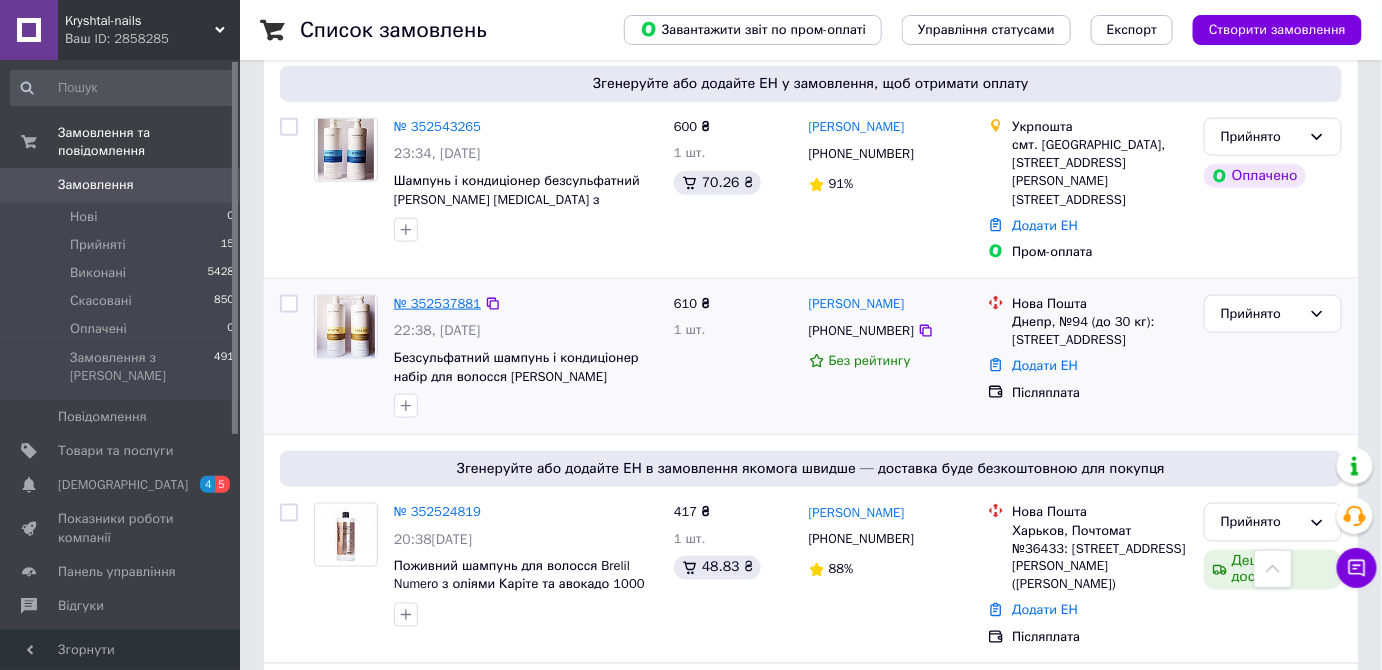 click on "№ 352537881" at bounding box center [437, 303] 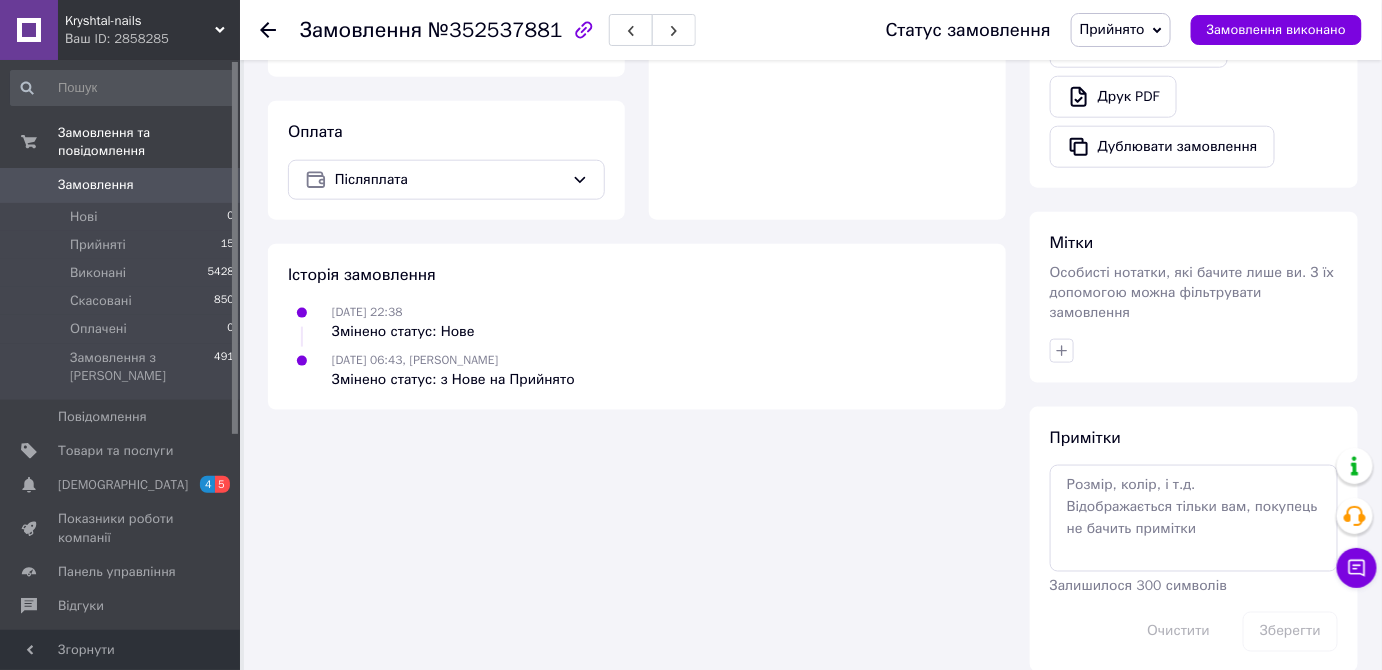 scroll, scrollTop: 701, scrollLeft: 0, axis: vertical 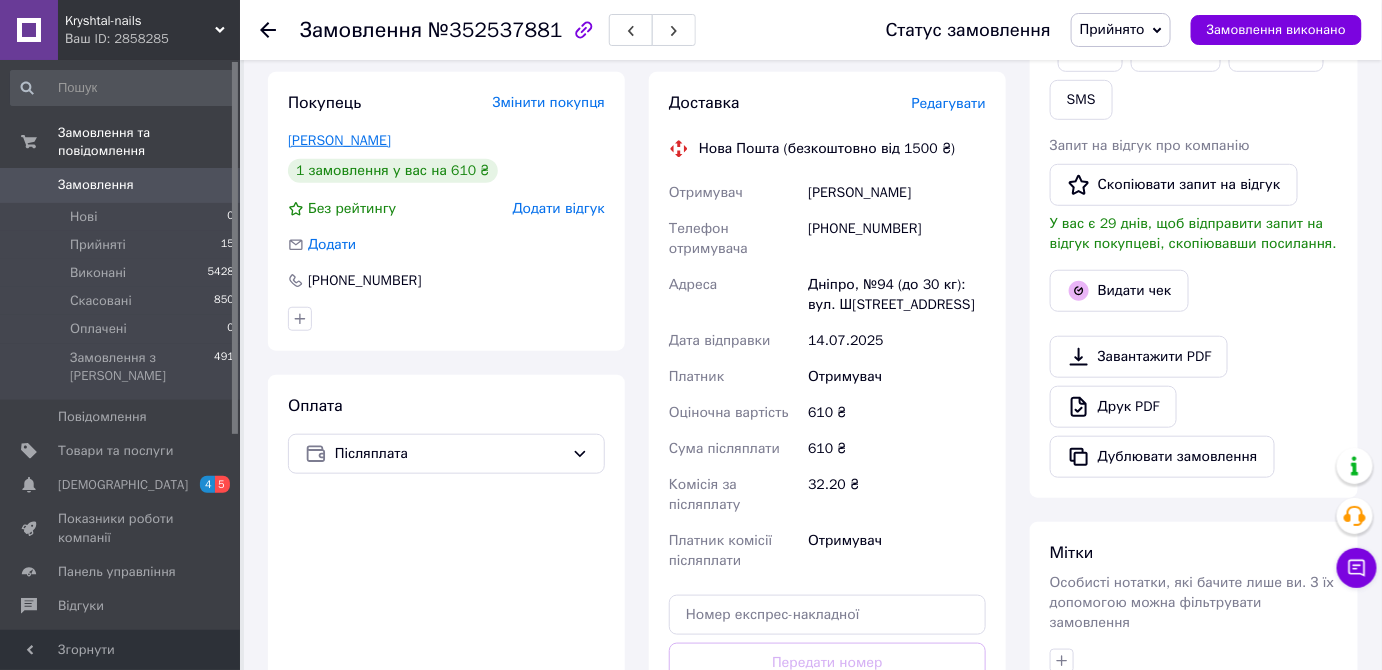 click on "Суркова Татьяна" at bounding box center (339, 140) 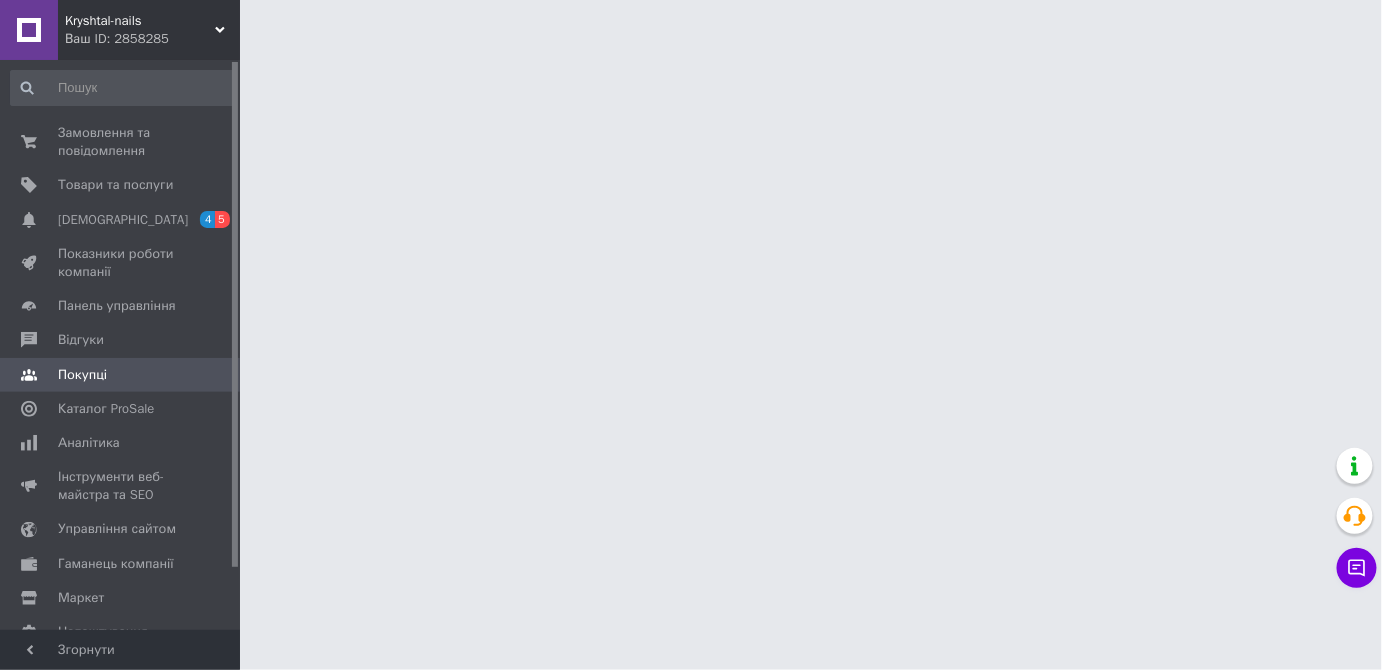 scroll, scrollTop: 0, scrollLeft: 0, axis: both 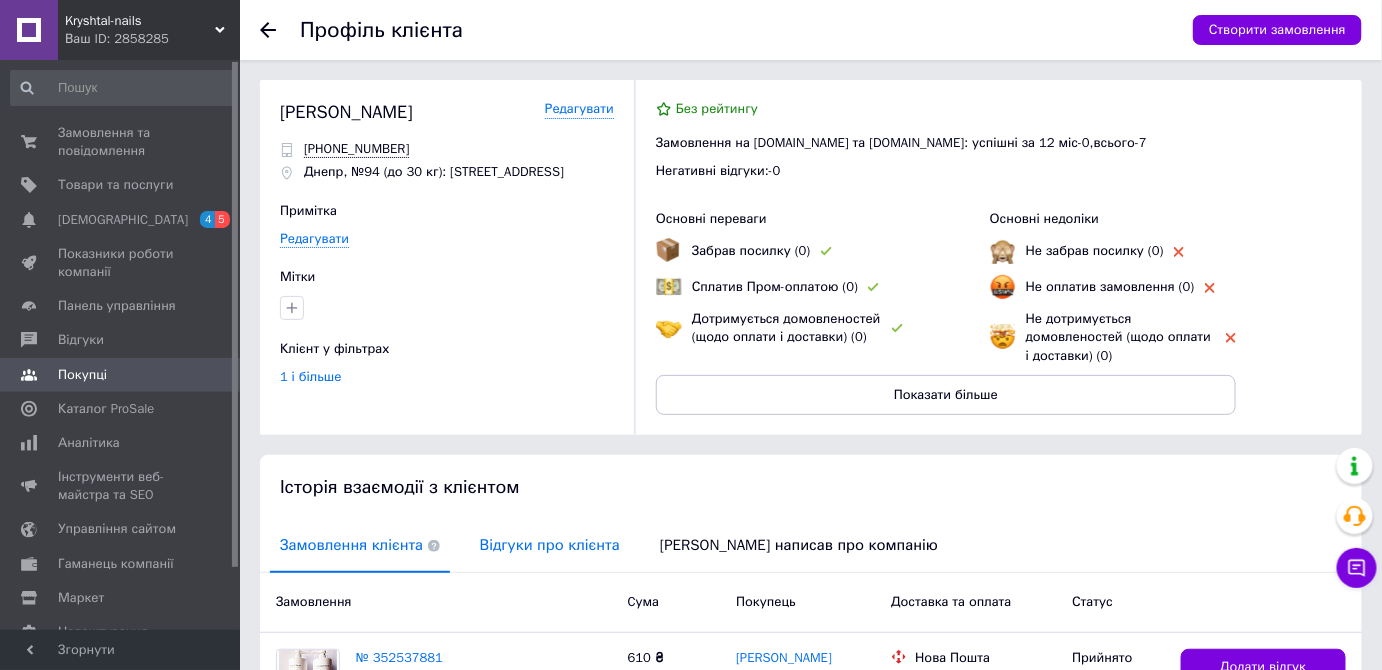 click on "Відгуки про клієнта" at bounding box center [550, 545] 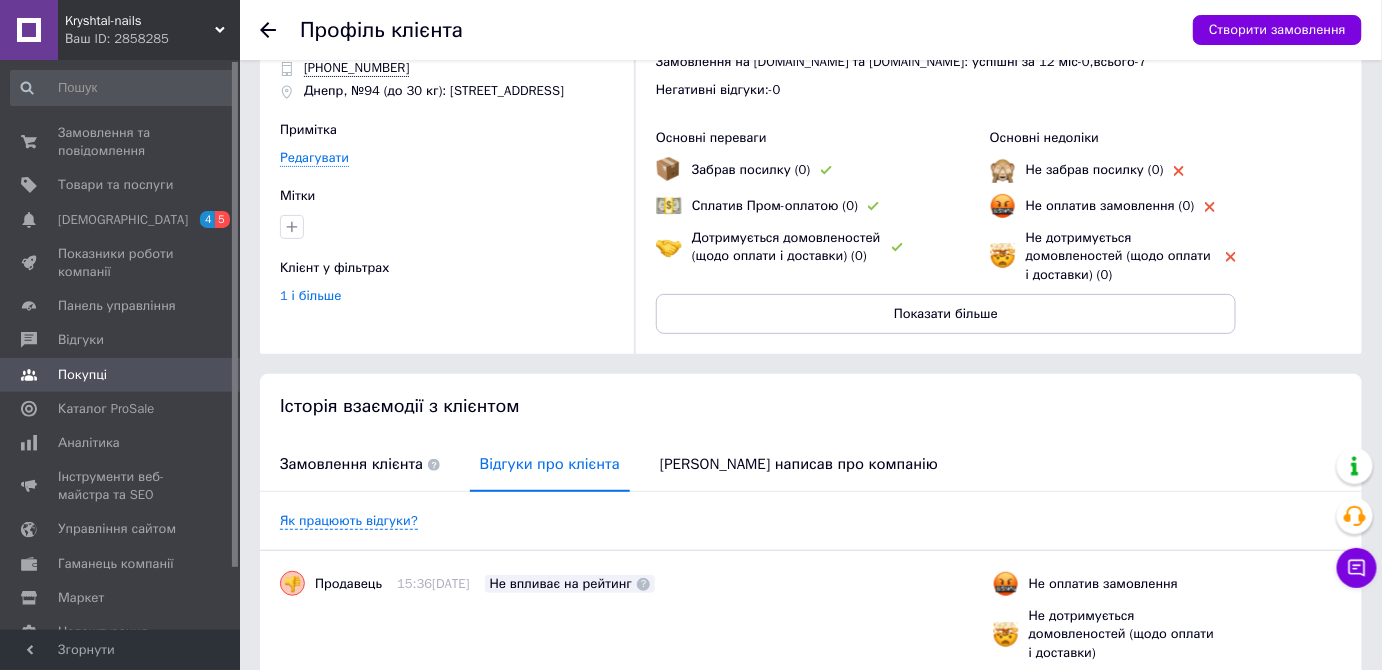 scroll, scrollTop: 0, scrollLeft: 0, axis: both 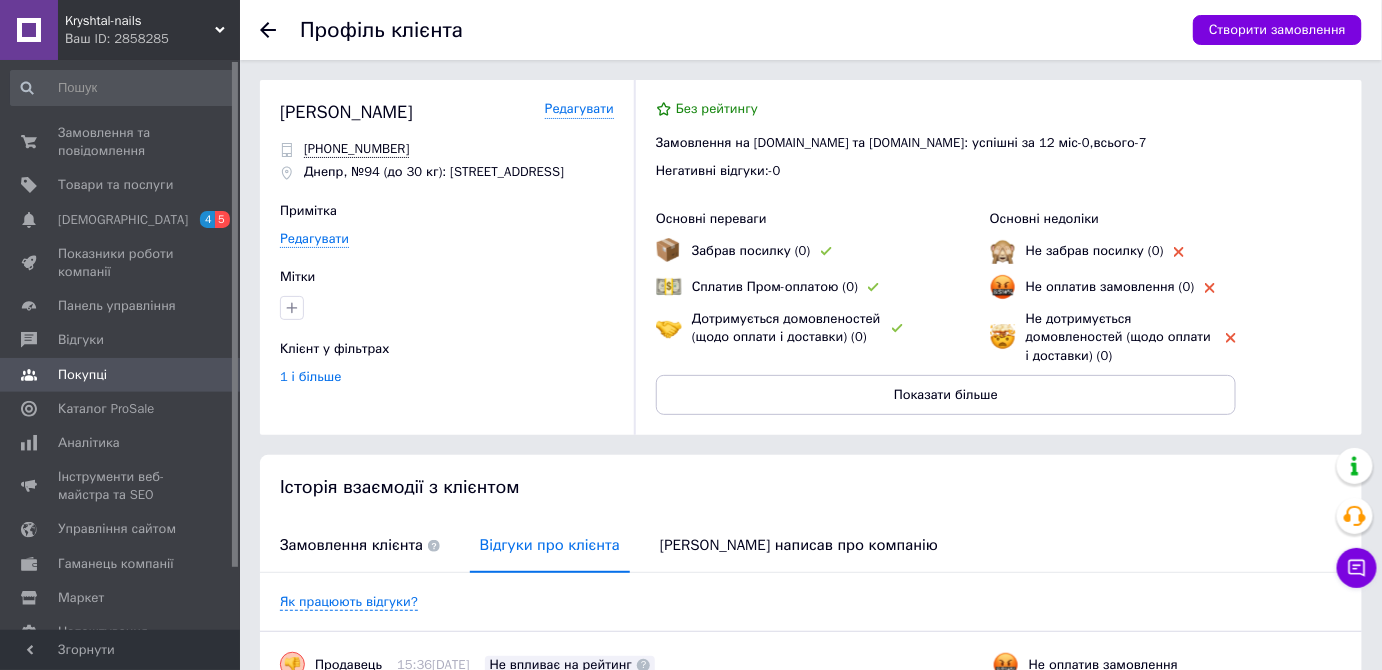 click 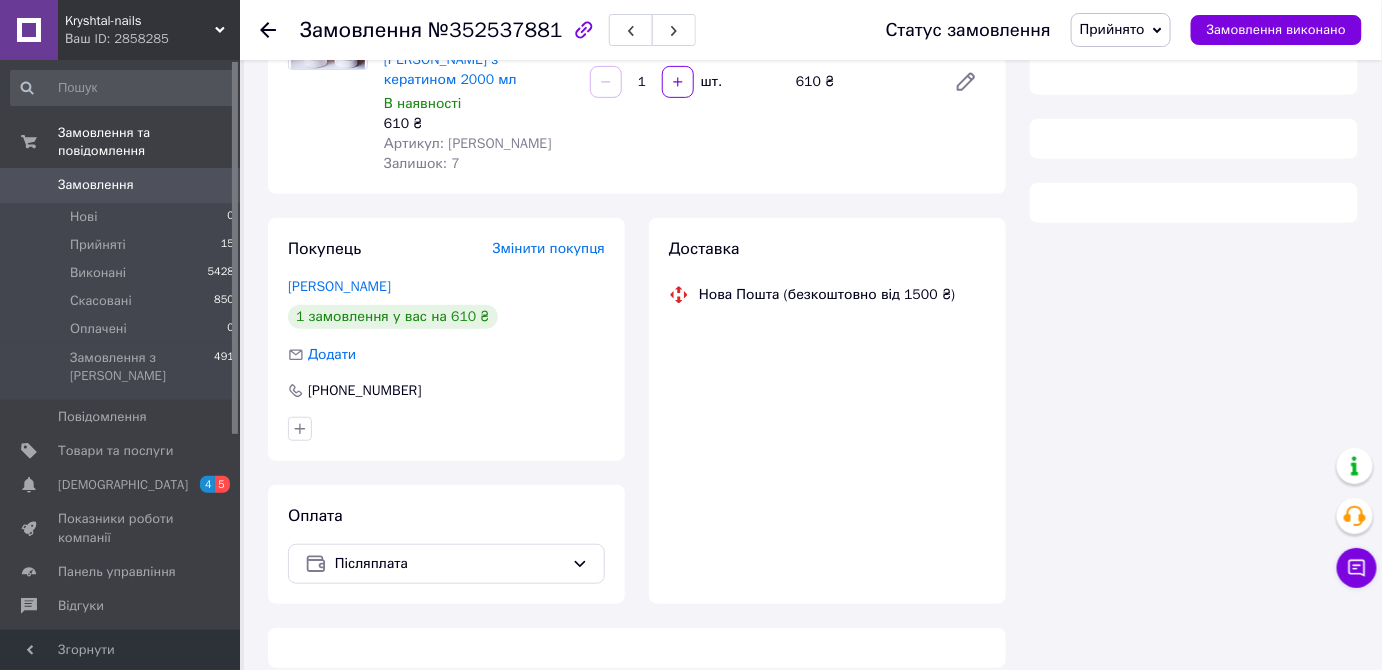 scroll, scrollTop: 243, scrollLeft: 0, axis: vertical 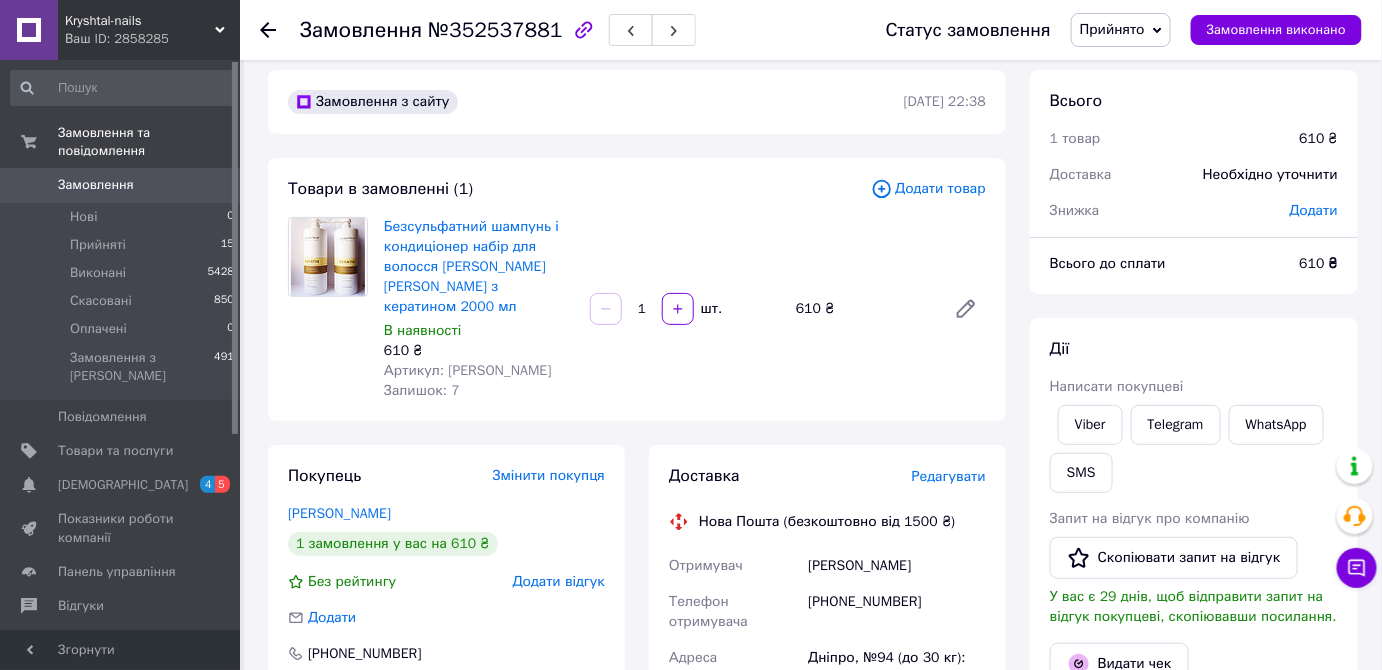 click 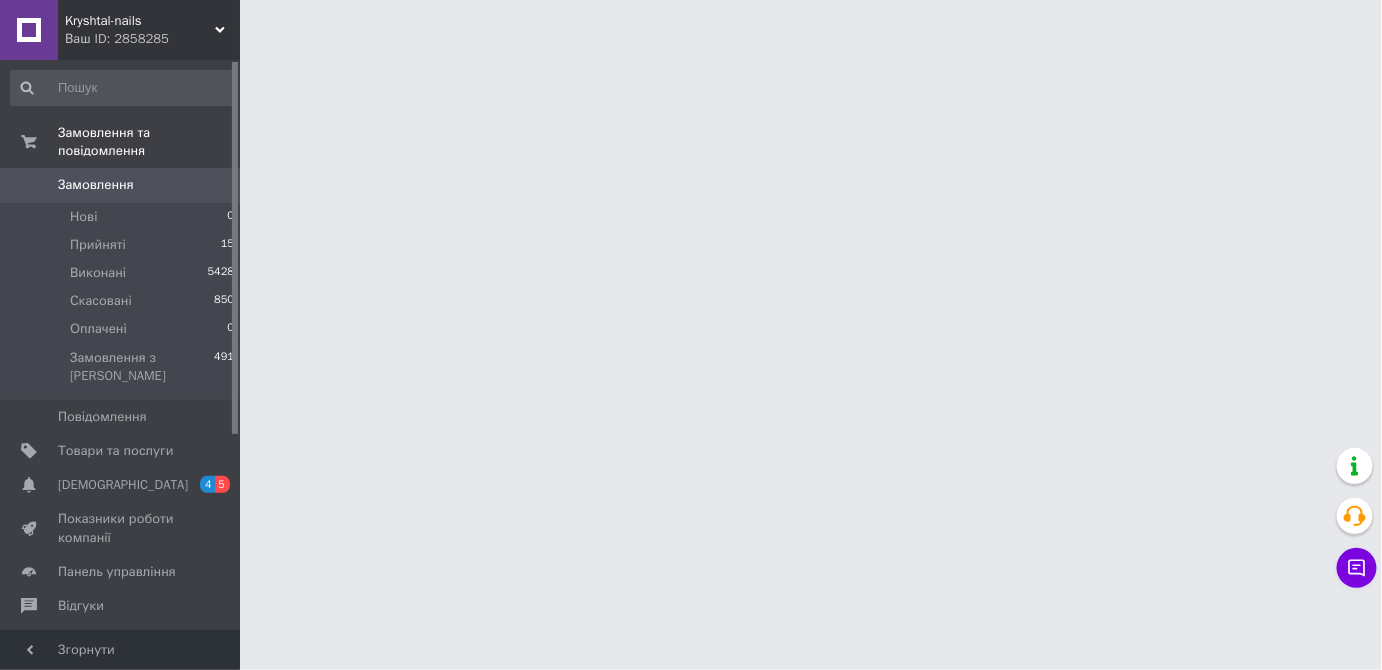 scroll, scrollTop: 0, scrollLeft: 0, axis: both 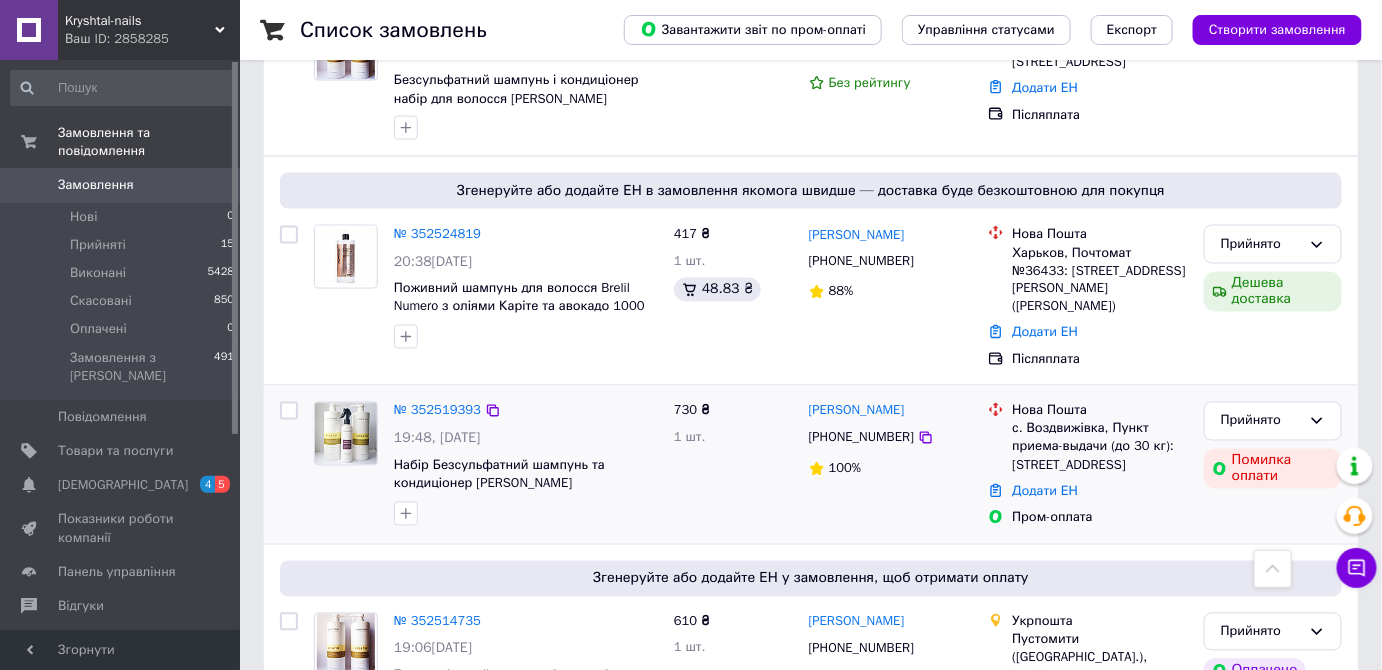 click on "№ 352519393" at bounding box center (437, 411) 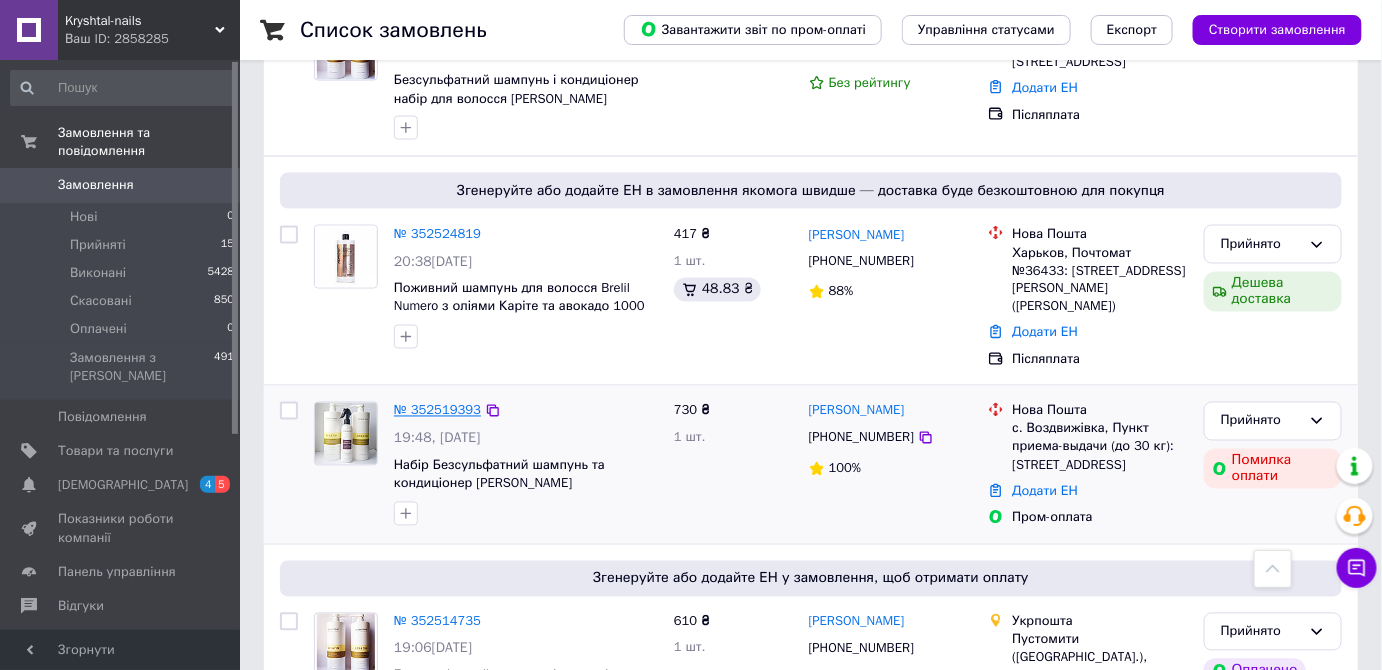 click on "№ 352519393" at bounding box center [437, 410] 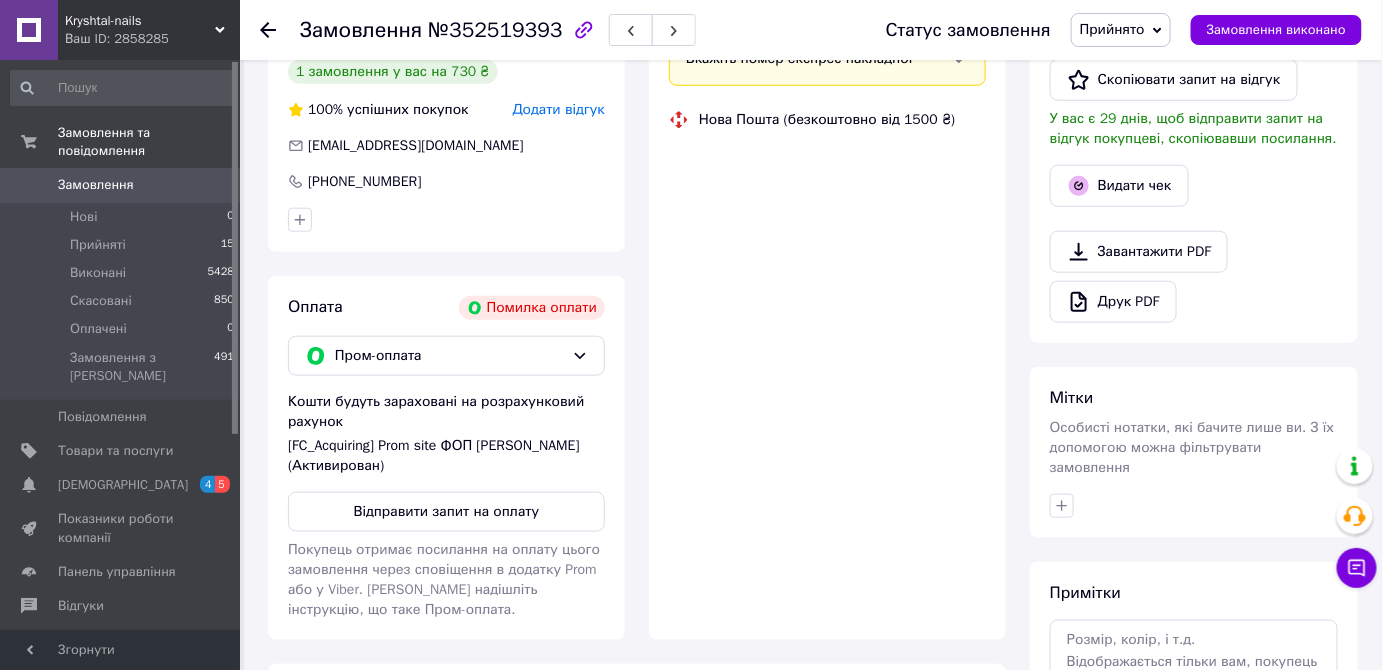 scroll, scrollTop: 717, scrollLeft: 0, axis: vertical 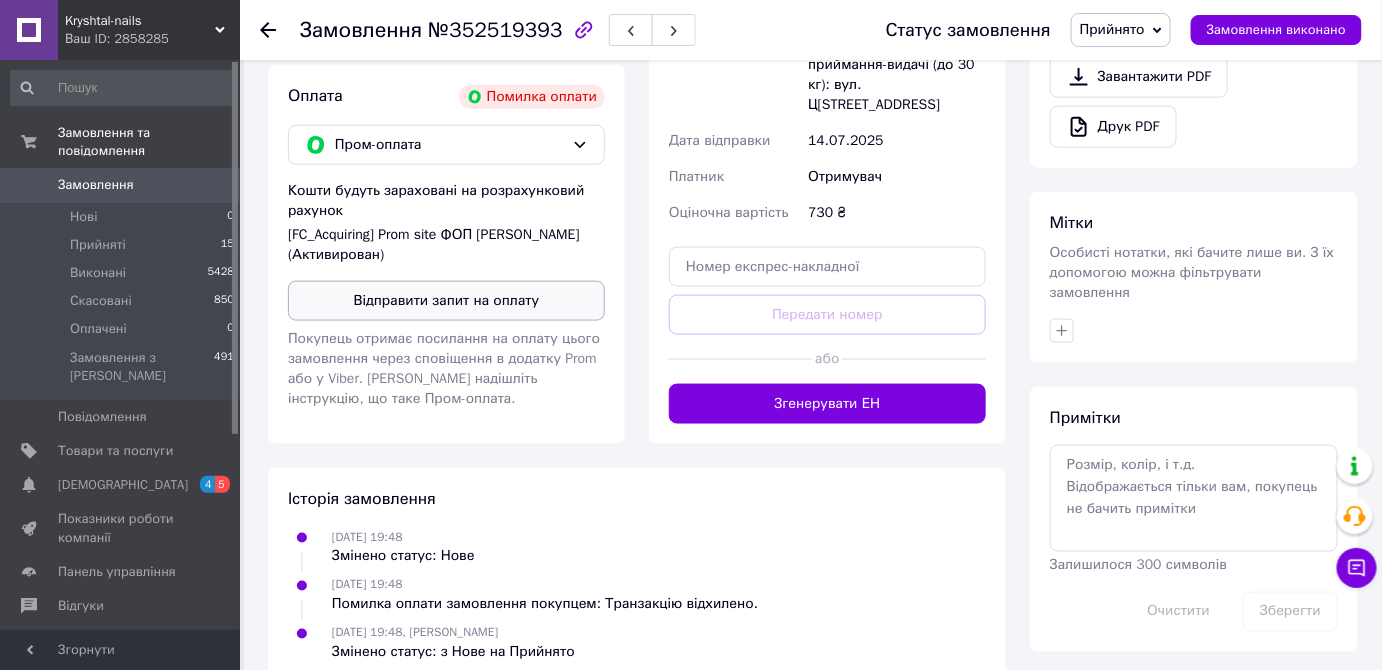 click on "Відправити запит на оплату" at bounding box center [446, 301] 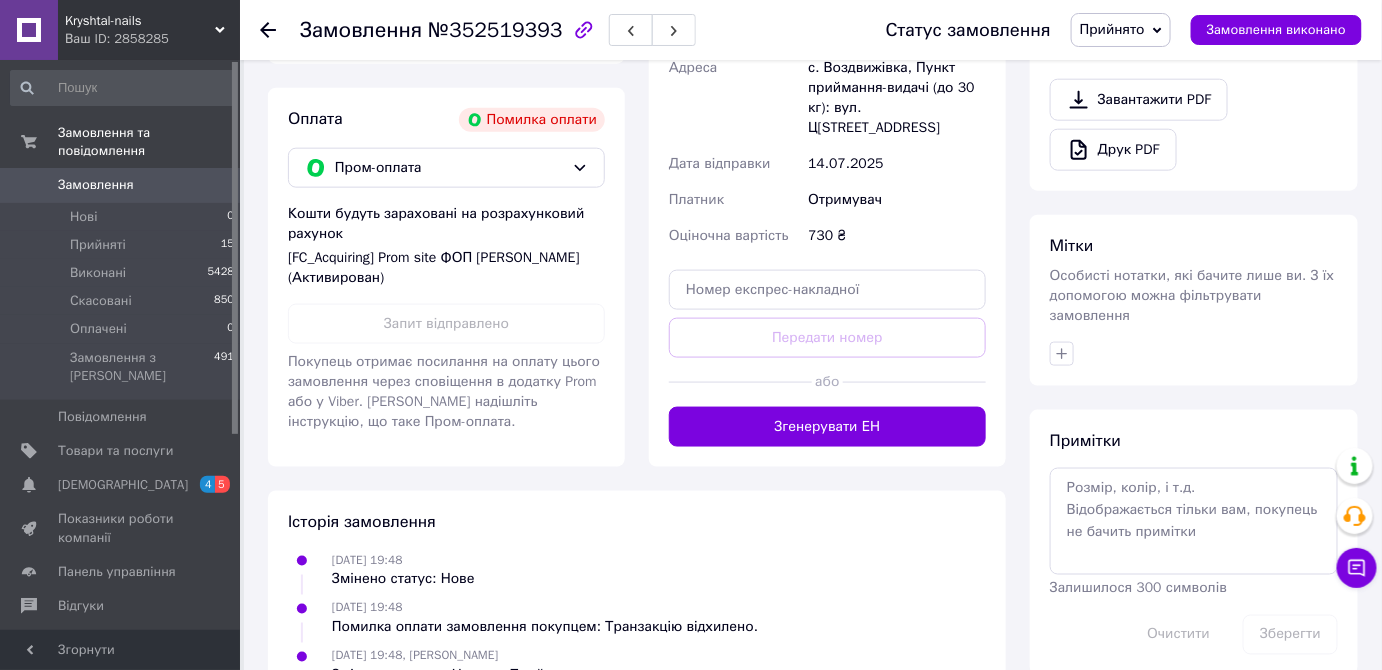 scroll, scrollTop: 689, scrollLeft: 0, axis: vertical 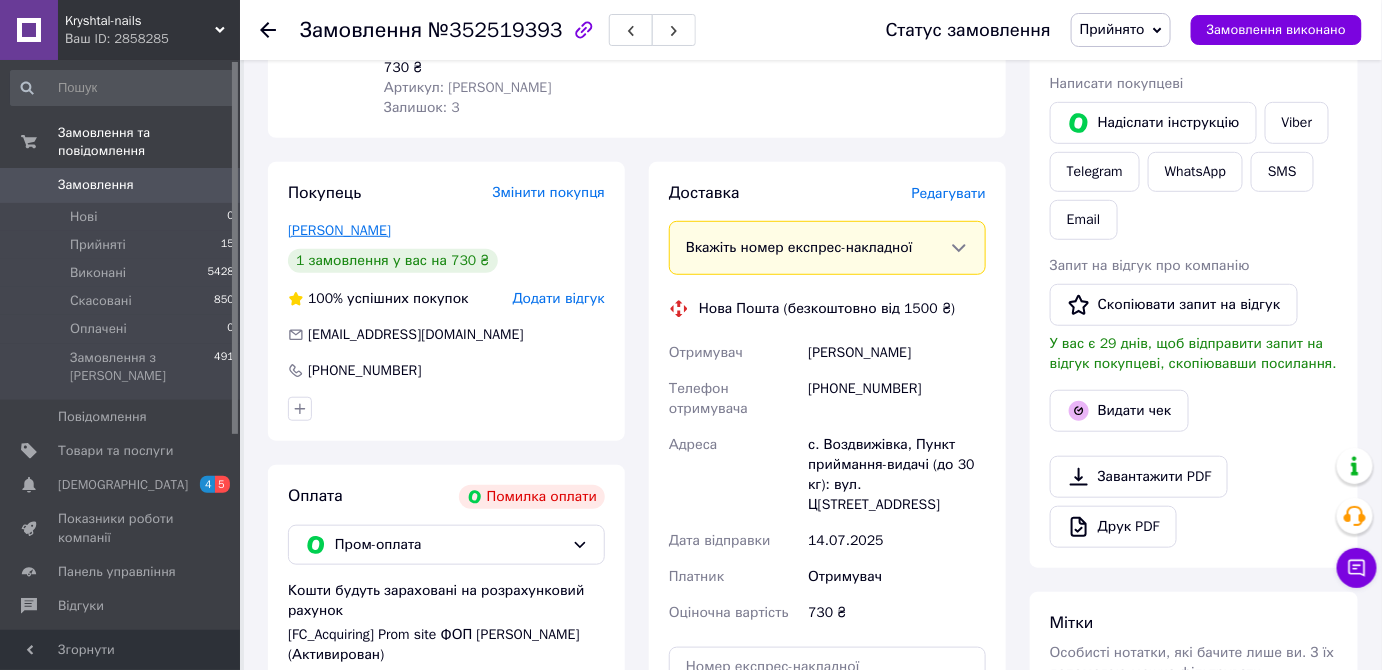 click on "Березюк Анастасія" at bounding box center [339, 230] 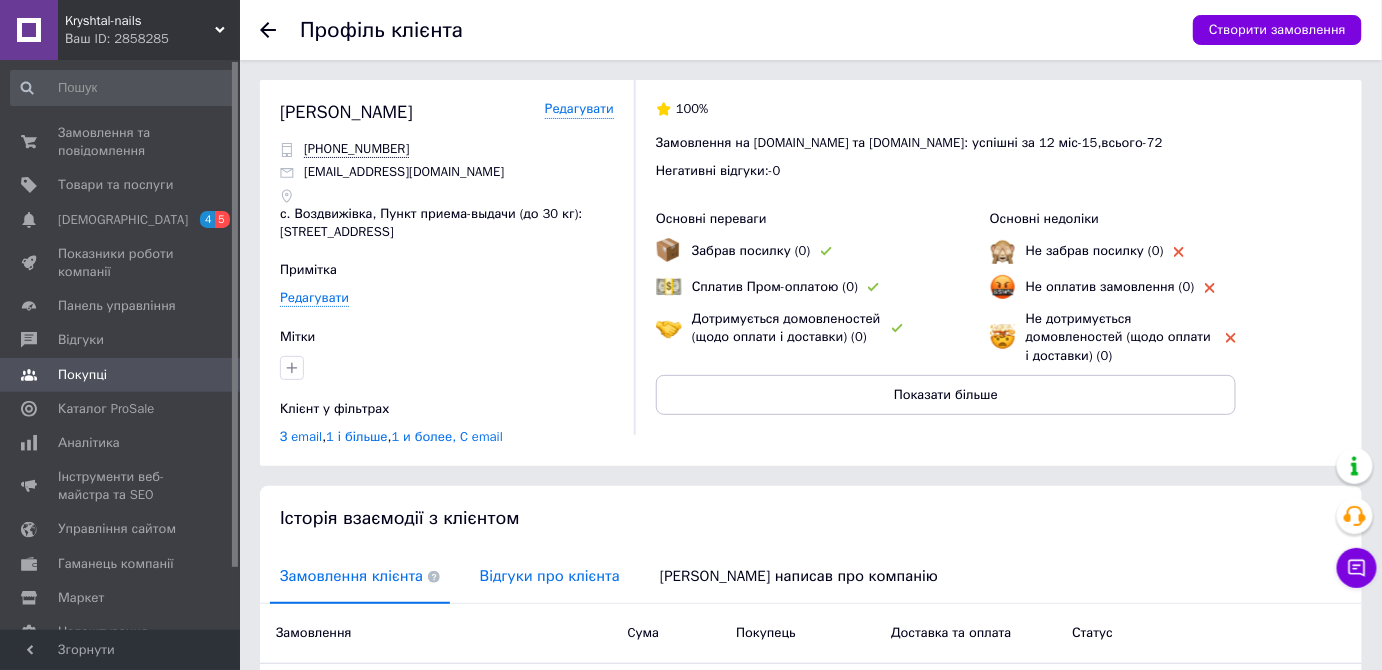 click on "Відгуки про клієнта" at bounding box center [550, 576] 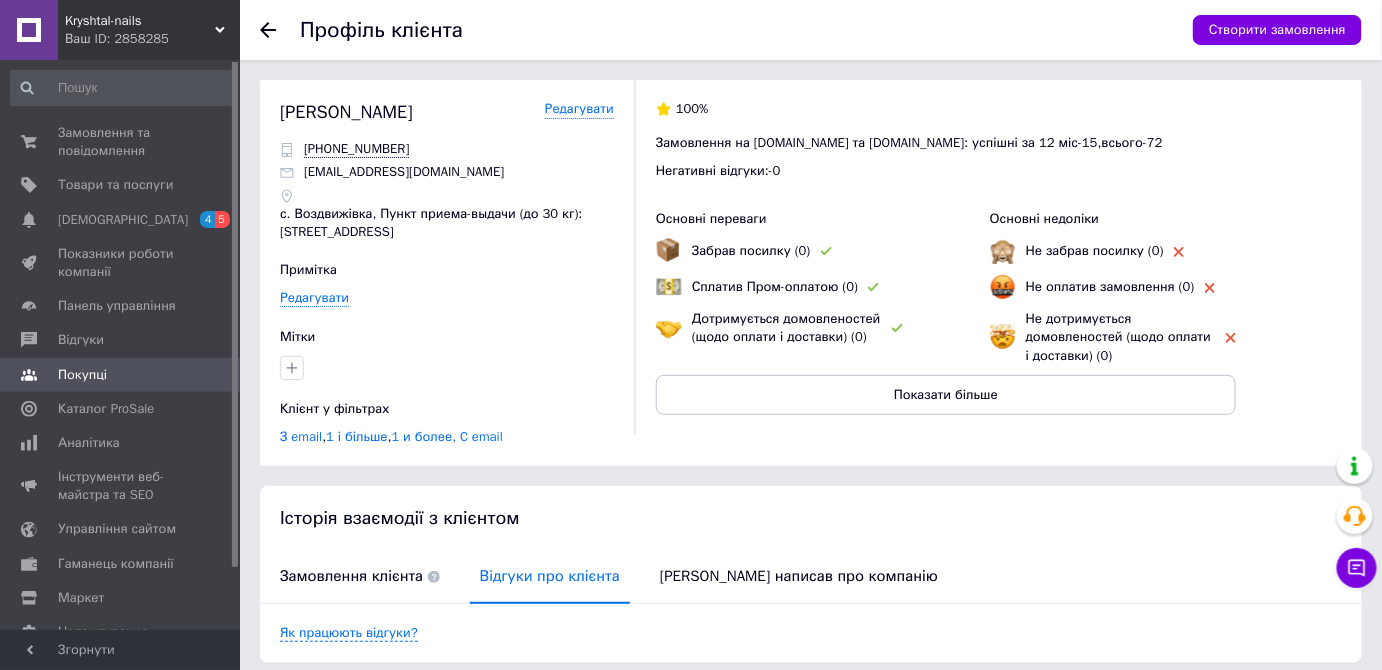 click 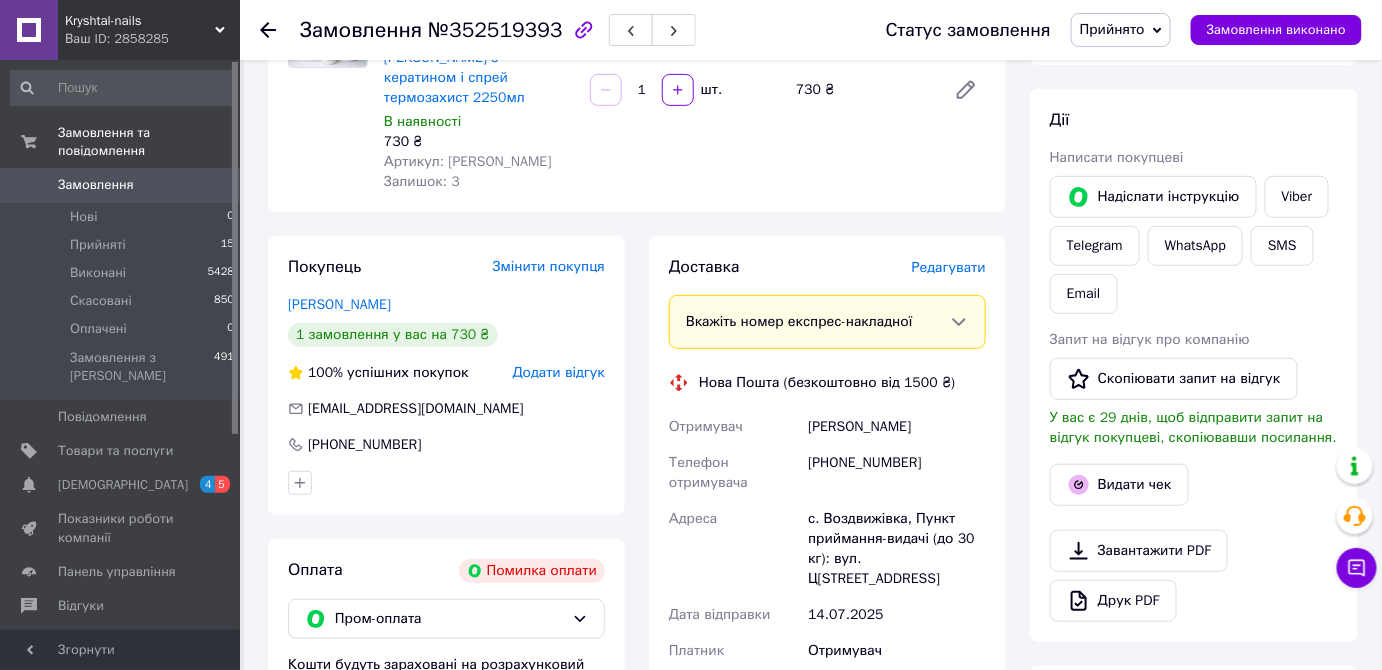 click 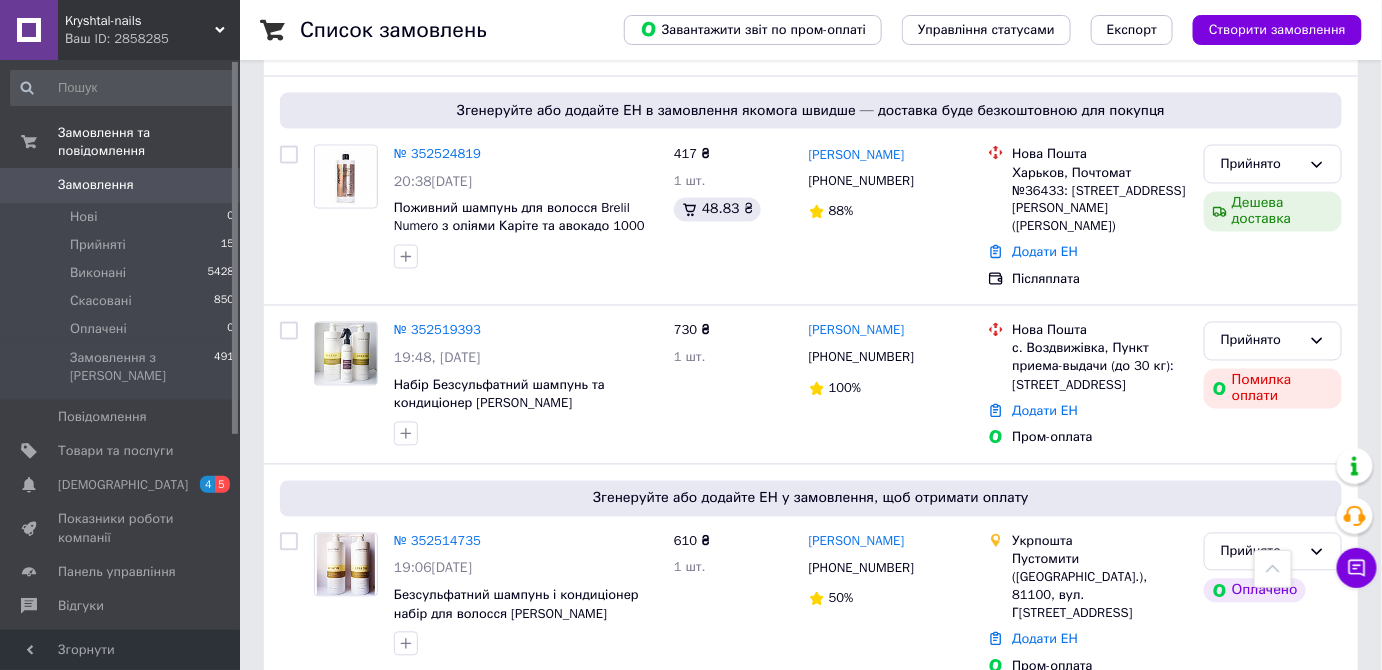 scroll, scrollTop: 1011, scrollLeft: 0, axis: vertical 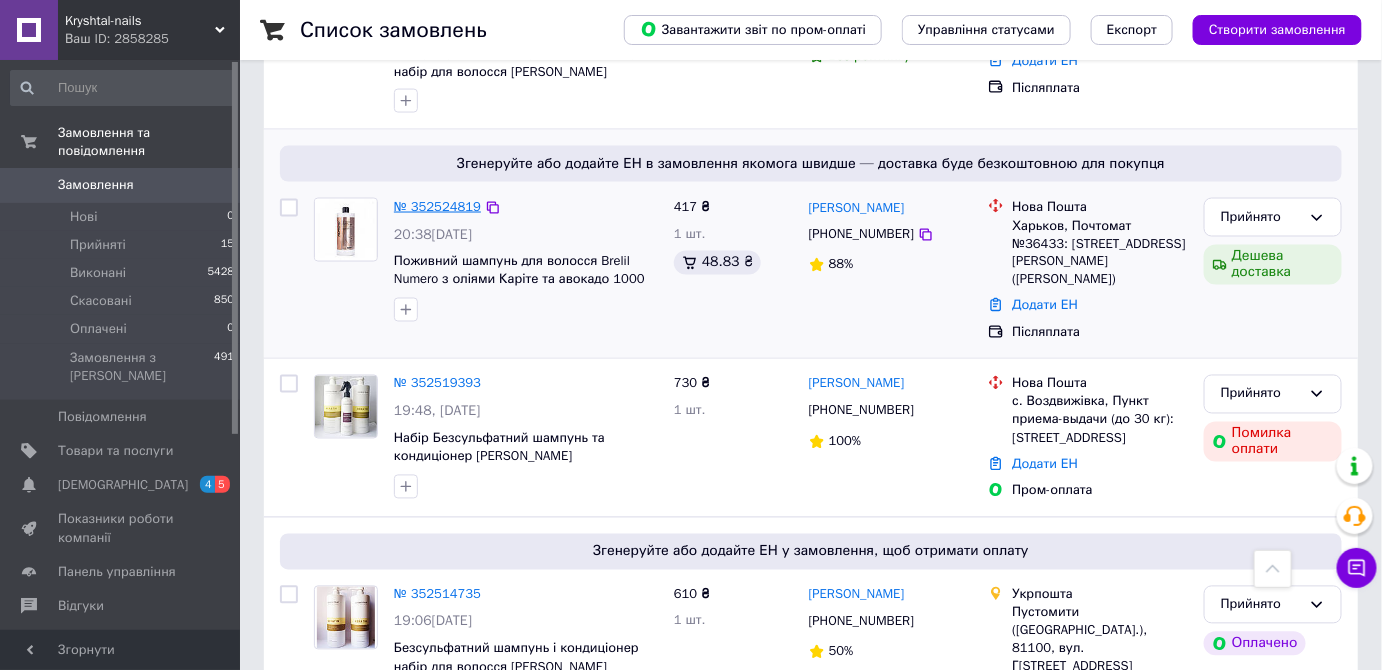 click on "№ 352524819" at bounding box center [437, 206] 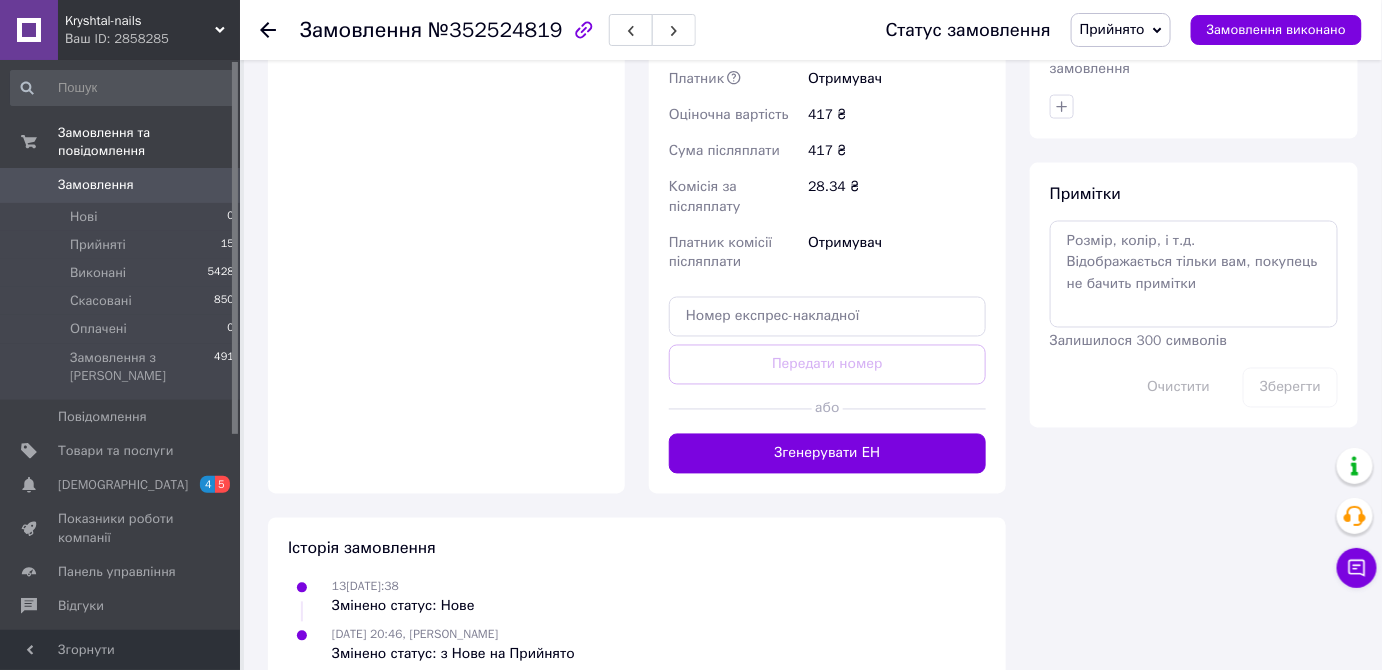 scroll, scrollTop: 1007, scrollLeft: 0, axis: vertical 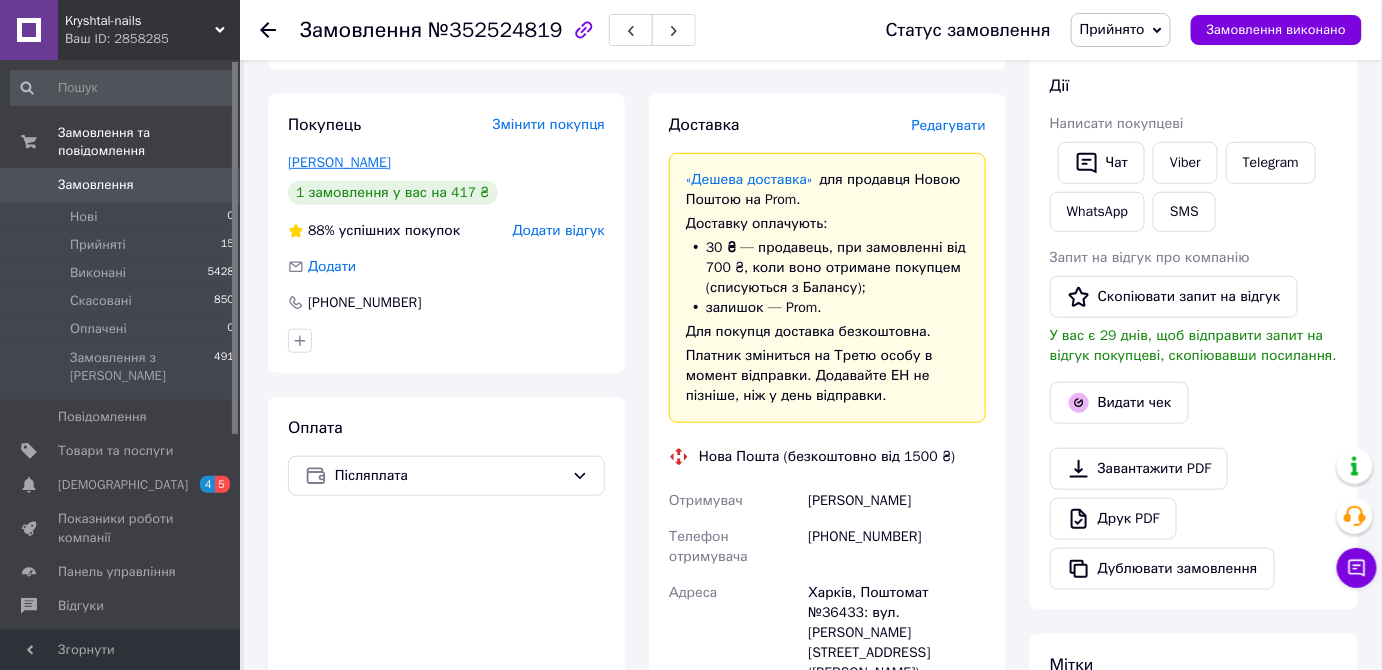 click on "Бухун Галина" at bounding box center (339, 162) 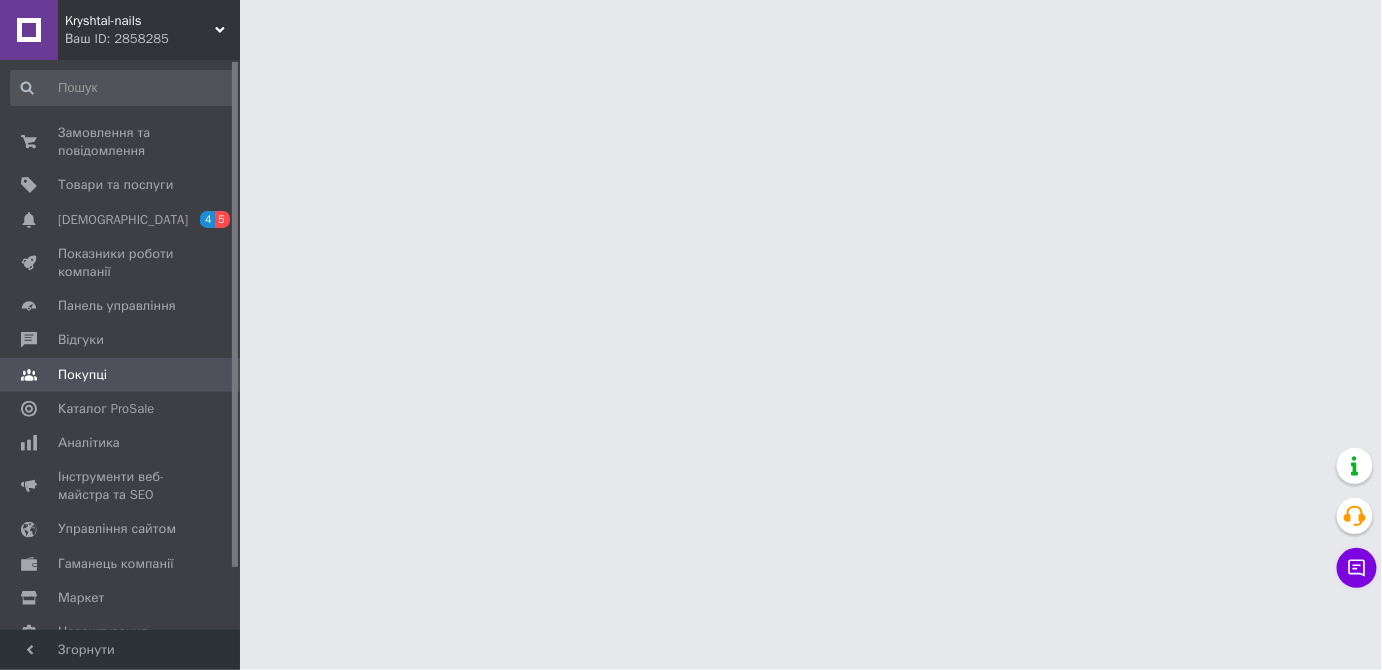 scroll, scrollTop: 0, scrollLeft: 0, axis: both 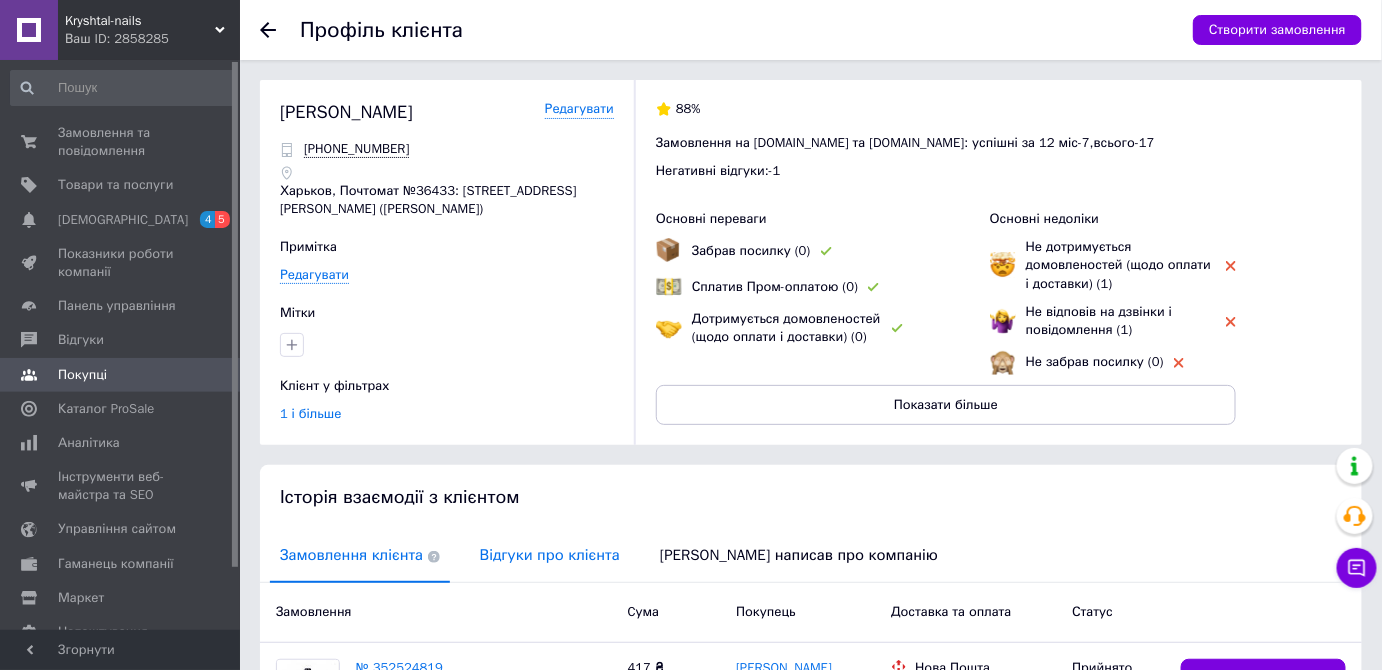 click on "Відгуки про клієнта" at bounding box center (550, 555) 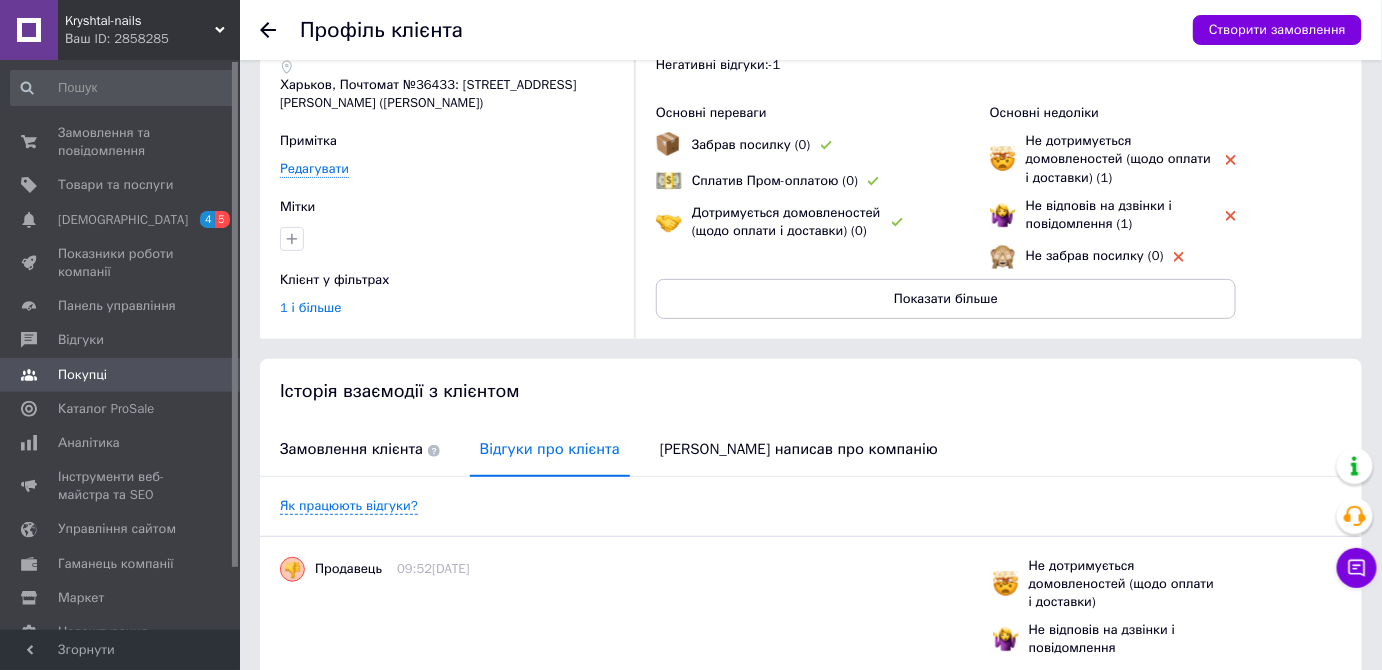 scroll, scrollTop: 0, scrollLeft: 0, axis: both 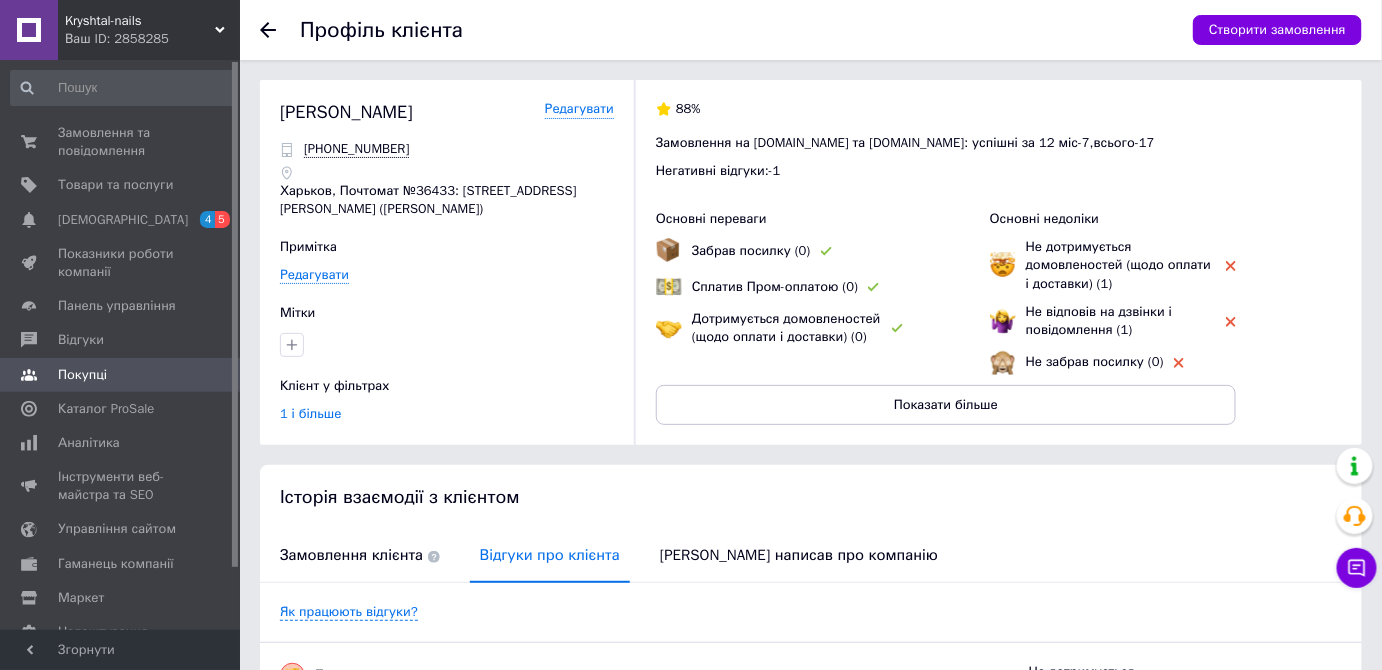 click at bounding box center [280, 30] 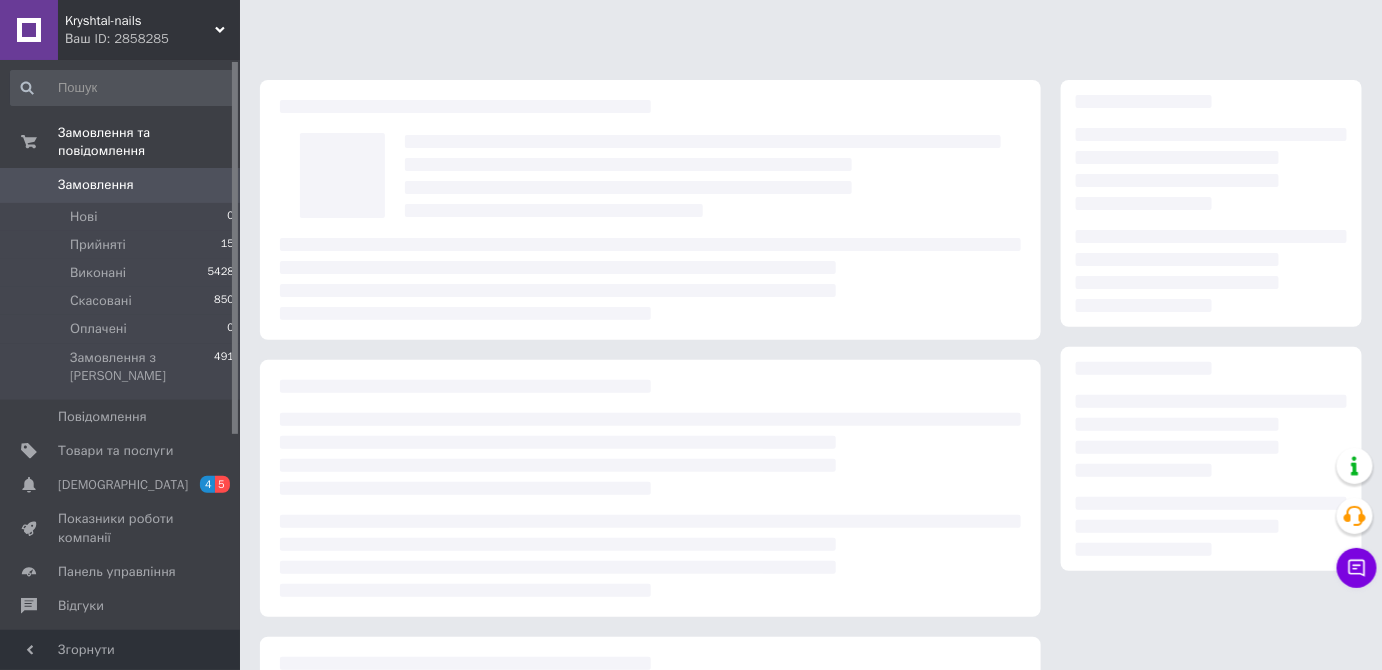 scroll, scrollTop: 243, scrollLeft: 0, axis: vertical 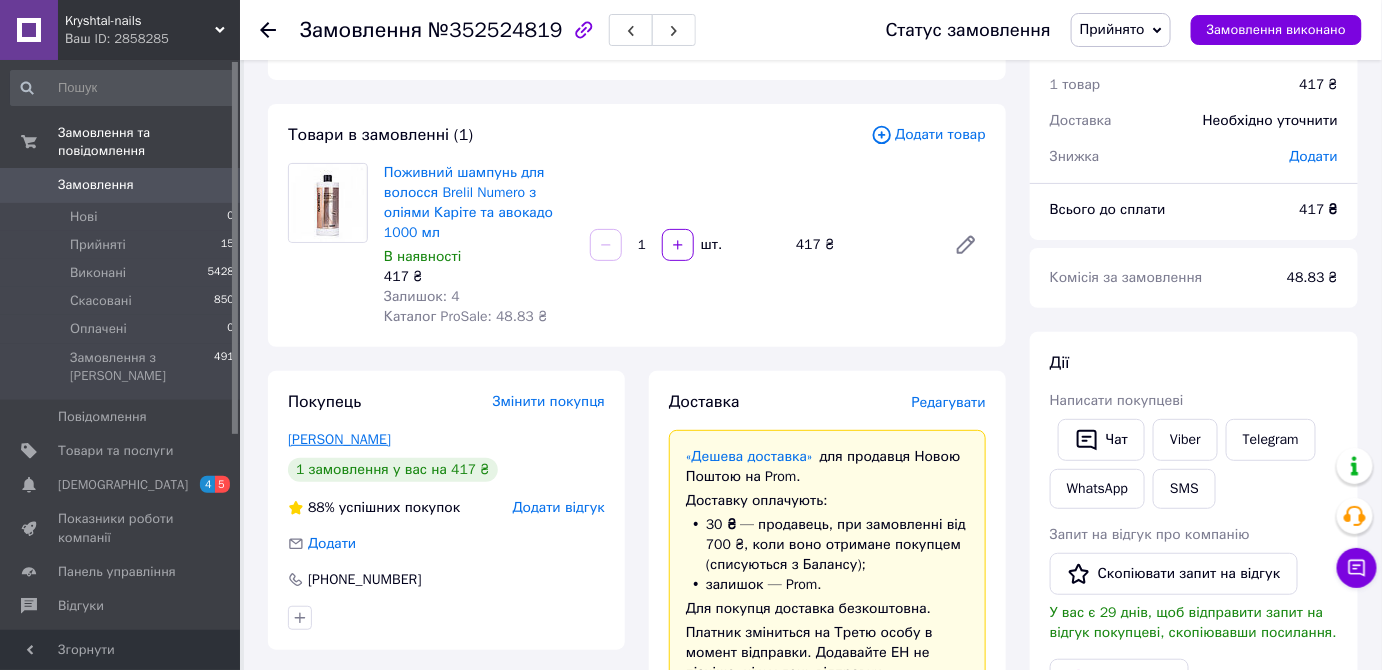 click on "Бухун Галина" at bounding box center [339, 439] 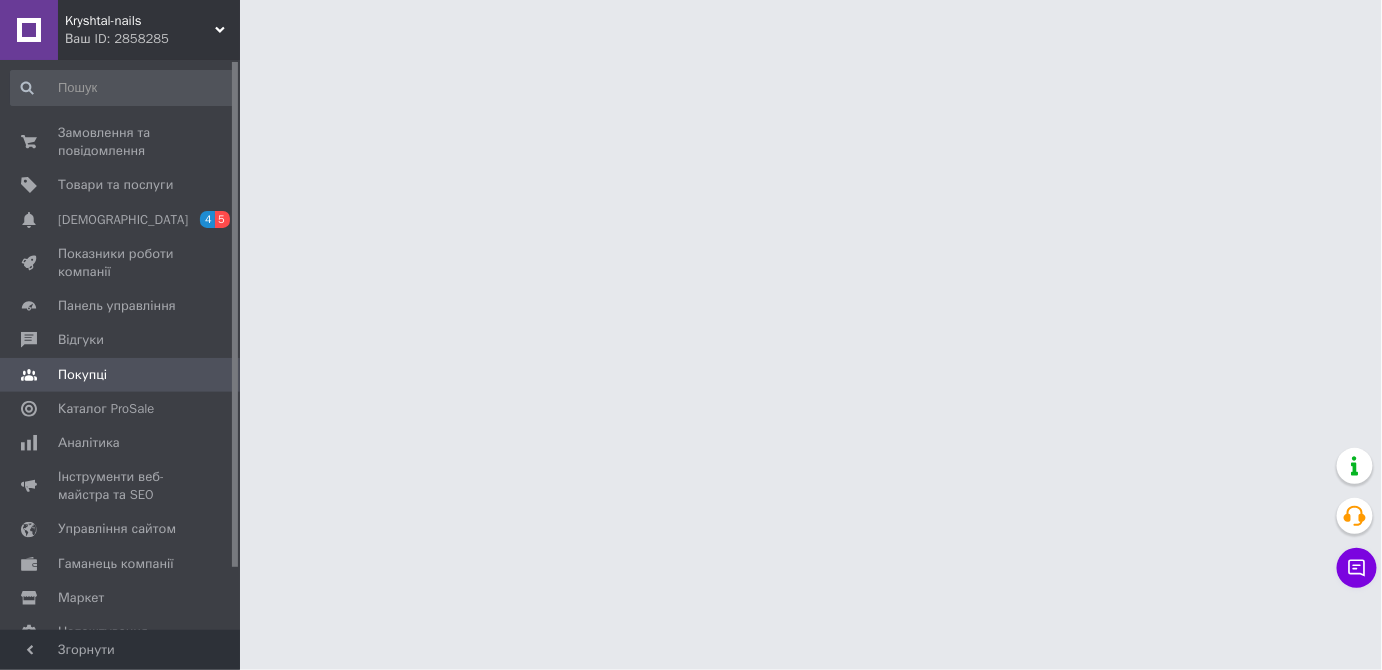 scroll, scrollTop: 0, scrollLeft: 0, axis: both 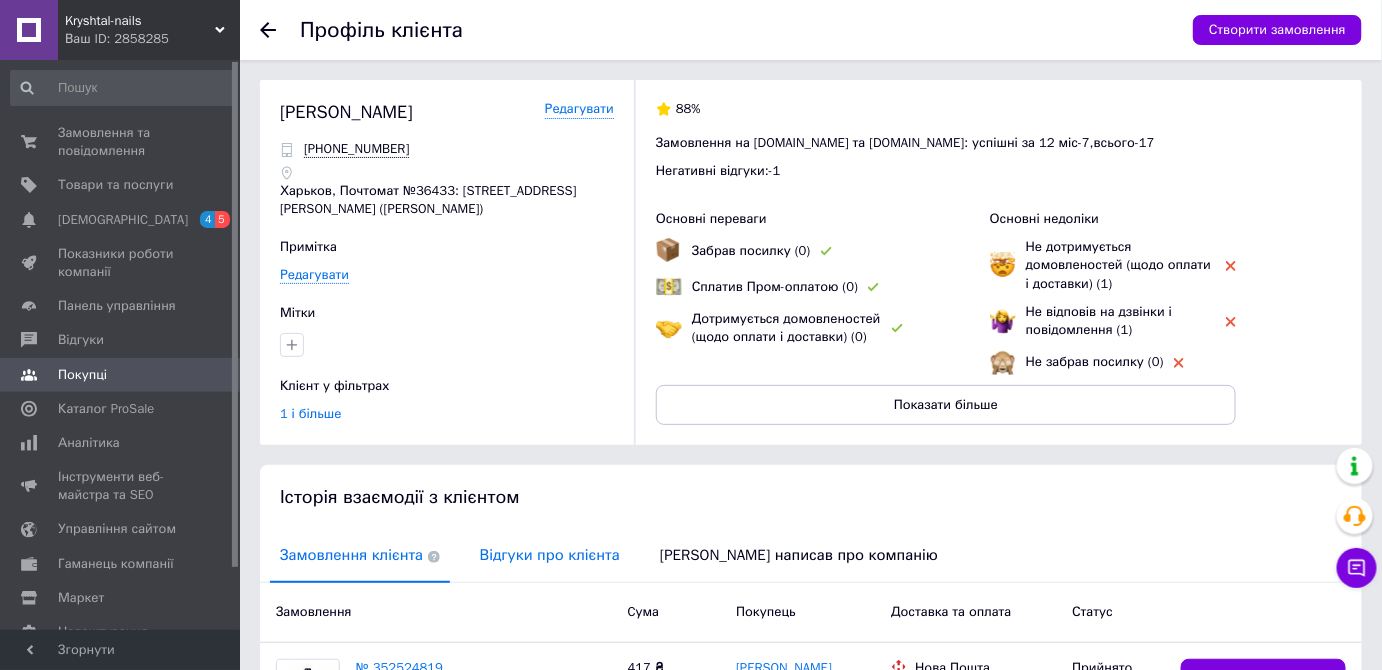click on "Відгуки про клієнта" at bounding box center [550, 555] 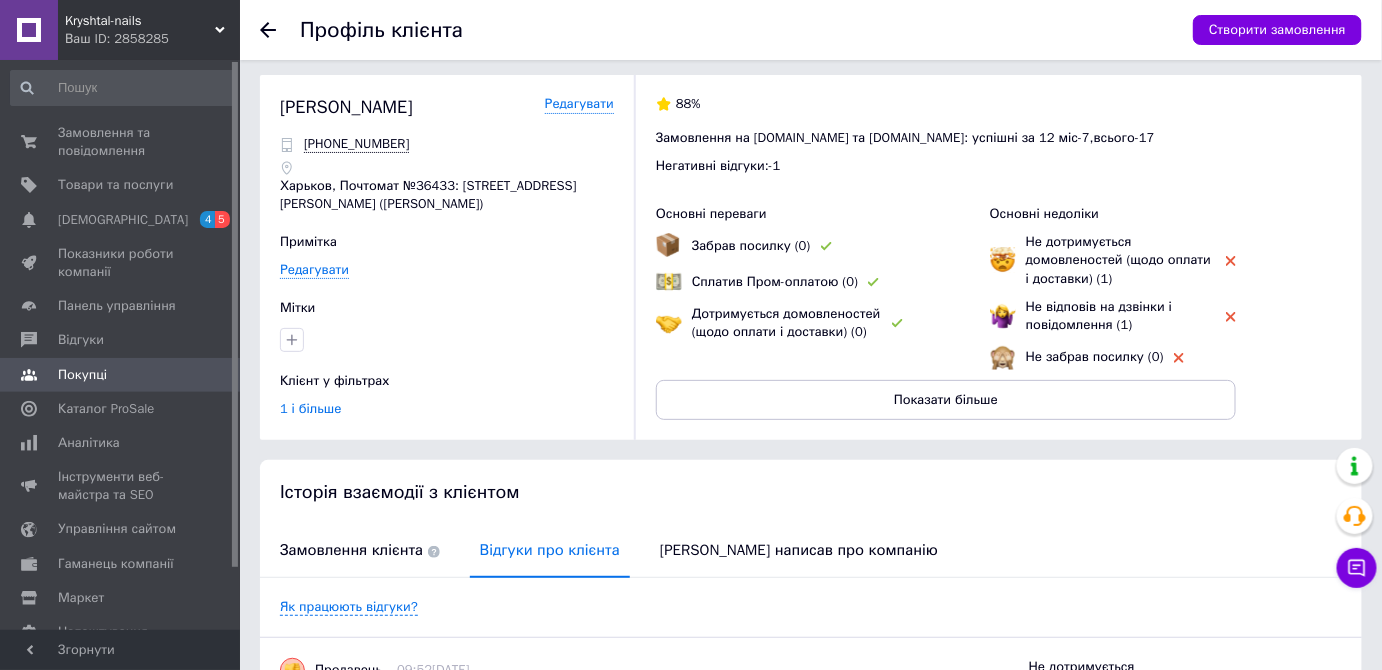 scroll, scrollTop: 0, scrollLeft: 0, axis: both 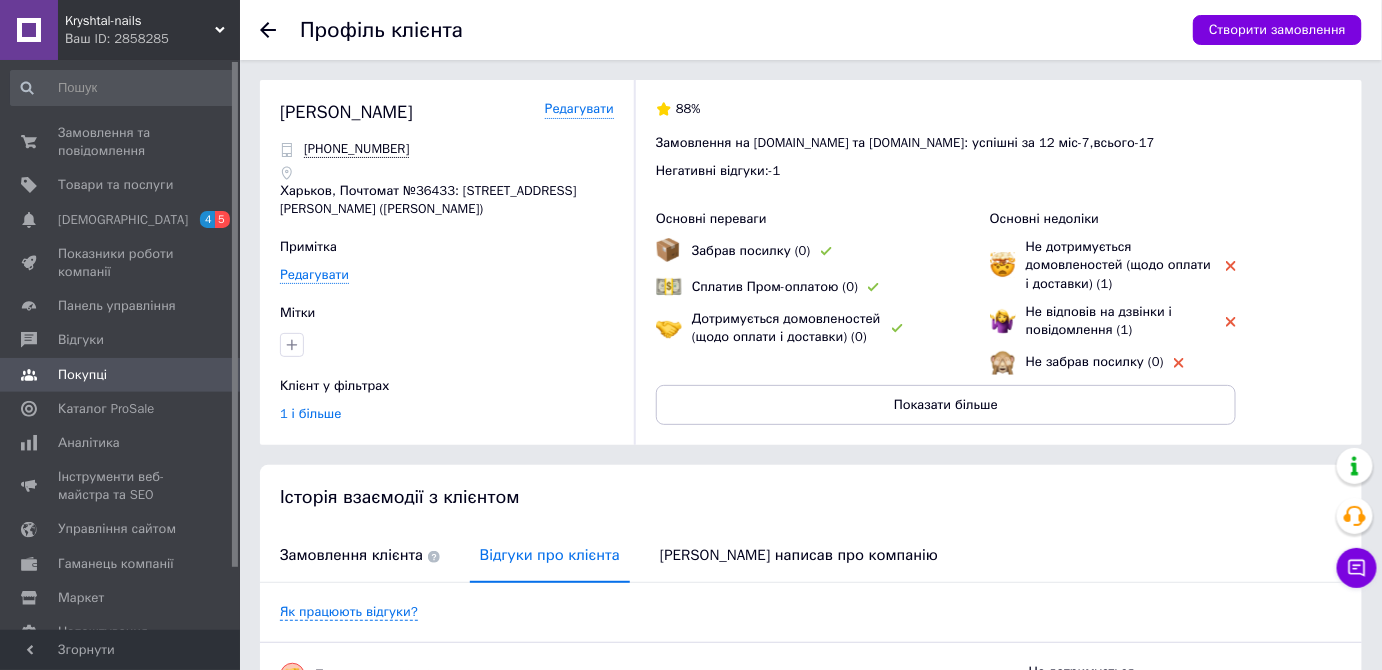 click 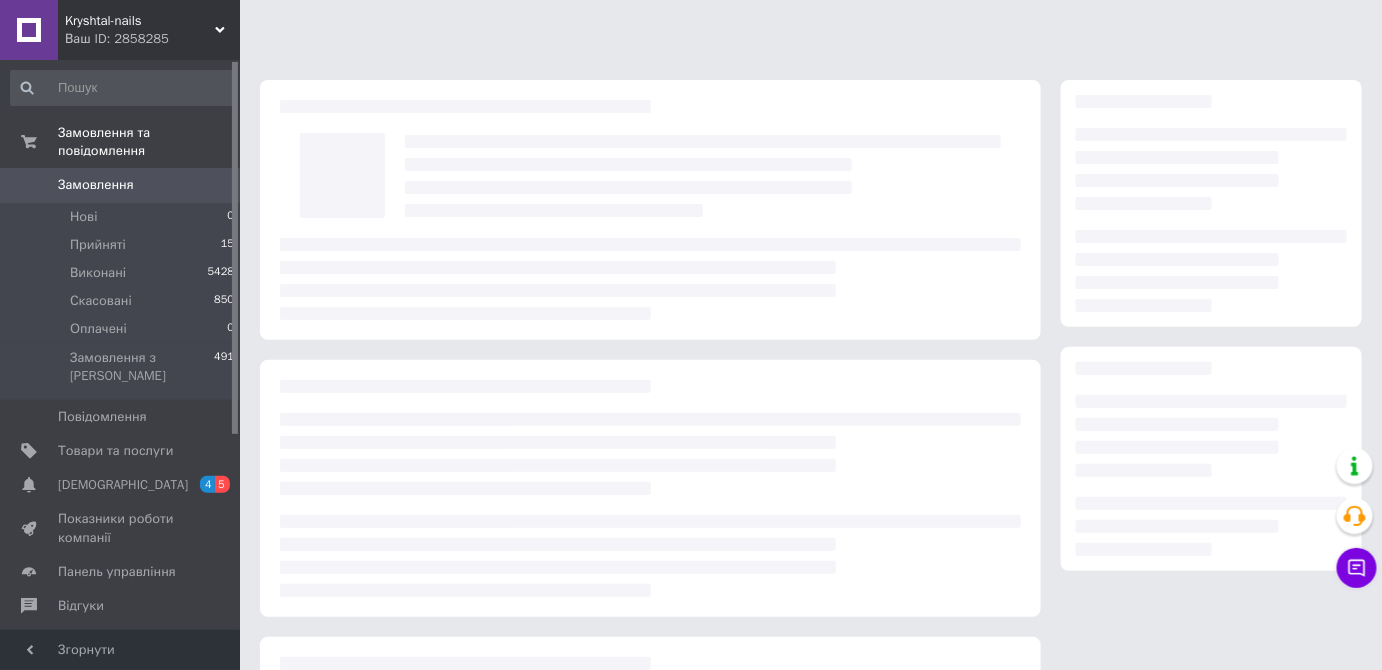 scroll, scrollTop: 68, scrollLeft: 0, axis: vertical 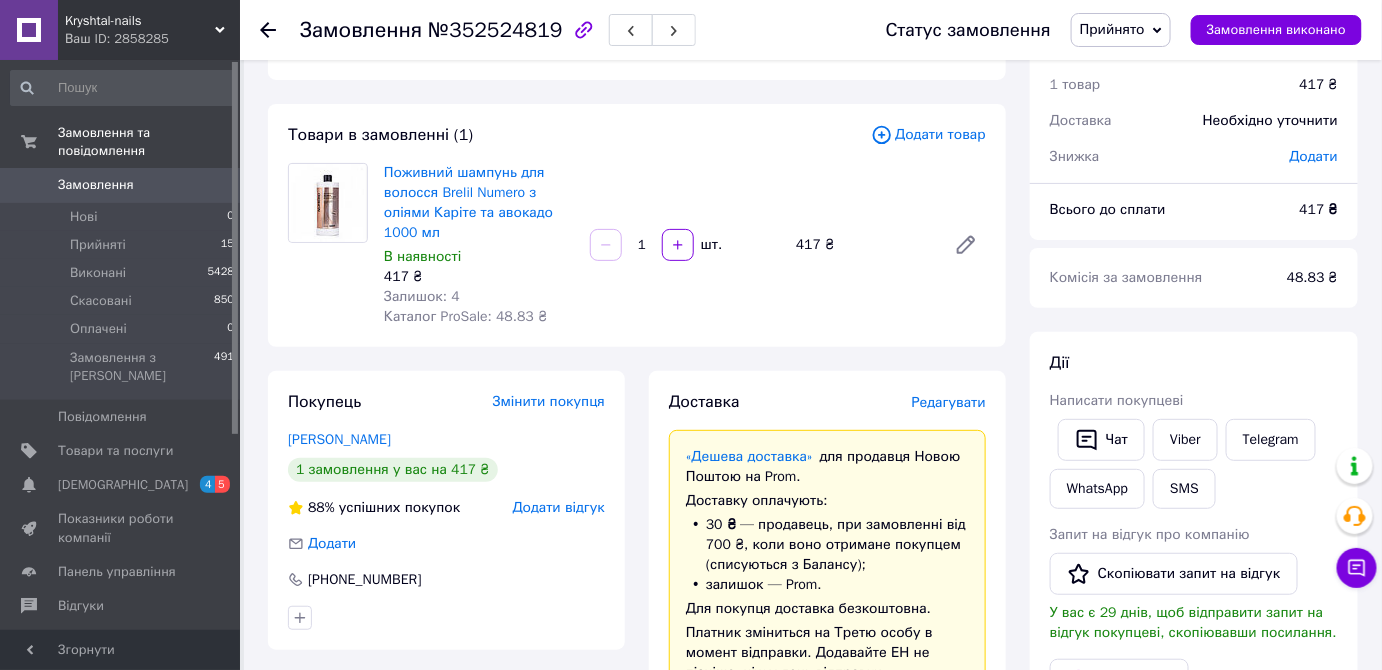 click at bounding box center [280, 30] 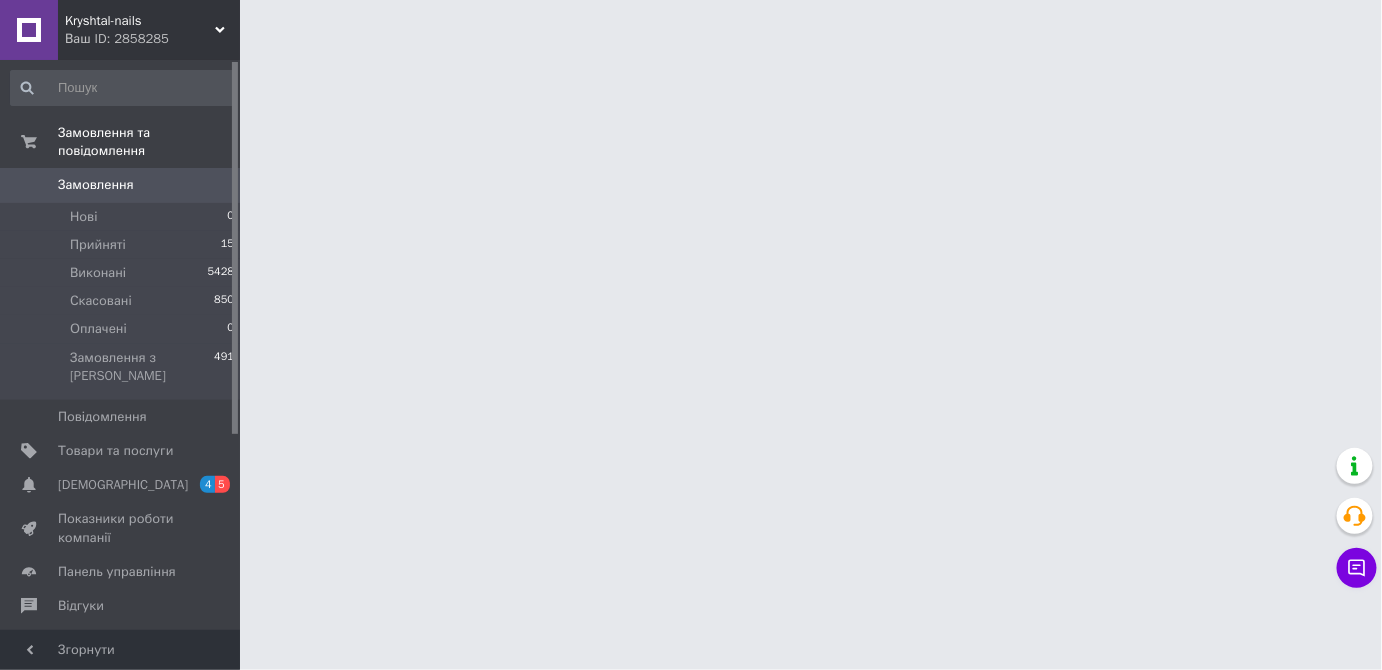 scroll, scrollTop: 0, scrollLeft: 0, axis: both 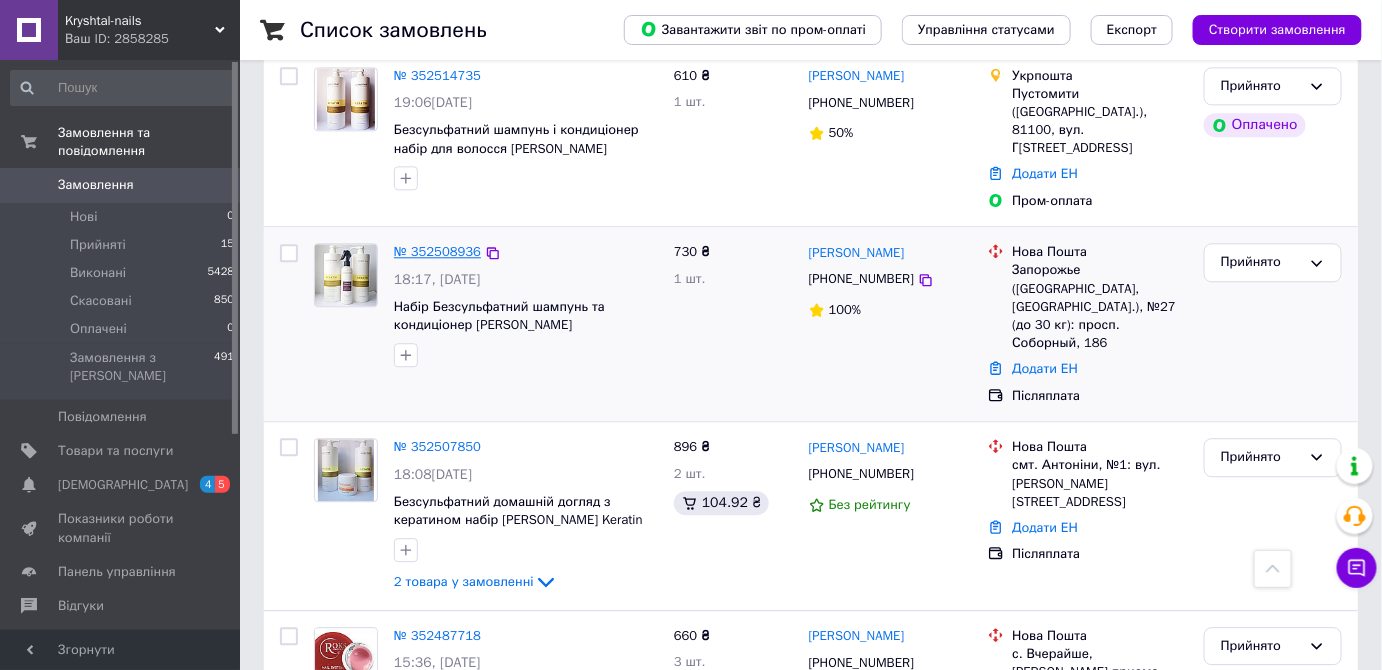 click on "№ 352508936" at bounding box center (437, 251) 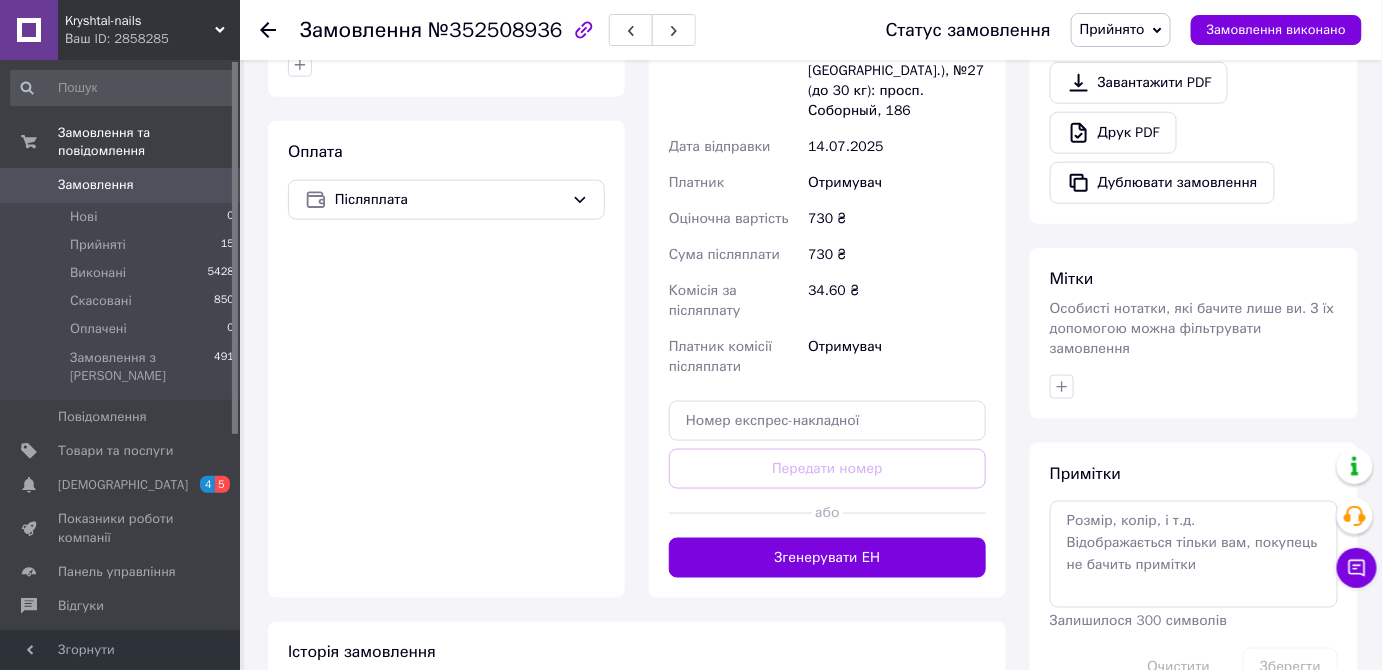scroll, scrollTop: 761, scrollLeft: 0, axis: vertical 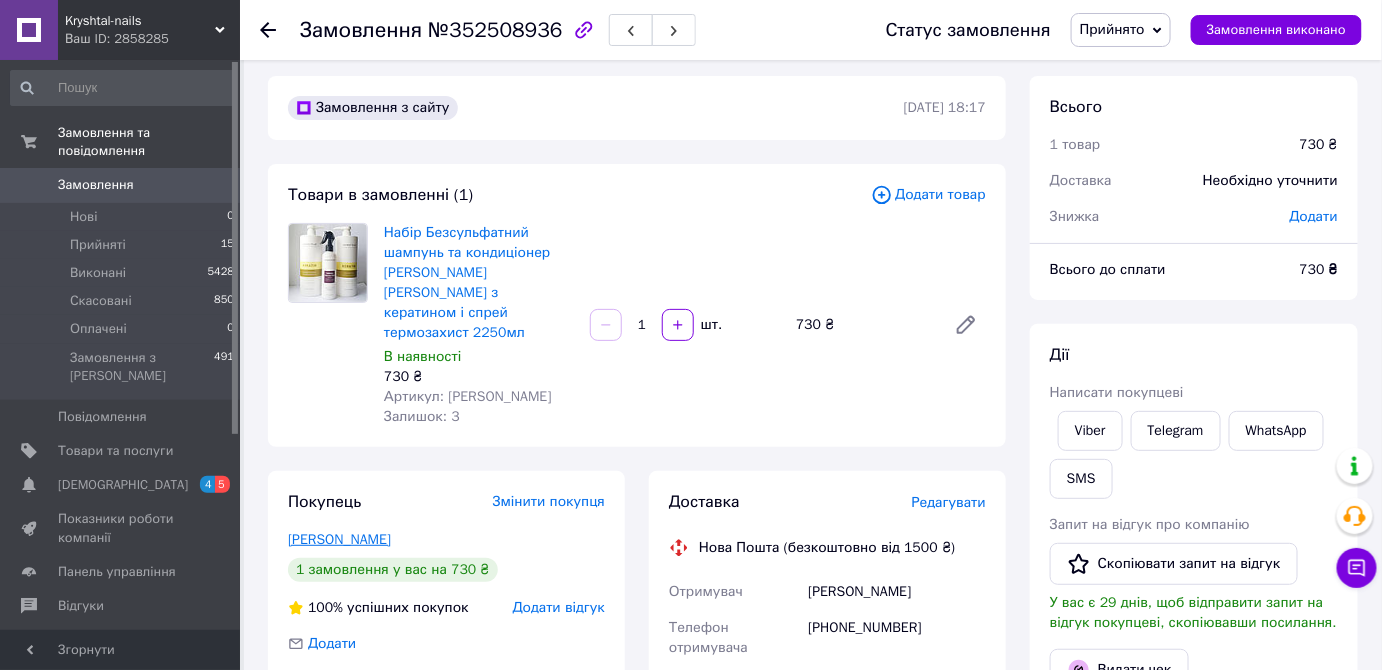 click on "Деркач Мария" at bounding box center (339, 539) 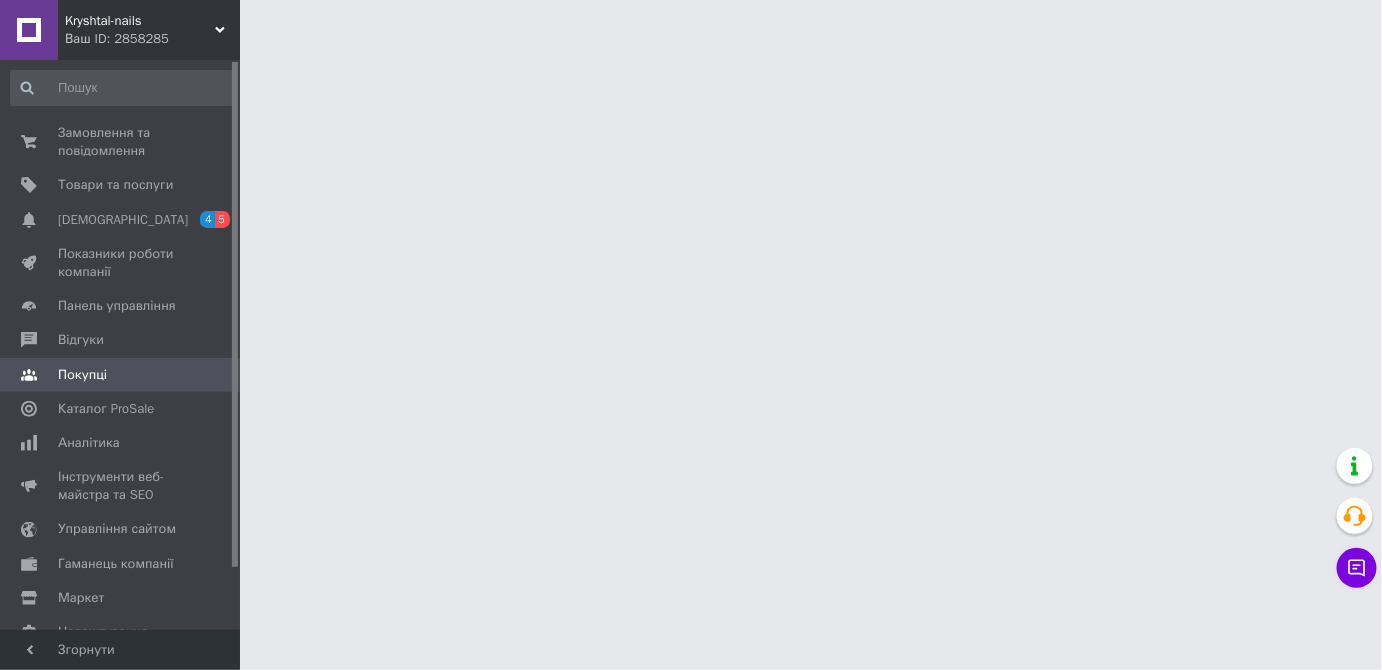 scroll, scrollTop: 0, scrollLeft: 0, axis: both 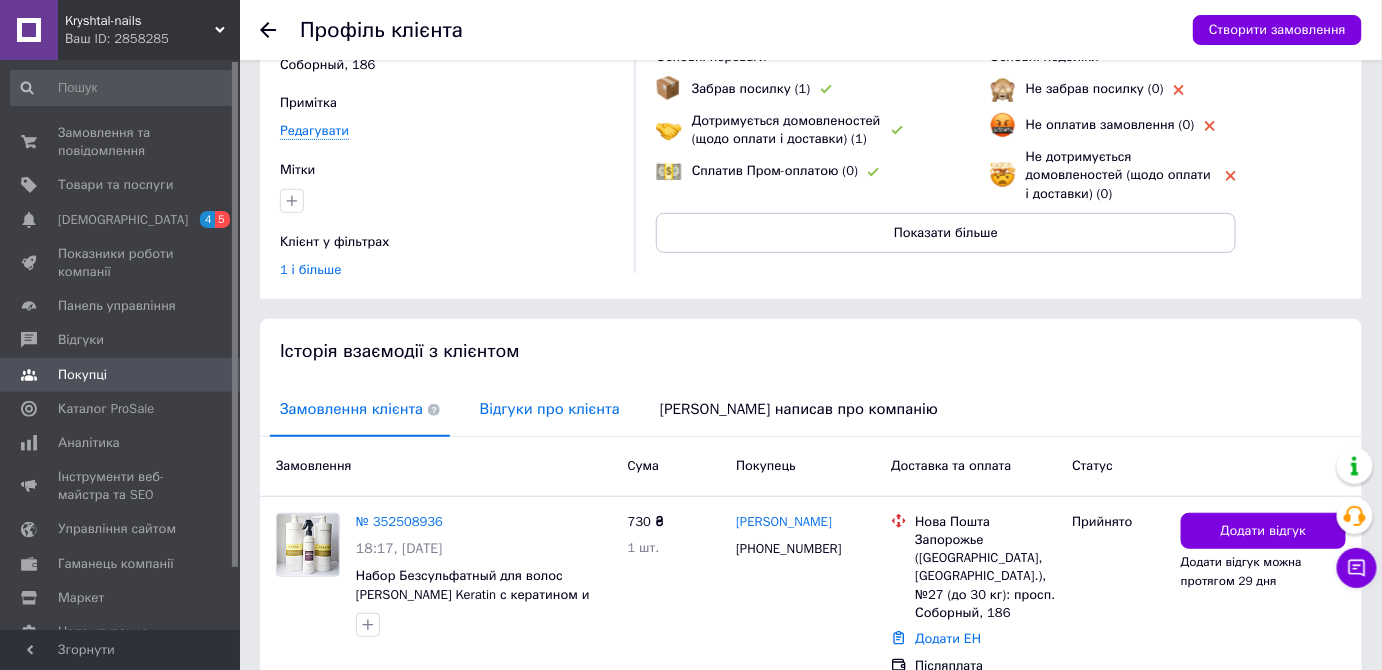 click on "Відгуки про клієнта" at bounding box center [550, 409] 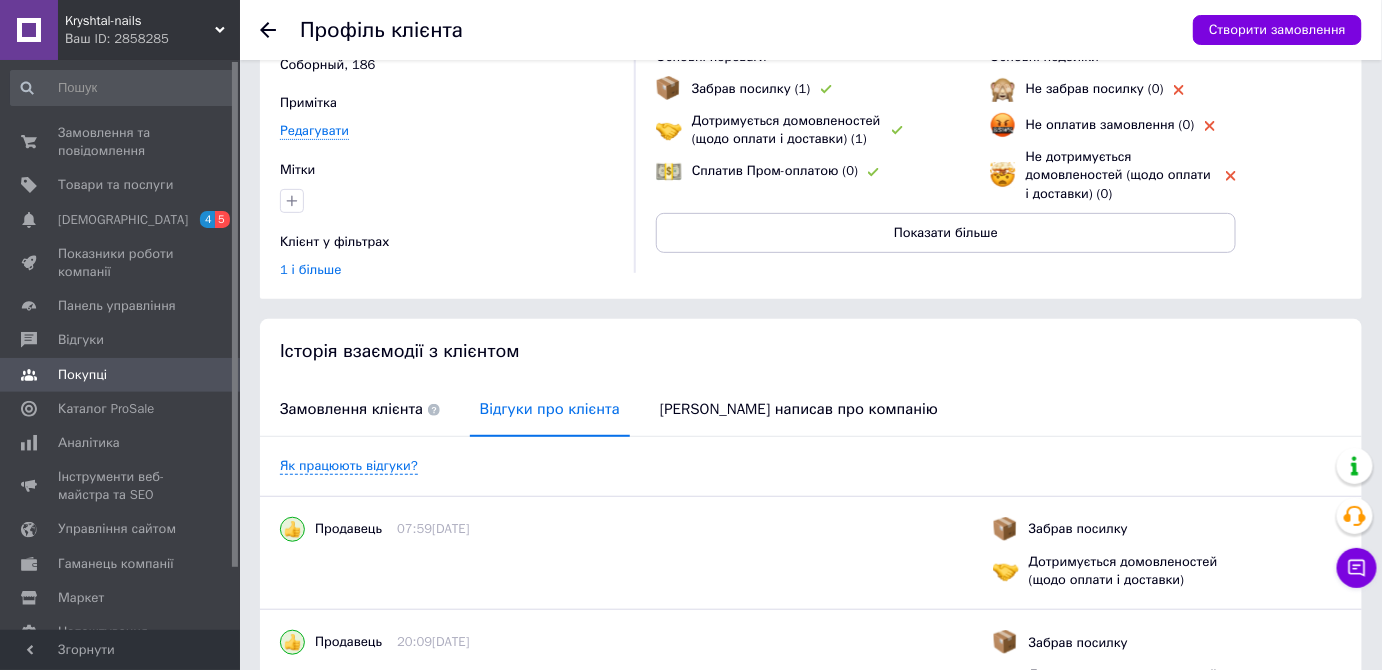 click 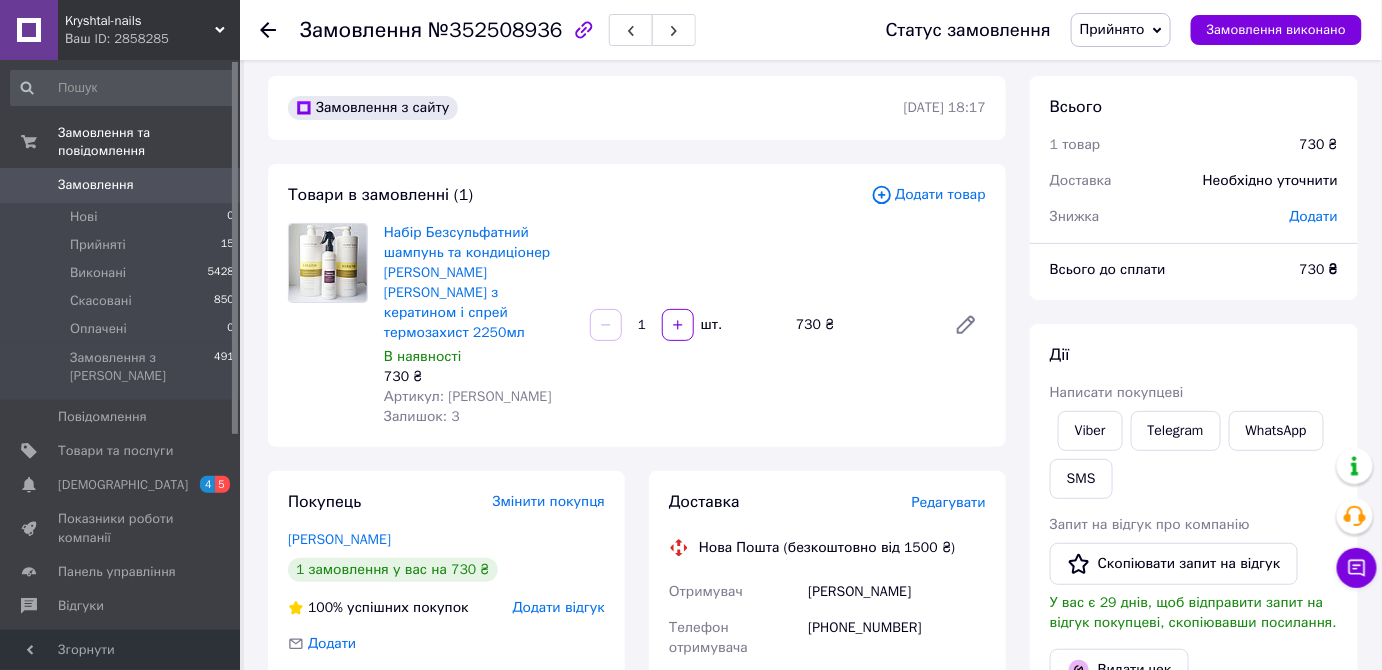 click 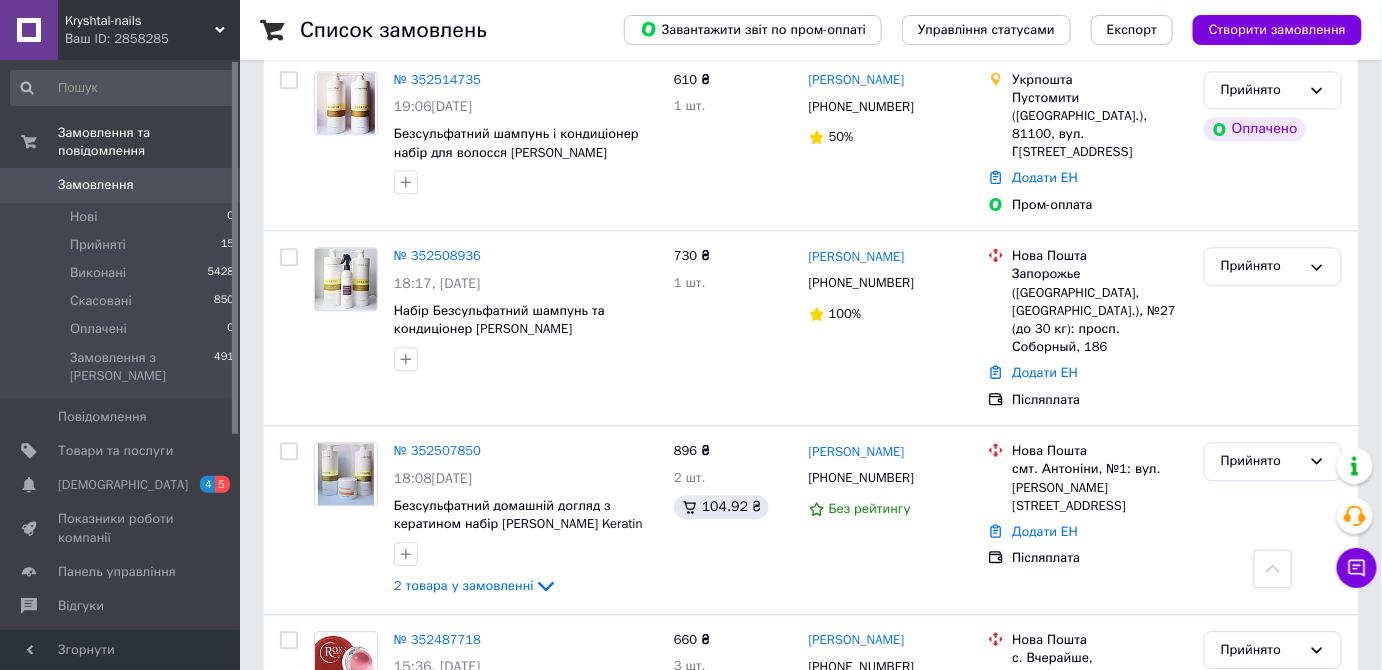 scroll, scrollTop: 1530, scrollLeft: 0, axis: vertical 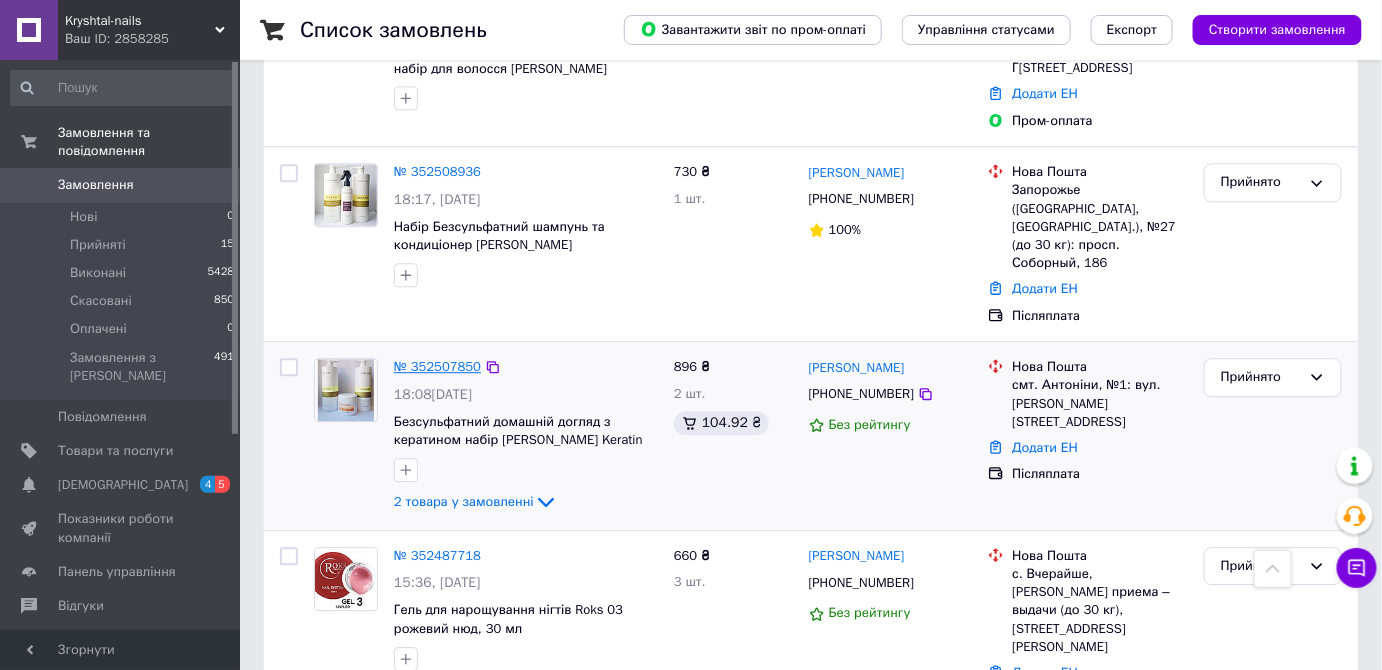 click on "№ 352507850" at bounding box center (437, 366) 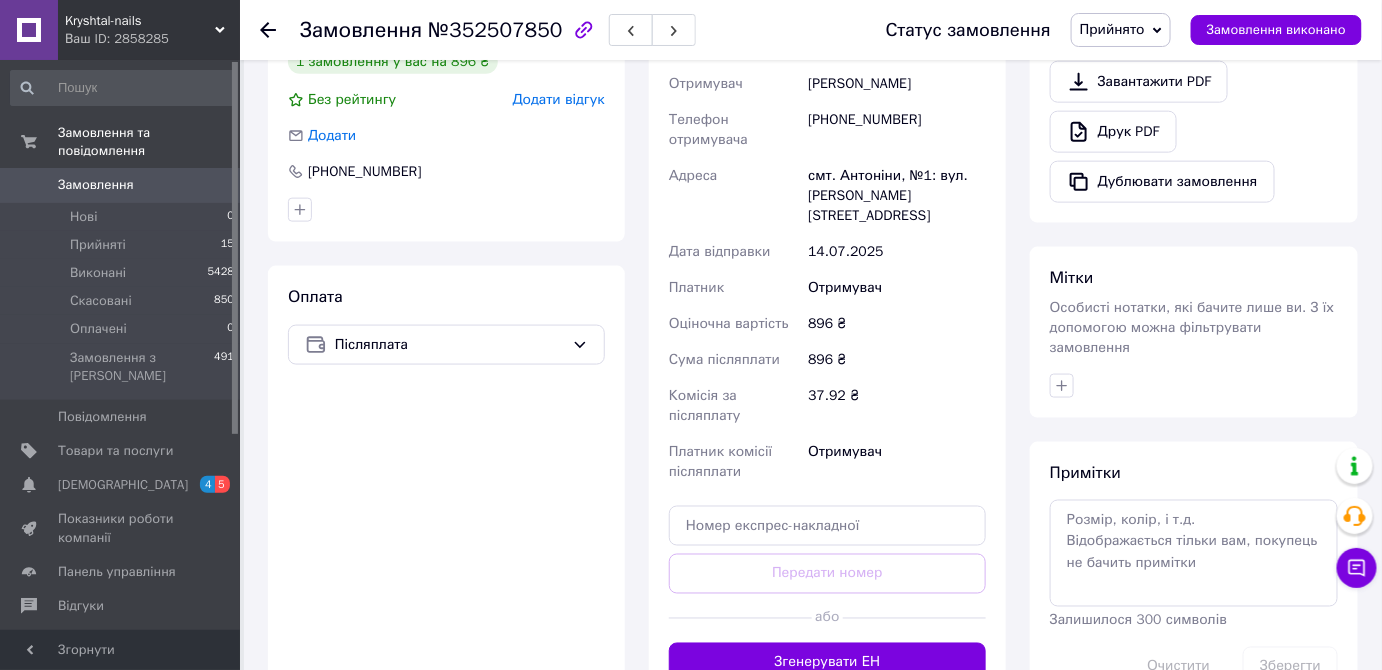 scroll, scrollTop: 937, scrollLeft: 0, axis: vertical 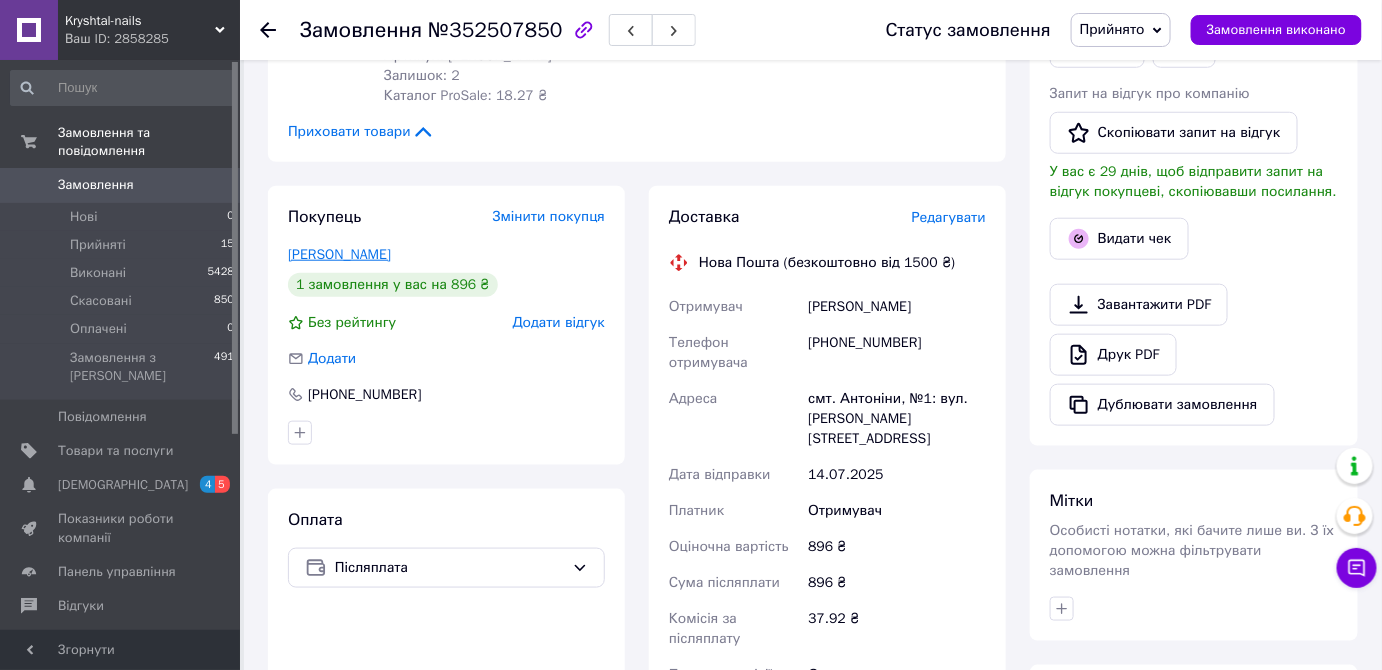 click on "Підгурська Карина" at bounding box center (339, 254) 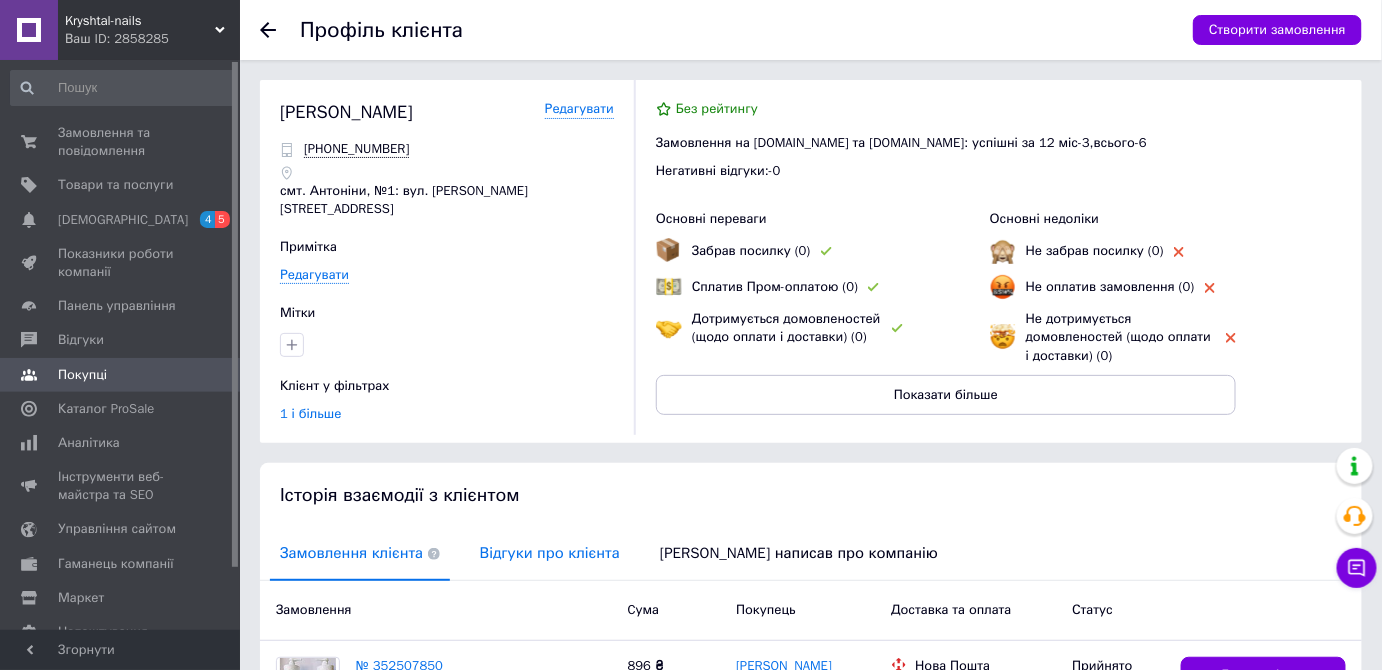 click on "Відгуки про клієнта" at bounding box center [550, 553] 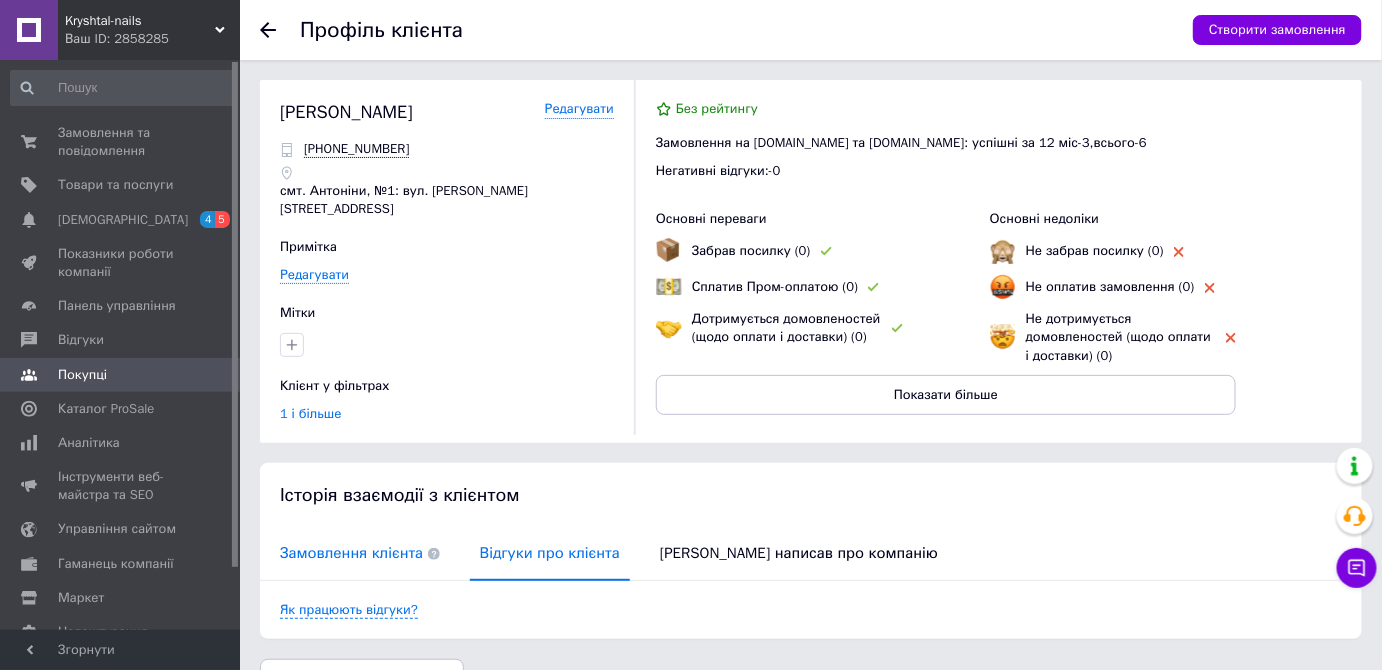 click on "Замовлення клієнта" at bounding box center [360, 553] 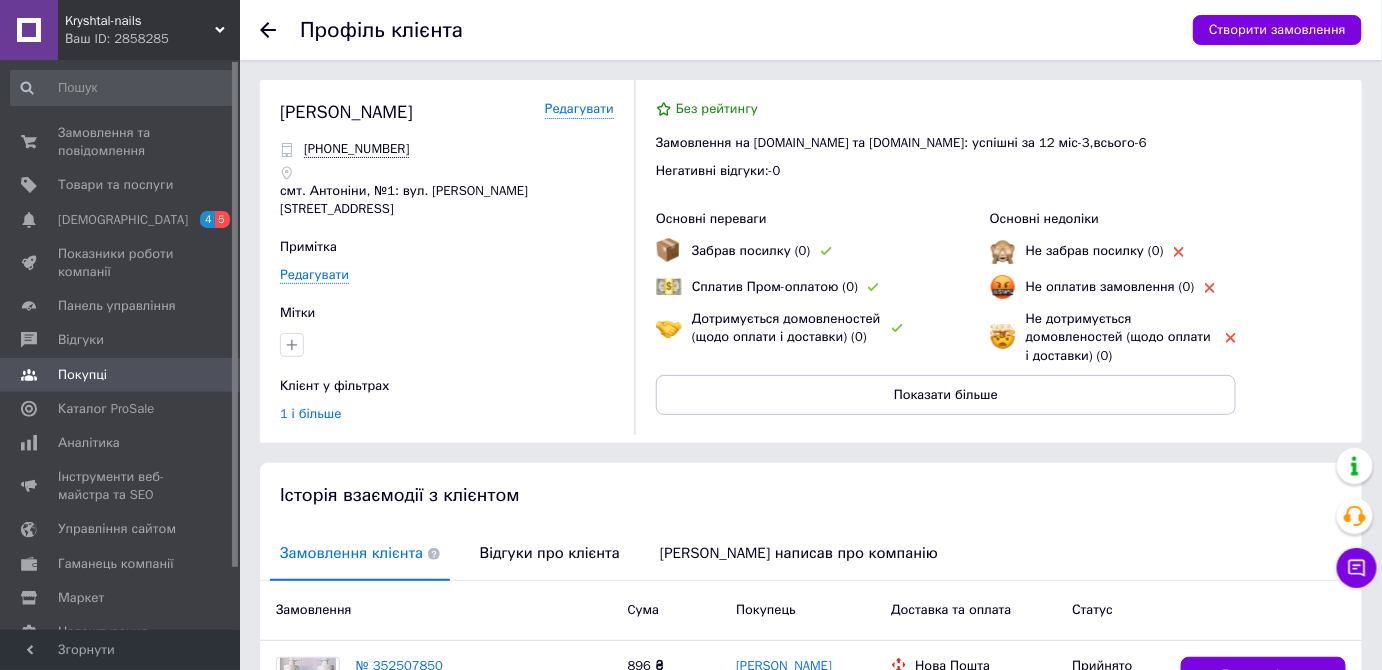 click 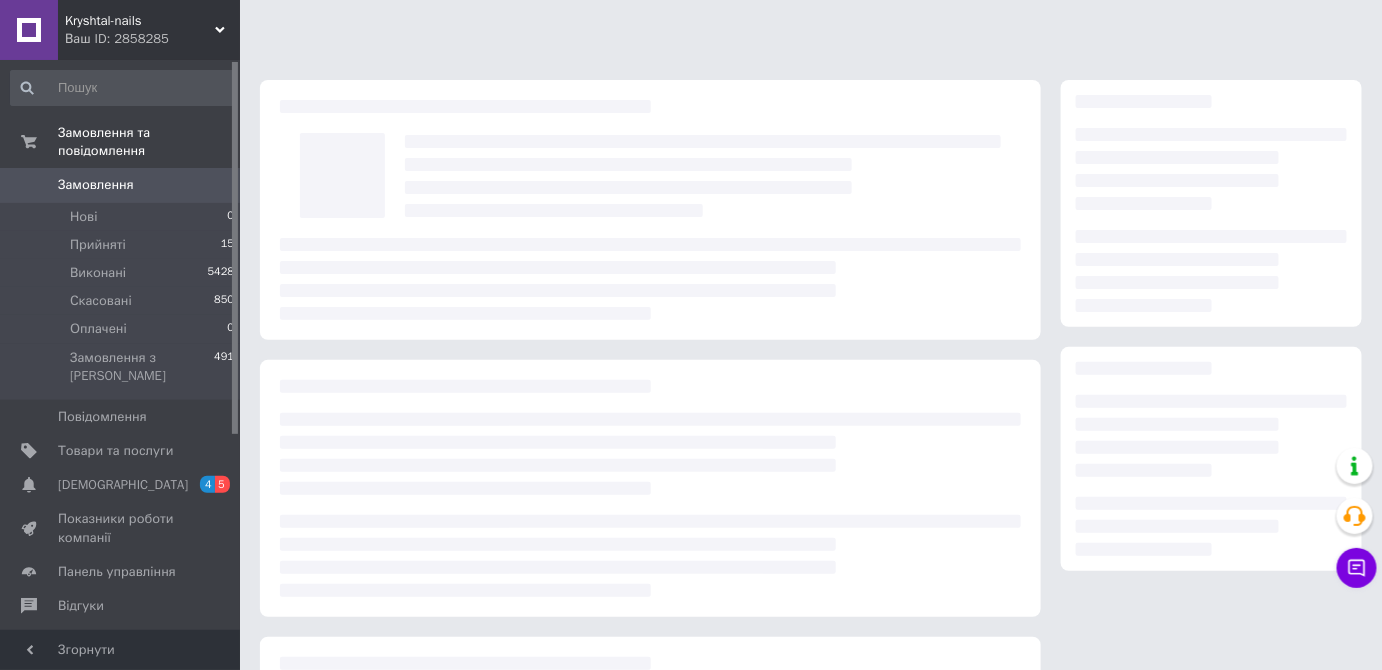 scroll, scrollTop: 243, scrollLeft: 0, axis: vertical 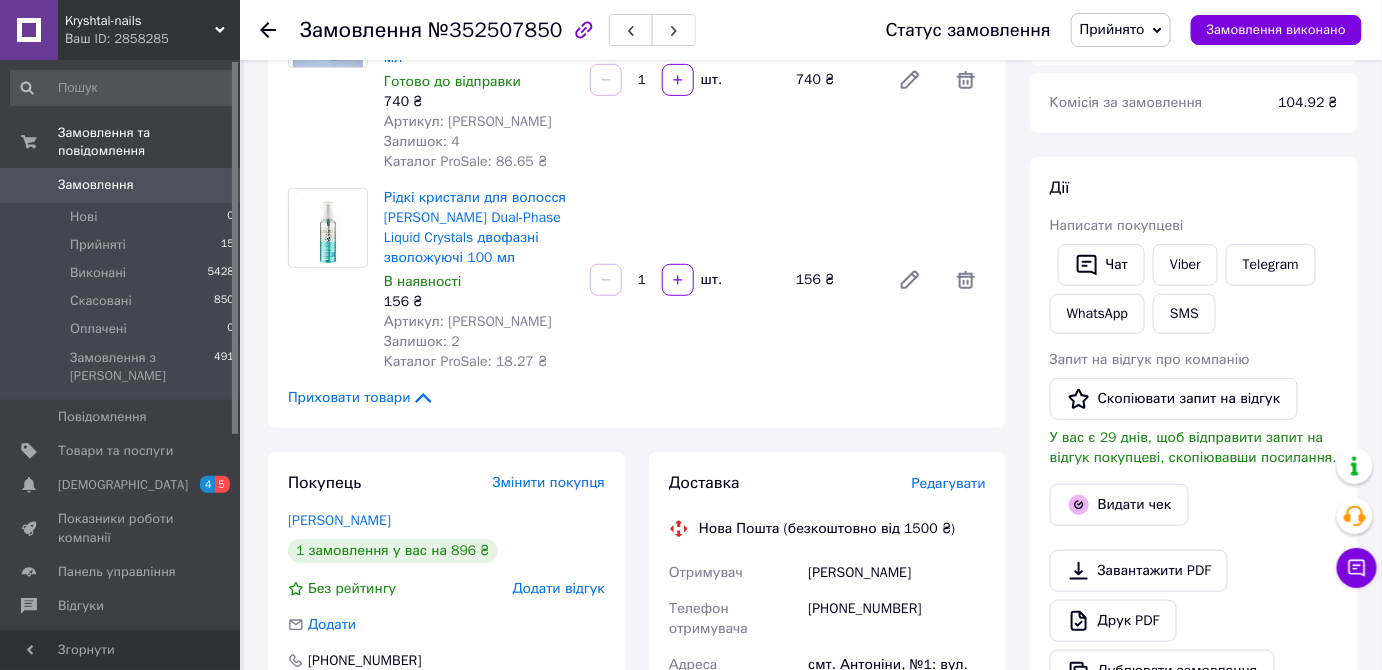 click 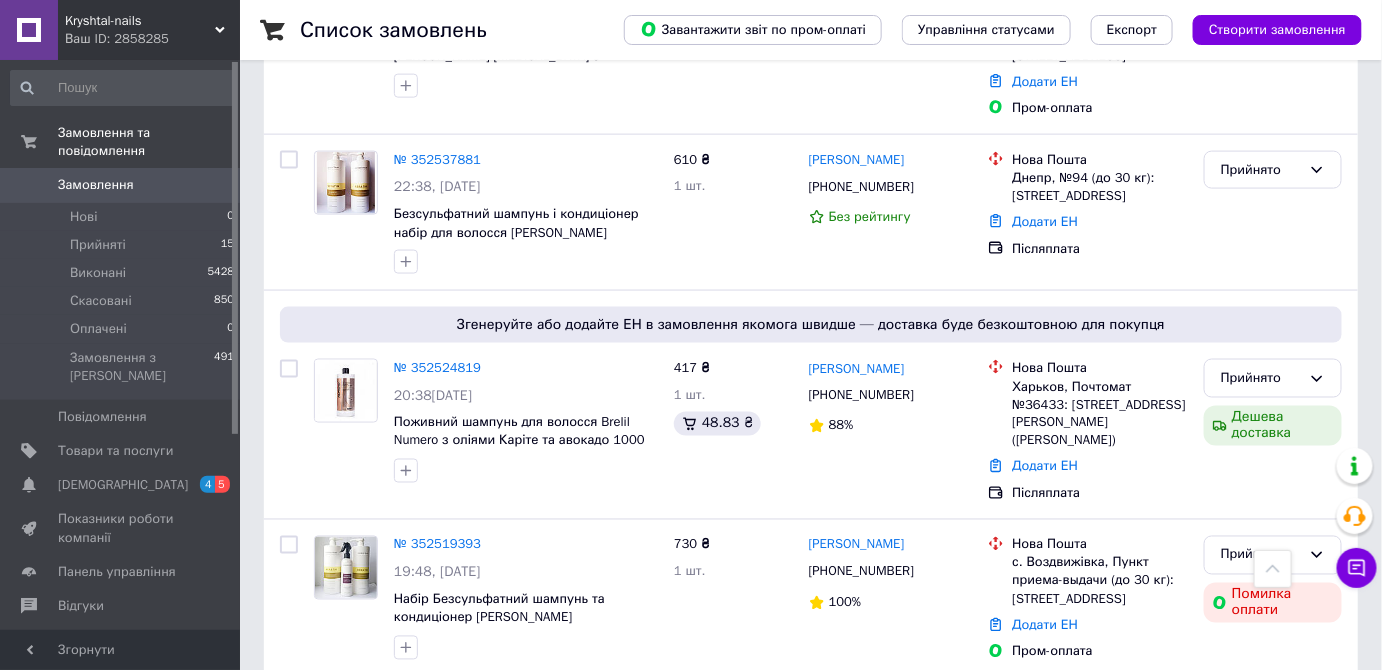 scroll, scrollTop: 854, scrollLeft: 0, axis: vertical 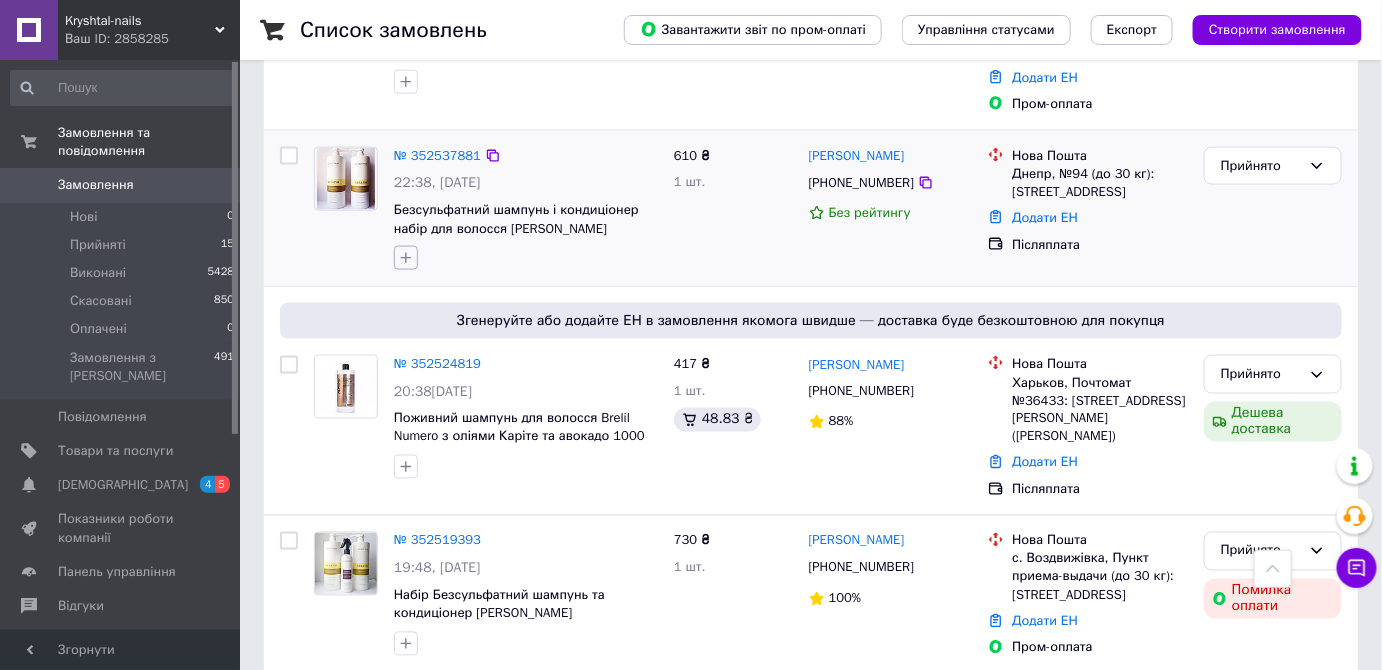 click 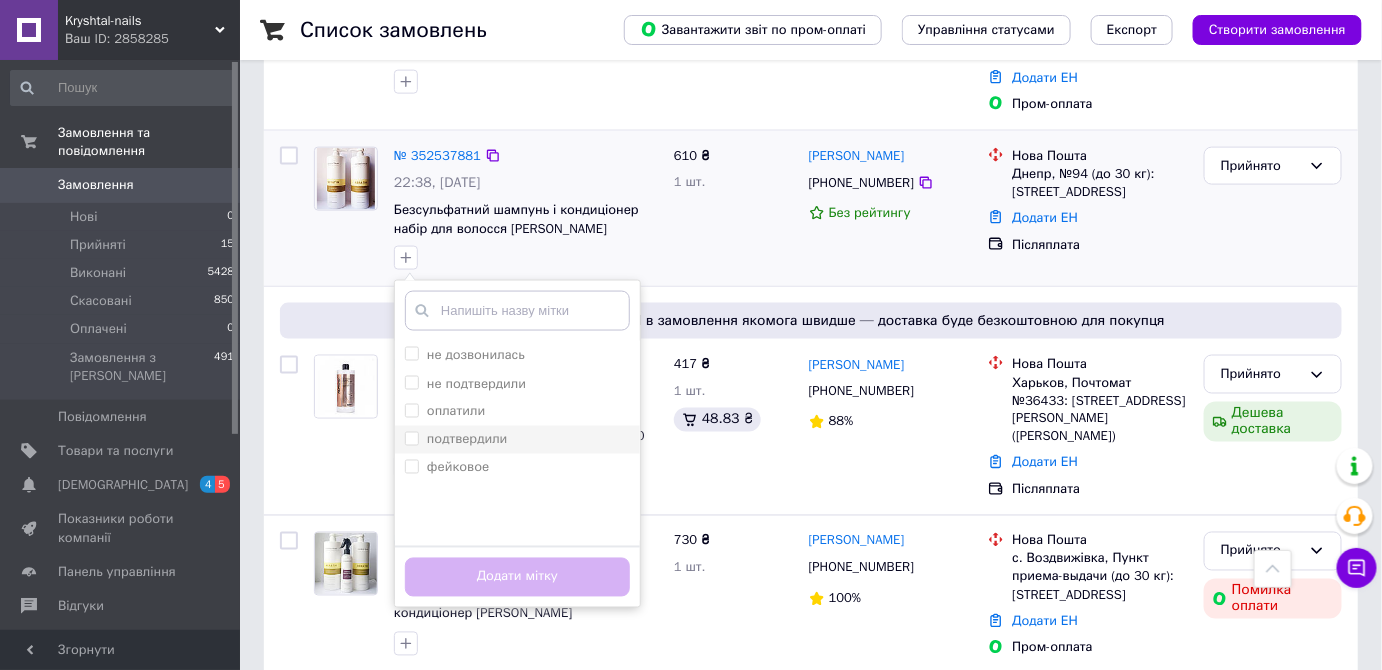 click on "подтвердили" at bounding box center (467, 439) 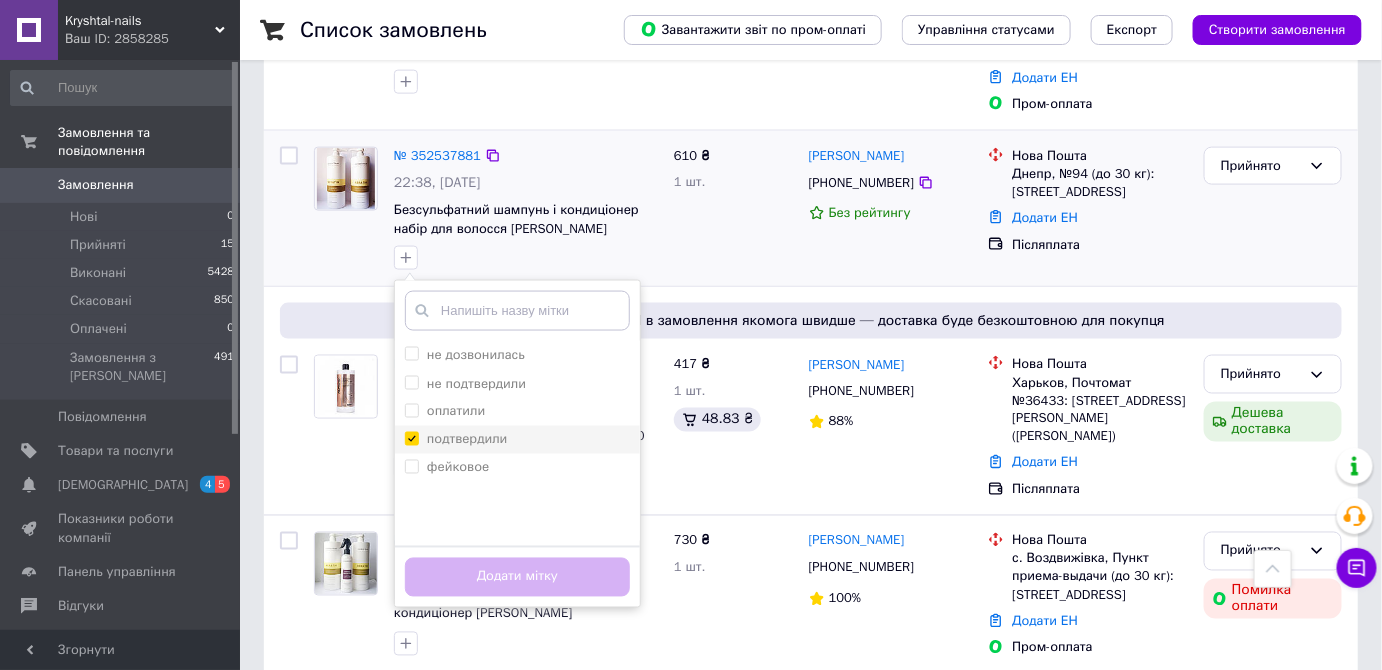 checkbox on "true" 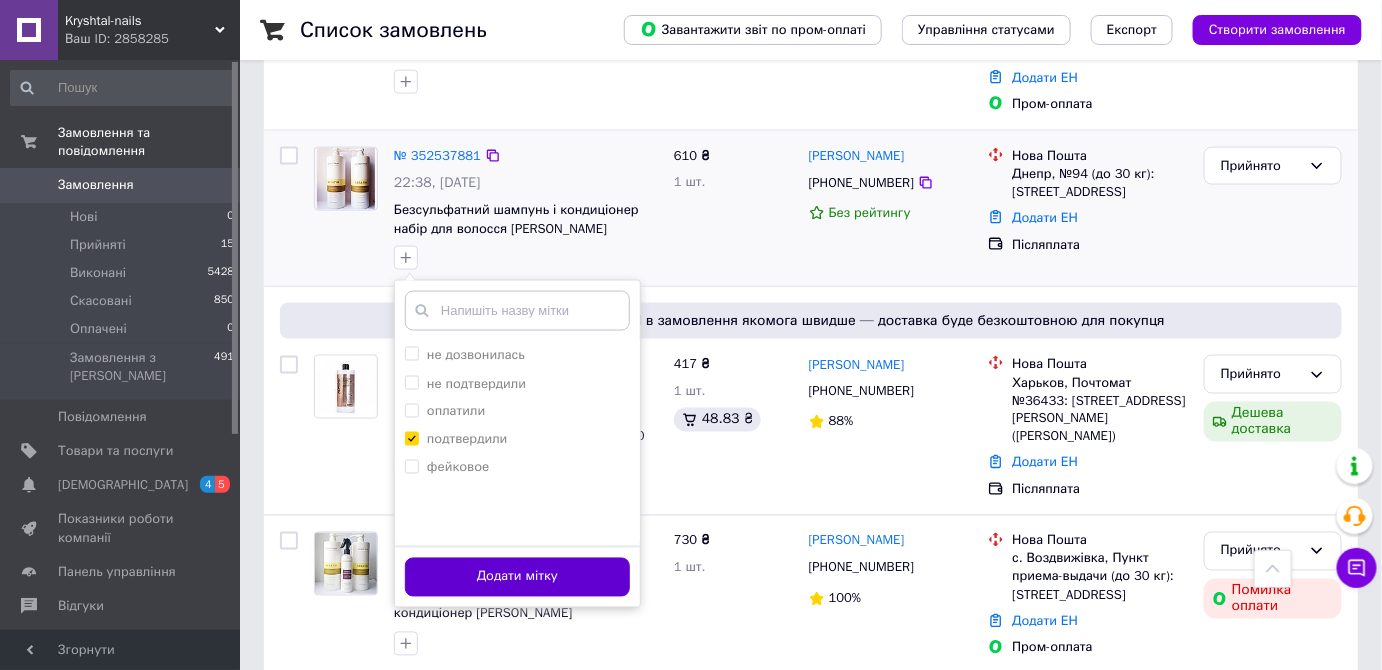 click on "Додати мітку" at bounding box center [517, 577] 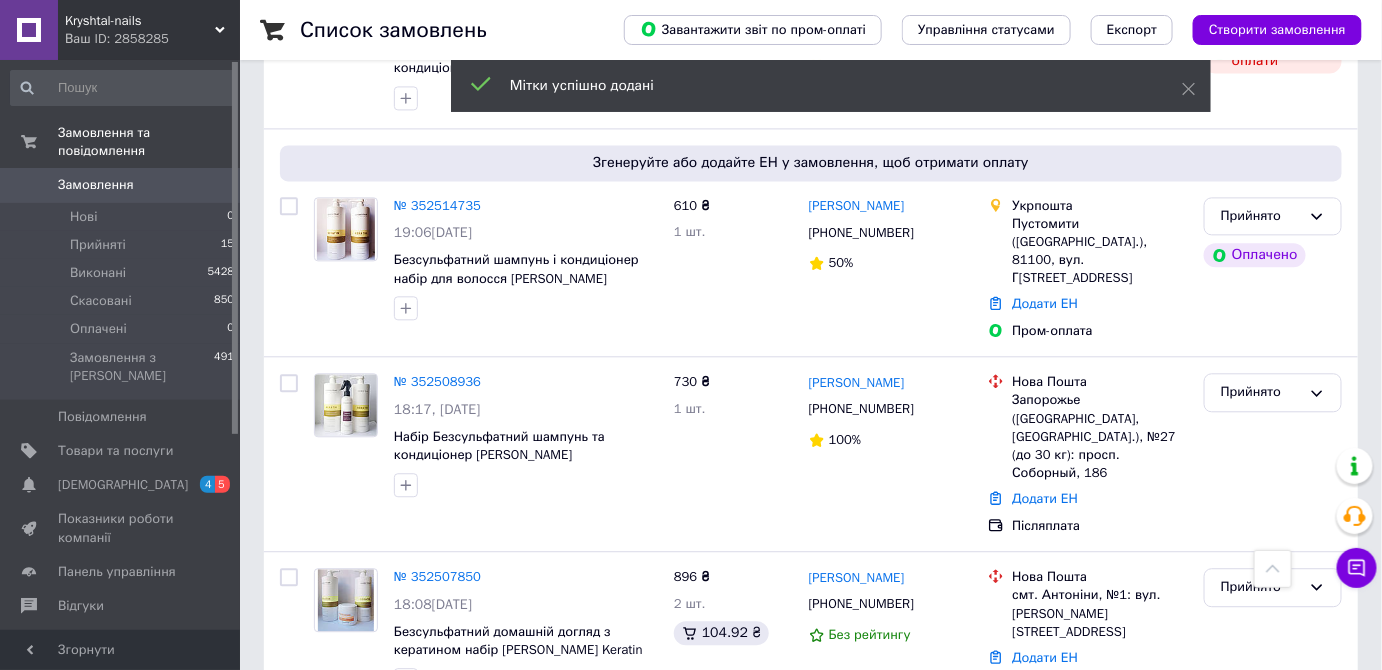 scroll, scrollTop: 1418, scrollLeft: 0, axis: vertical 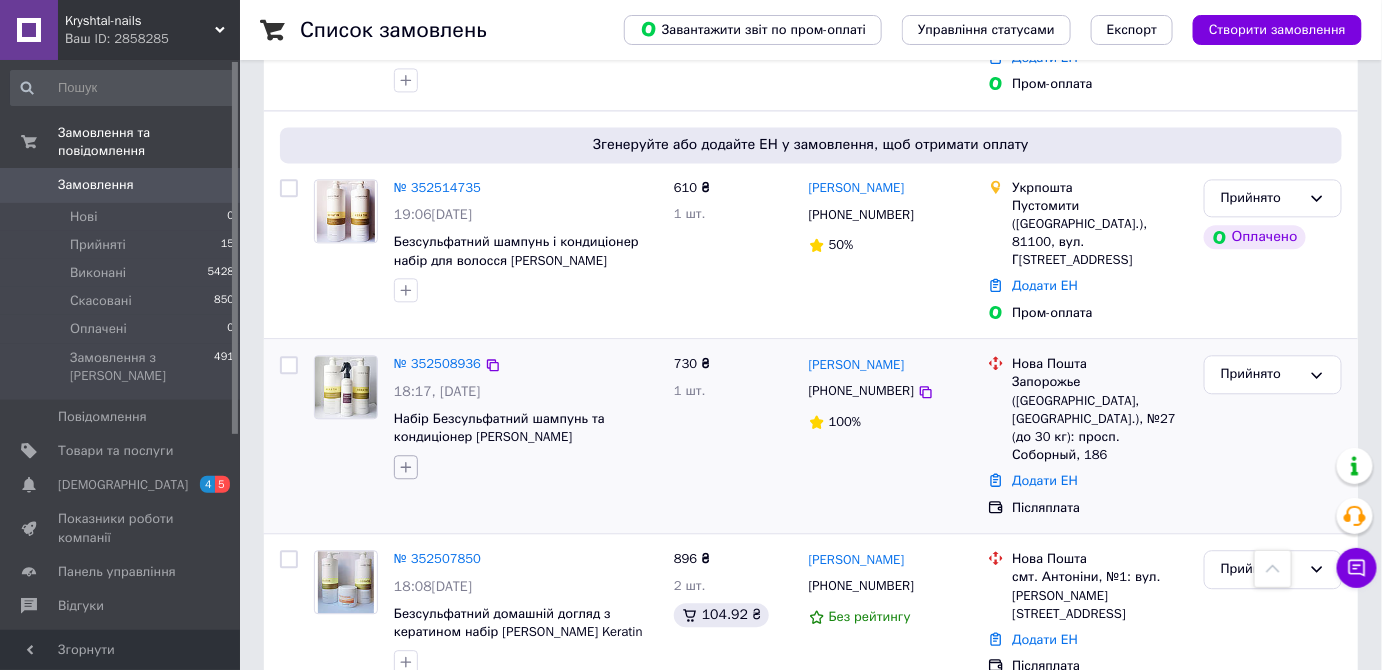 click 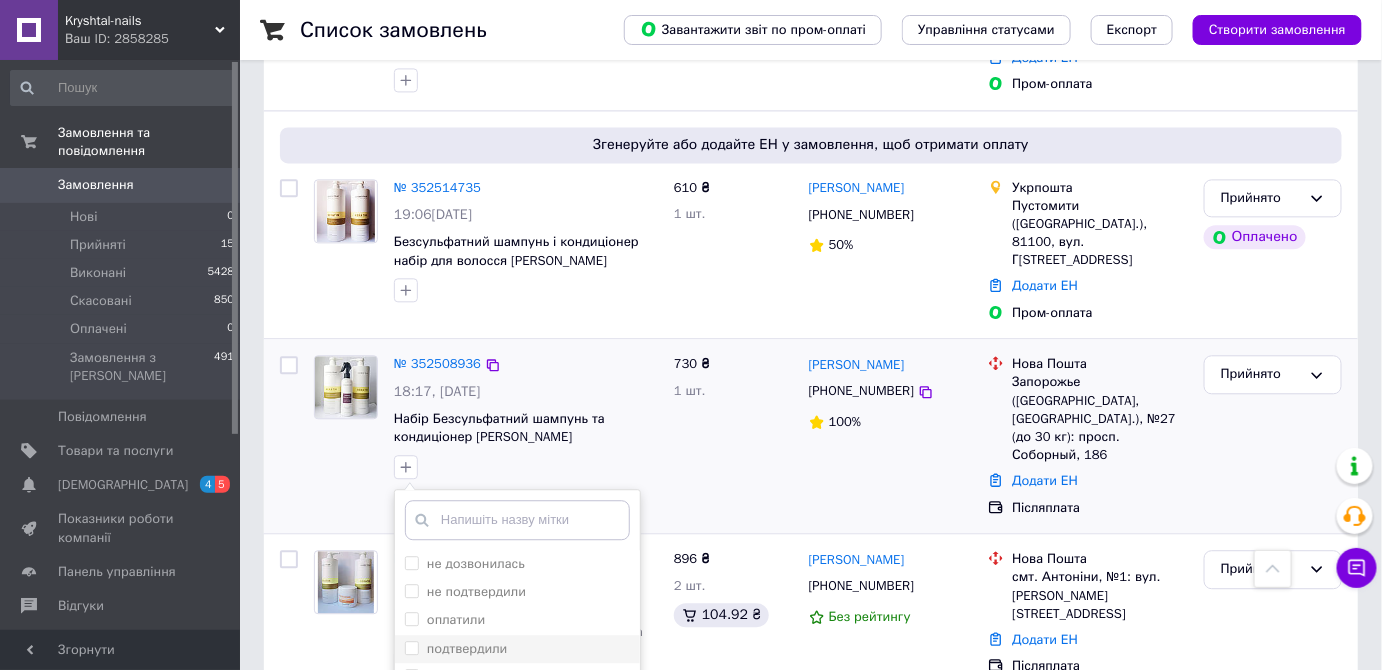 click on "подтвердили" at bounding box center [467, 648] 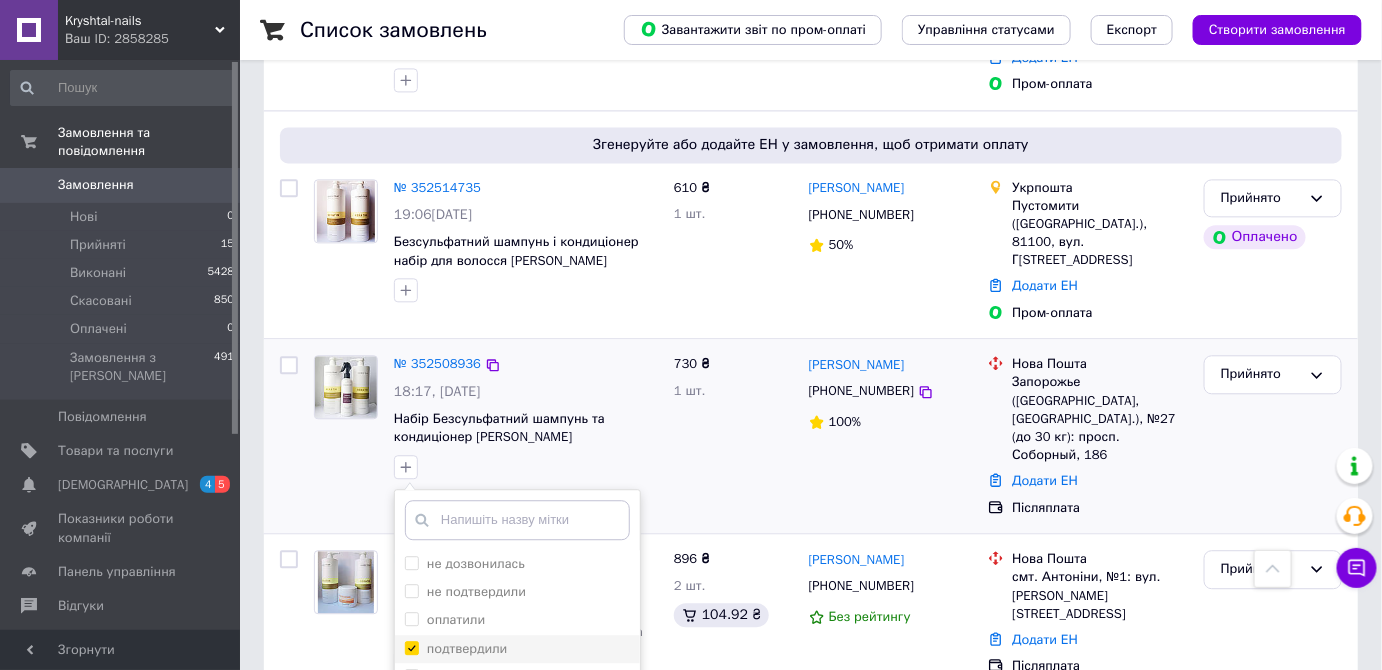 checkbox on "true" 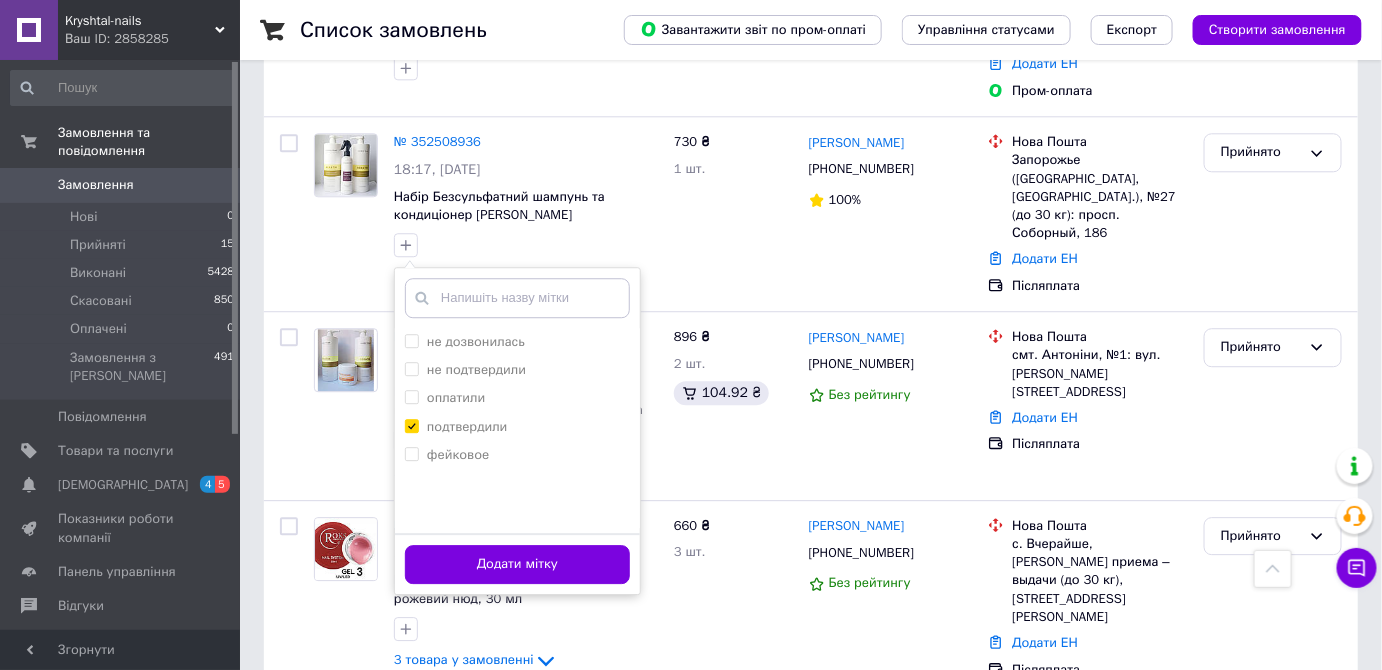 scroll, scrollTop: 1653, scrollLeft: 0, axis: vertical 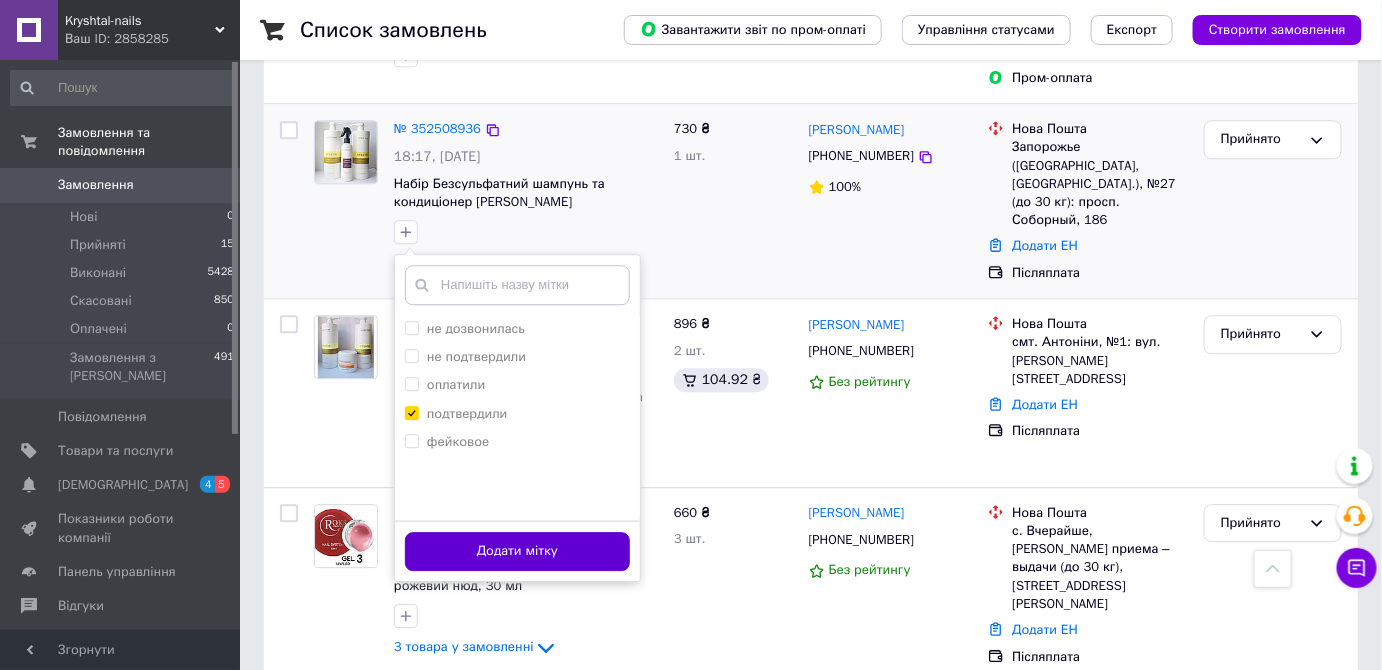 click on "Додати мітку" at bounding box center [517, 551] 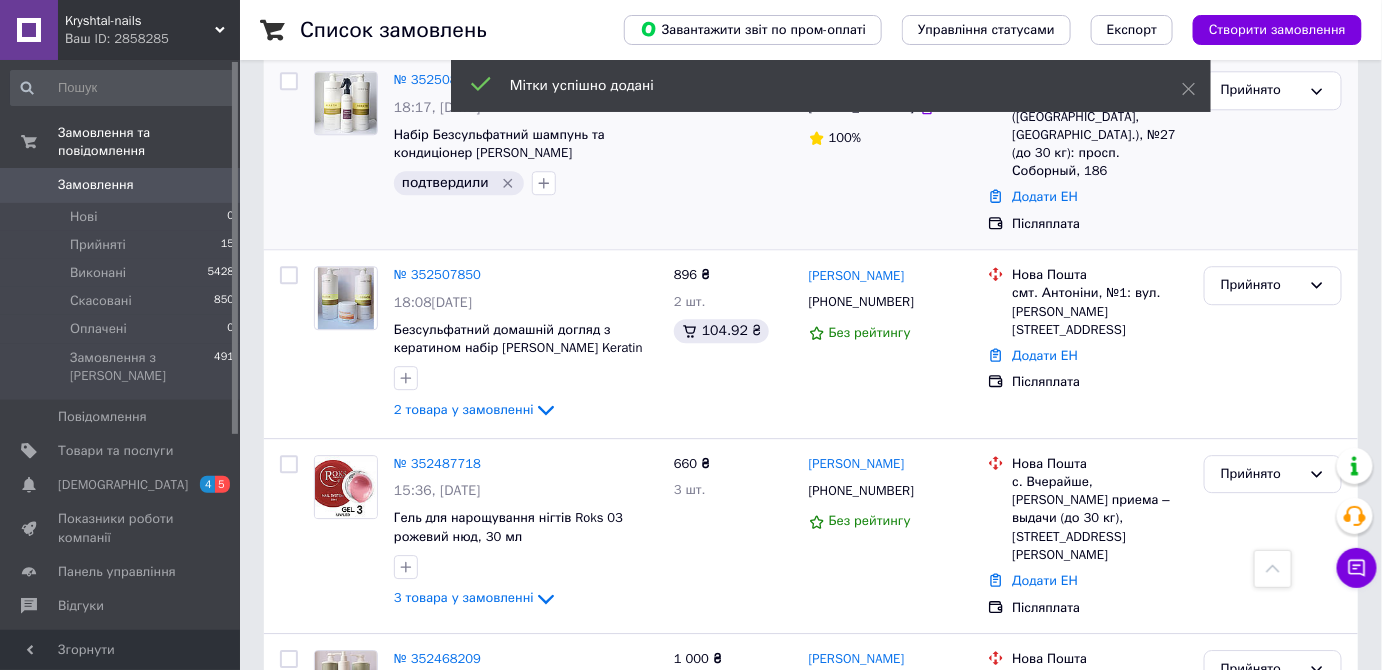 scroll, scrollTop: 1711, scrollLeft: 0, axis: vertical 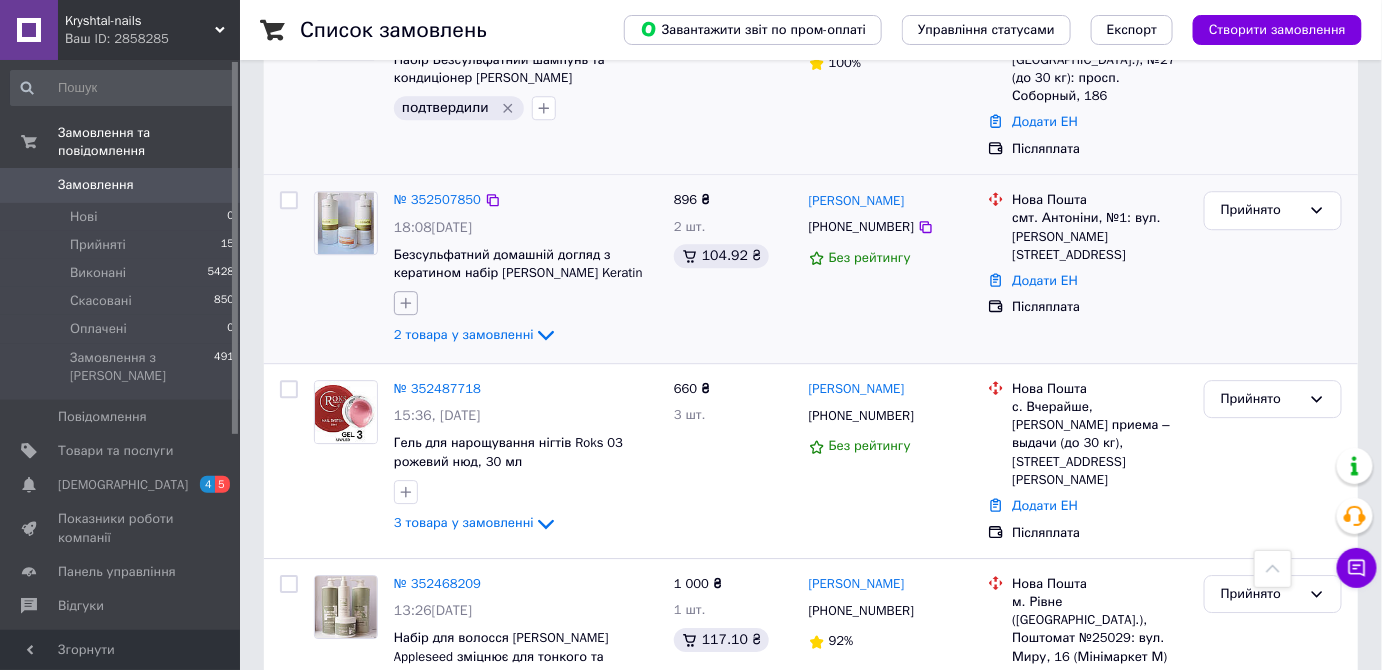 click 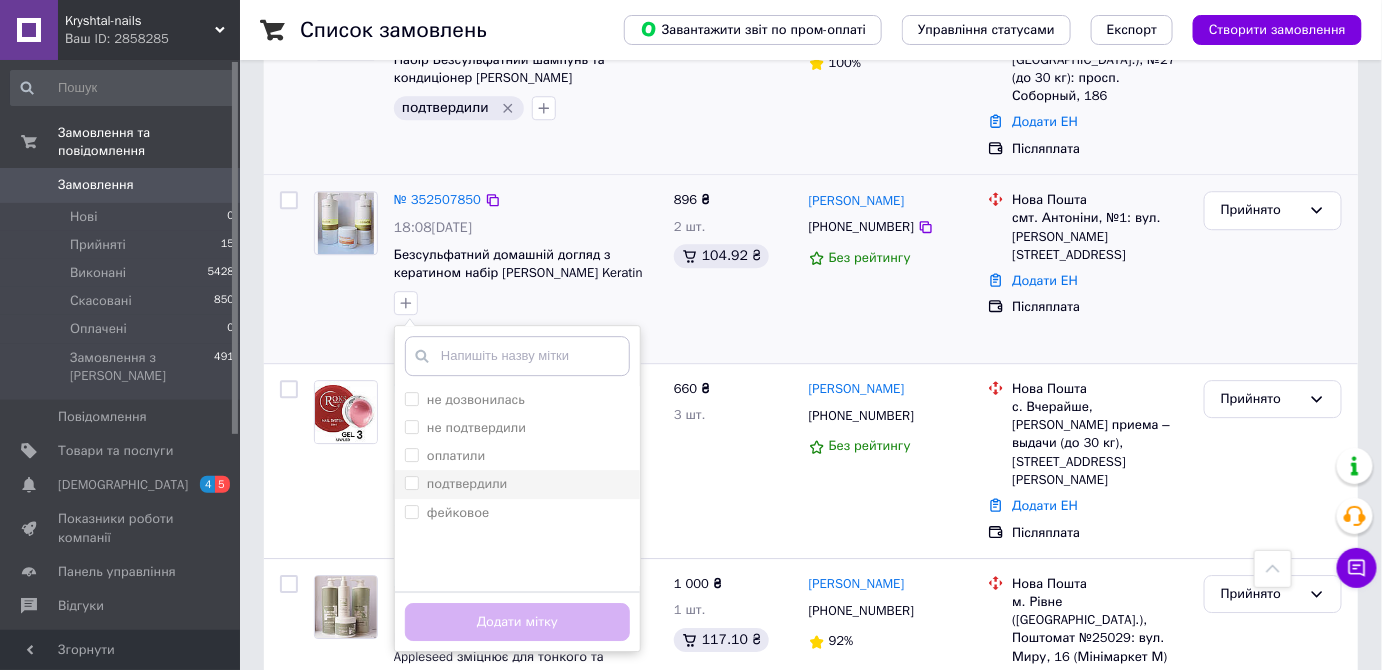 drag, startPoint x: 453, startPoint y: 417, endPoint x: 448, endPoint y: 407, distance: 11.18034 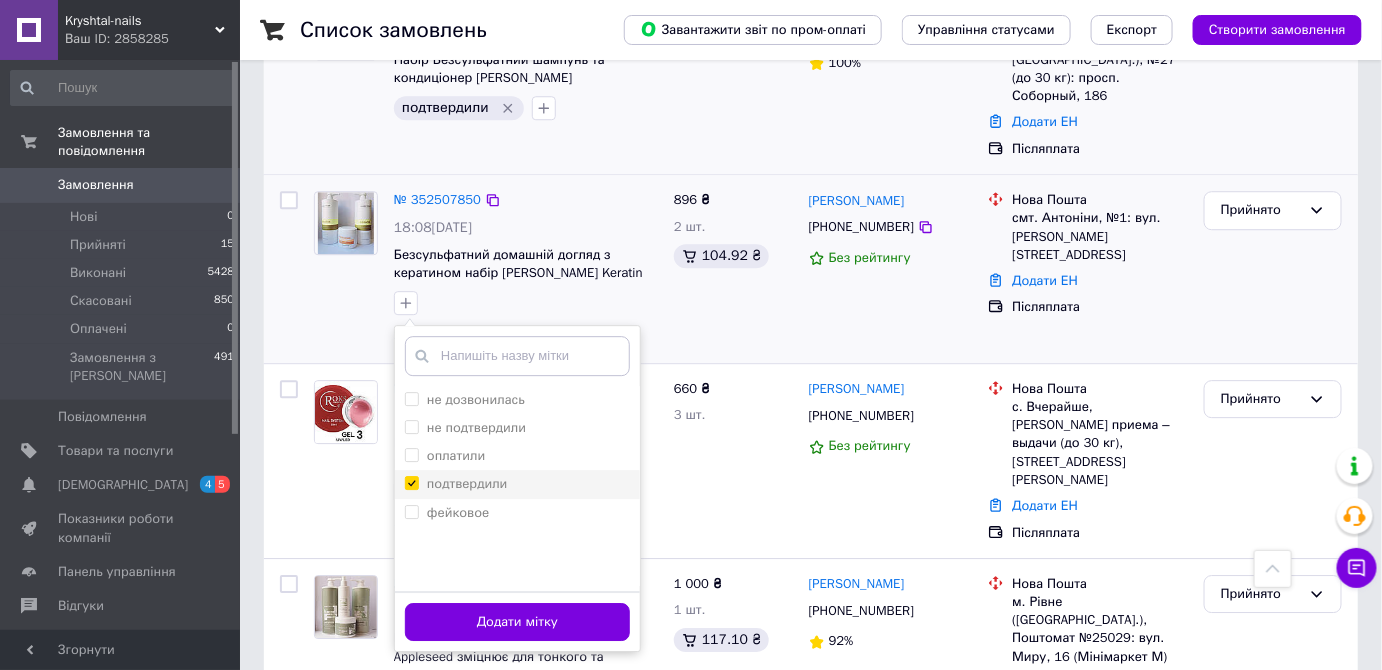 click on "подтвердили" at bounding box center (467, 483) 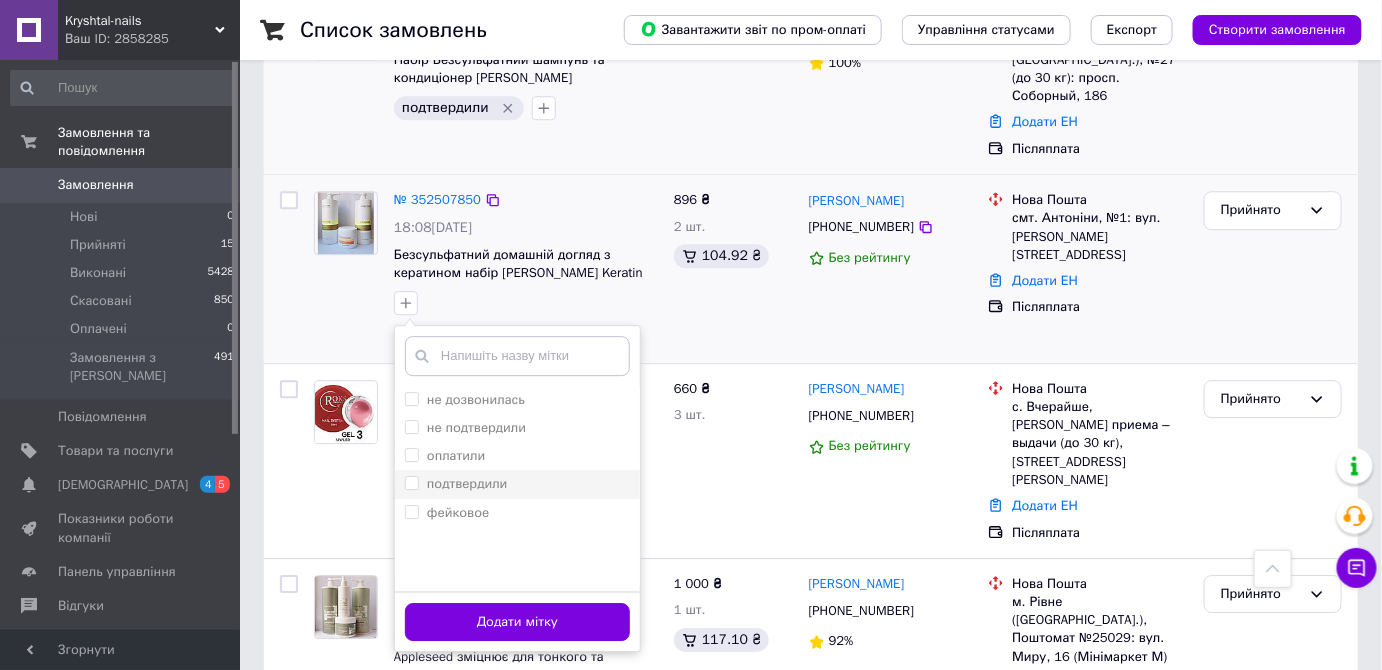 click on "подтвердили" at bounding box center [467, 483] 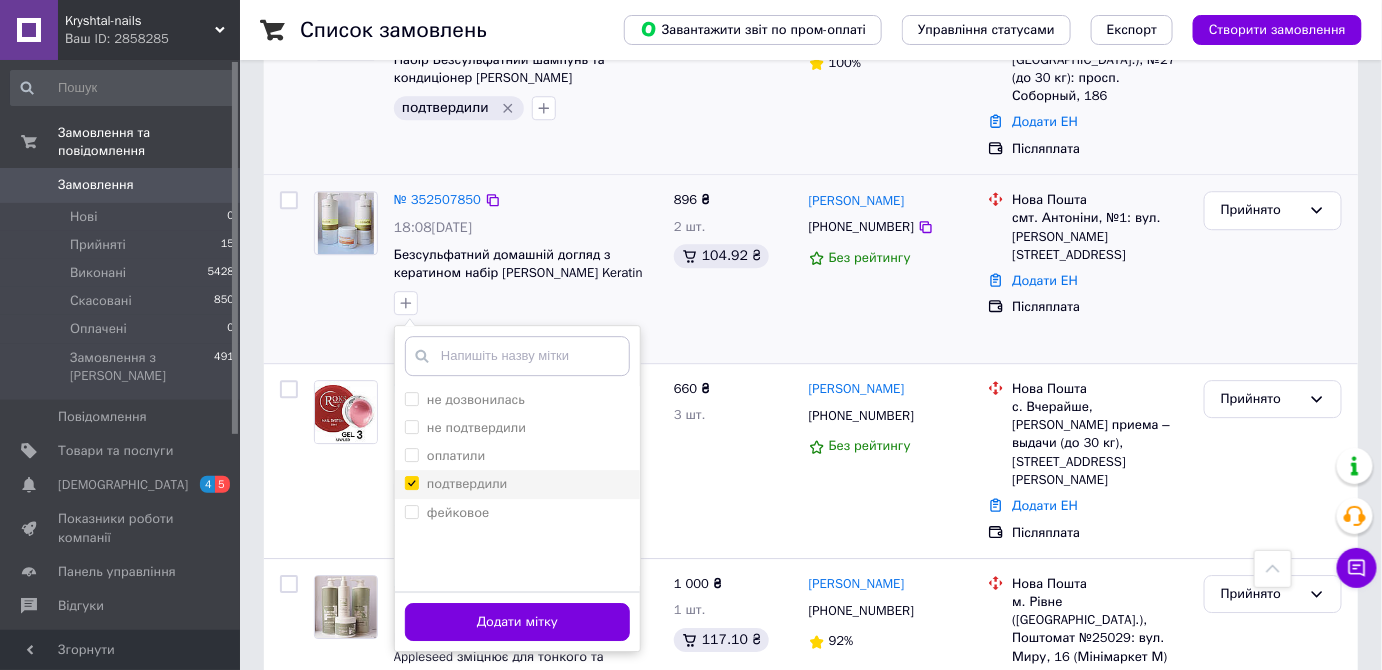 checkbox on "true" 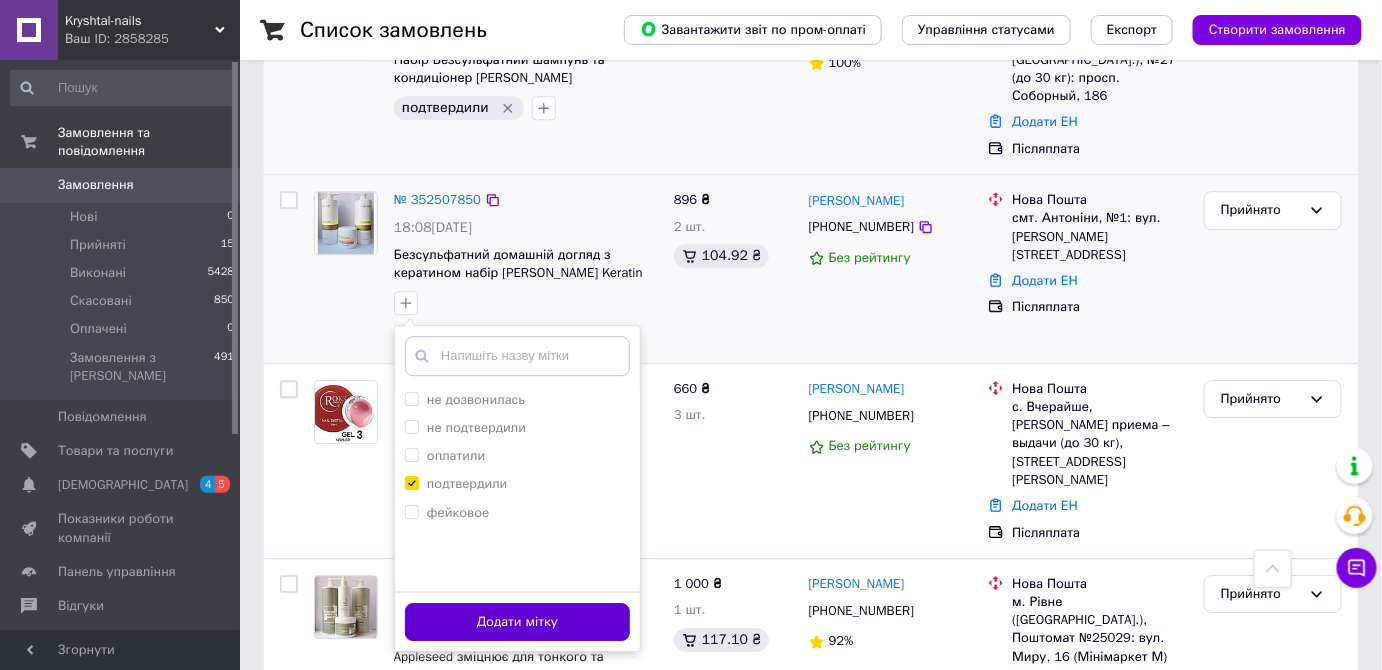 click on "Додати мітку" at bounding box center (517, 622) 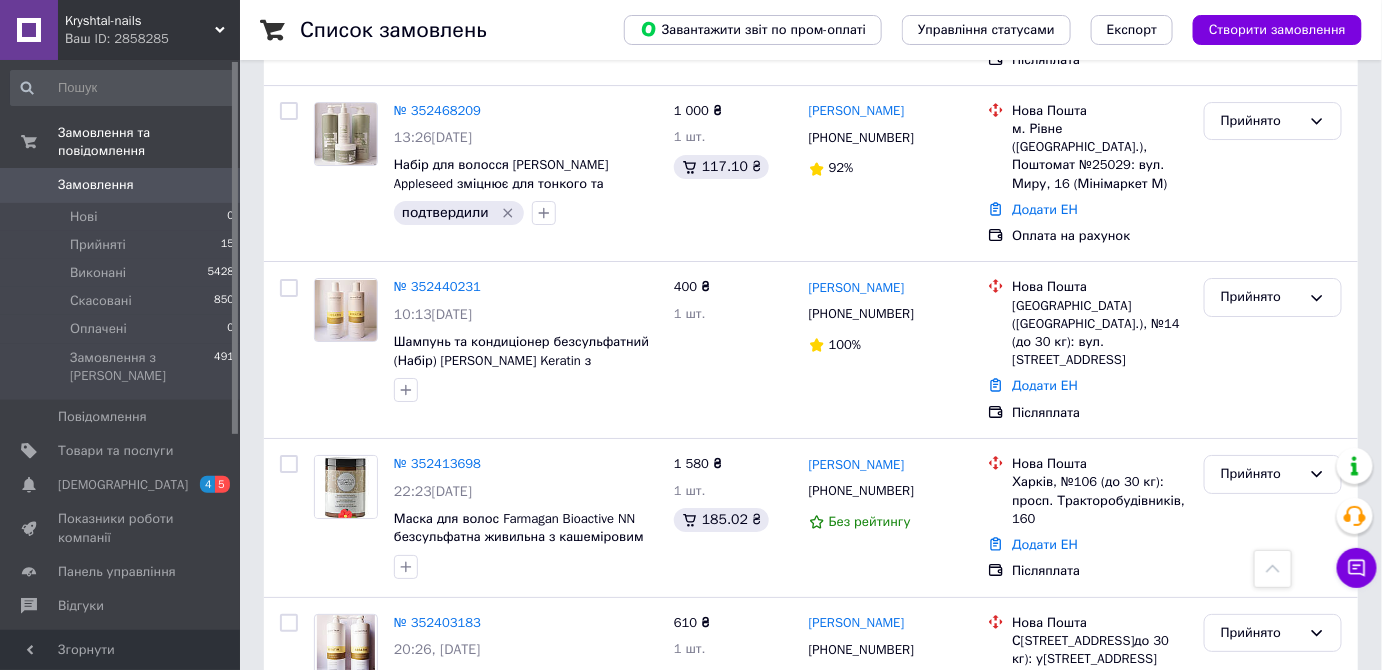 scroll, scrollTop: 2260, scrollLeft: 0, axis: vertical 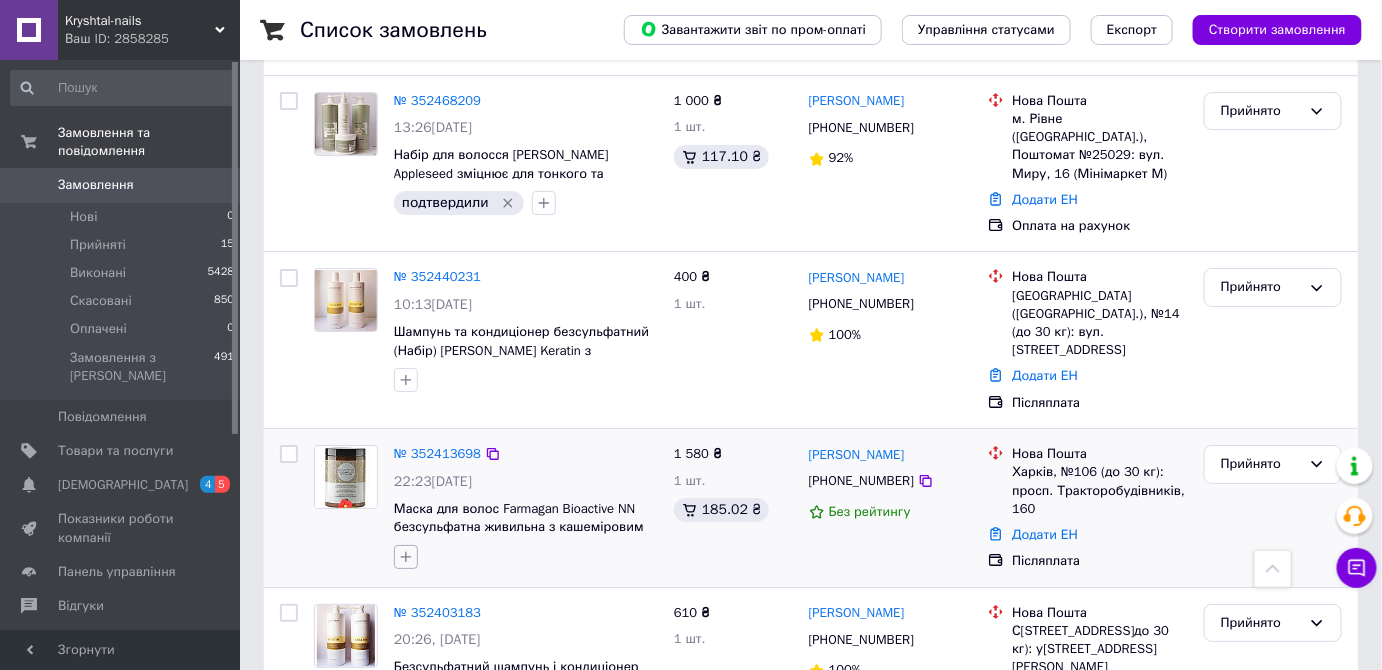 click 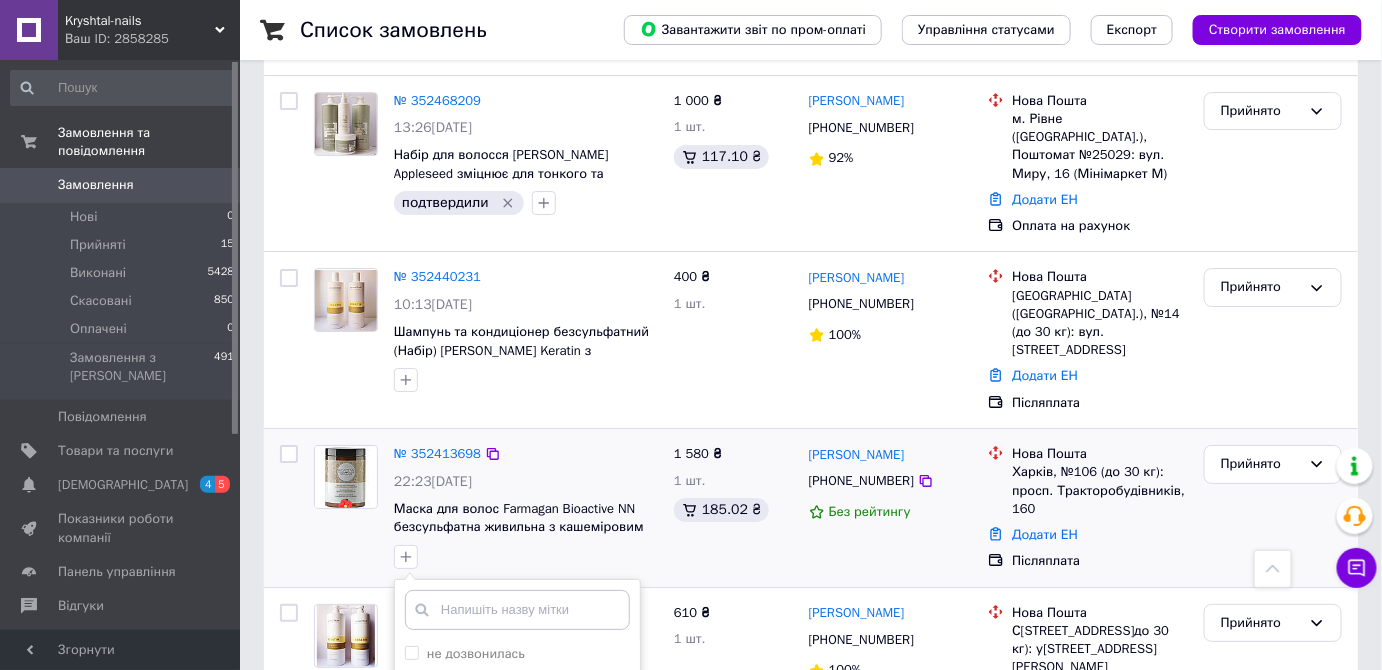 click on "подтвердили" at bounding box center (467, 737) 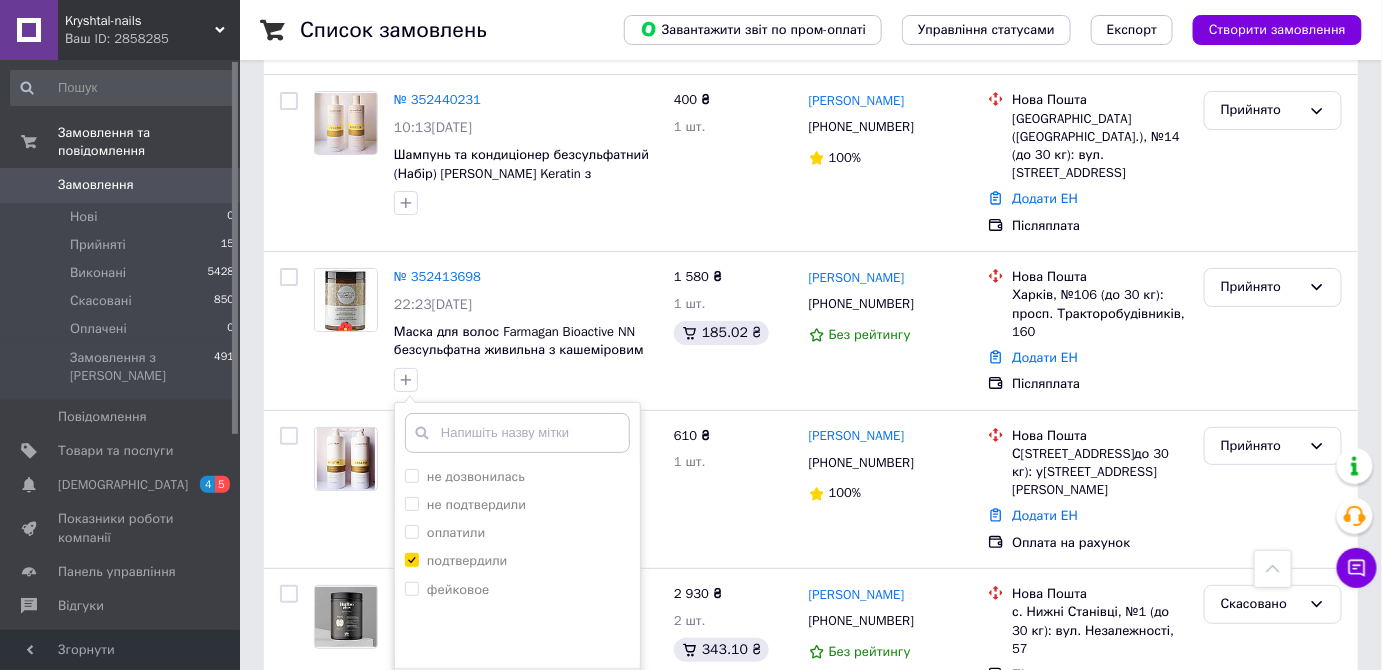 scroll, scrollTop: 2487, scrollLeft: 0, axis: vertical 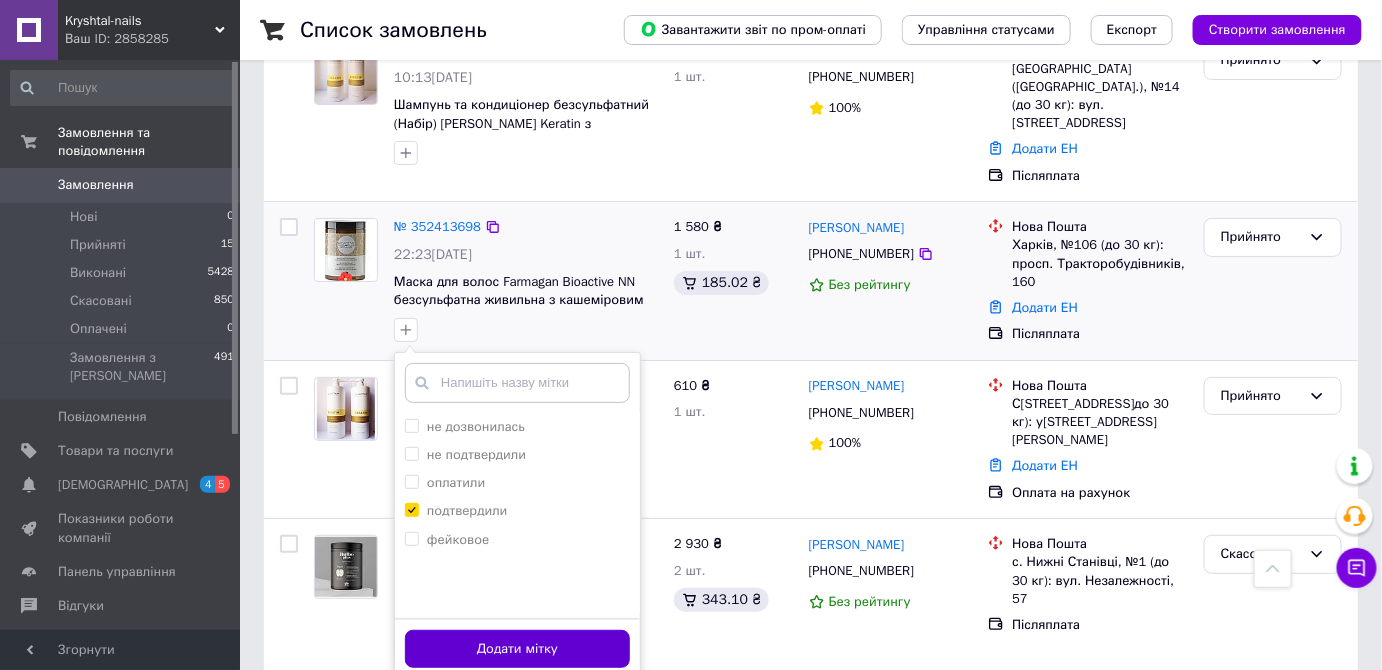 click on "Додати мітку" at bounding box center (517, 649) 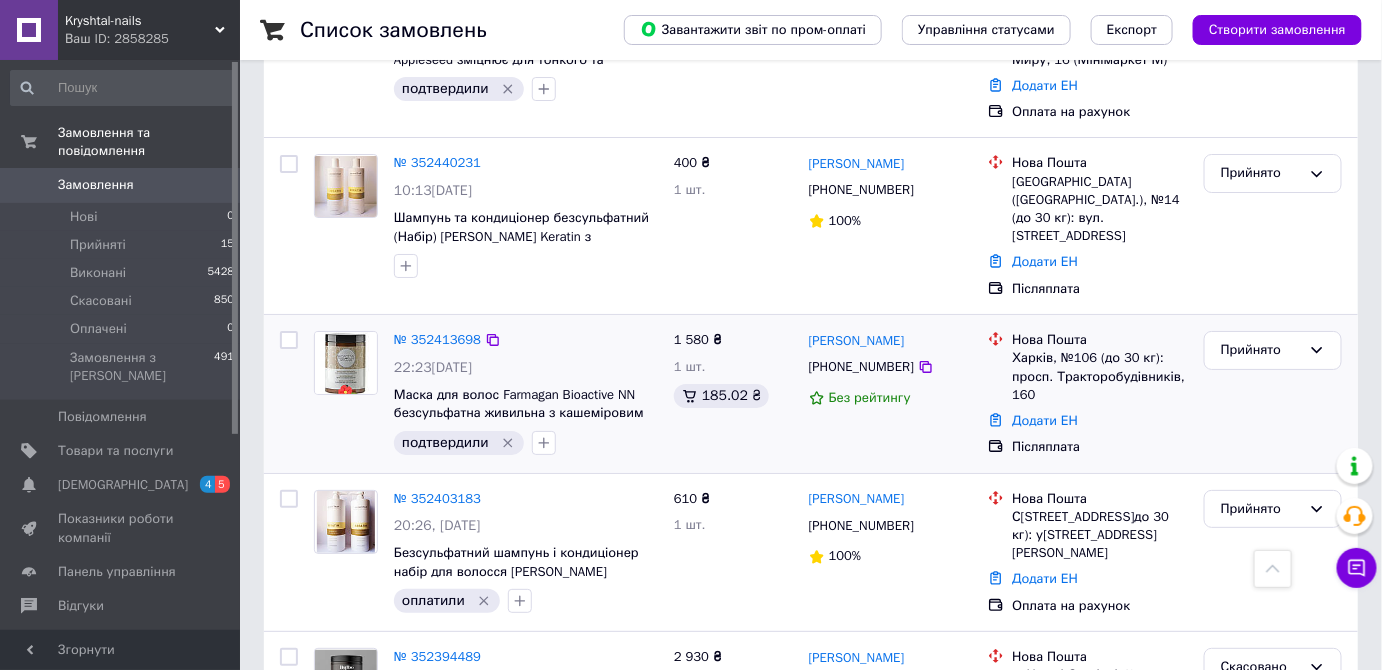scroll, scrollTop: 2378, scrollLeft: 0, axis: vertical 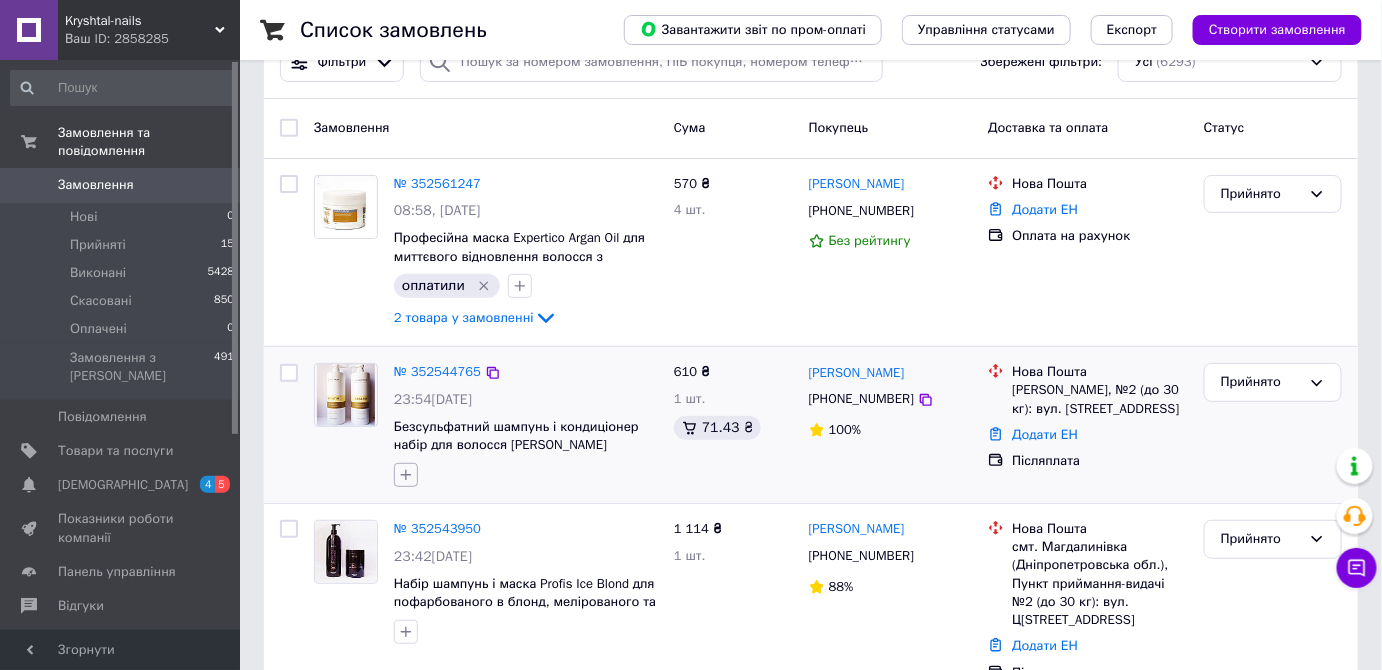 click 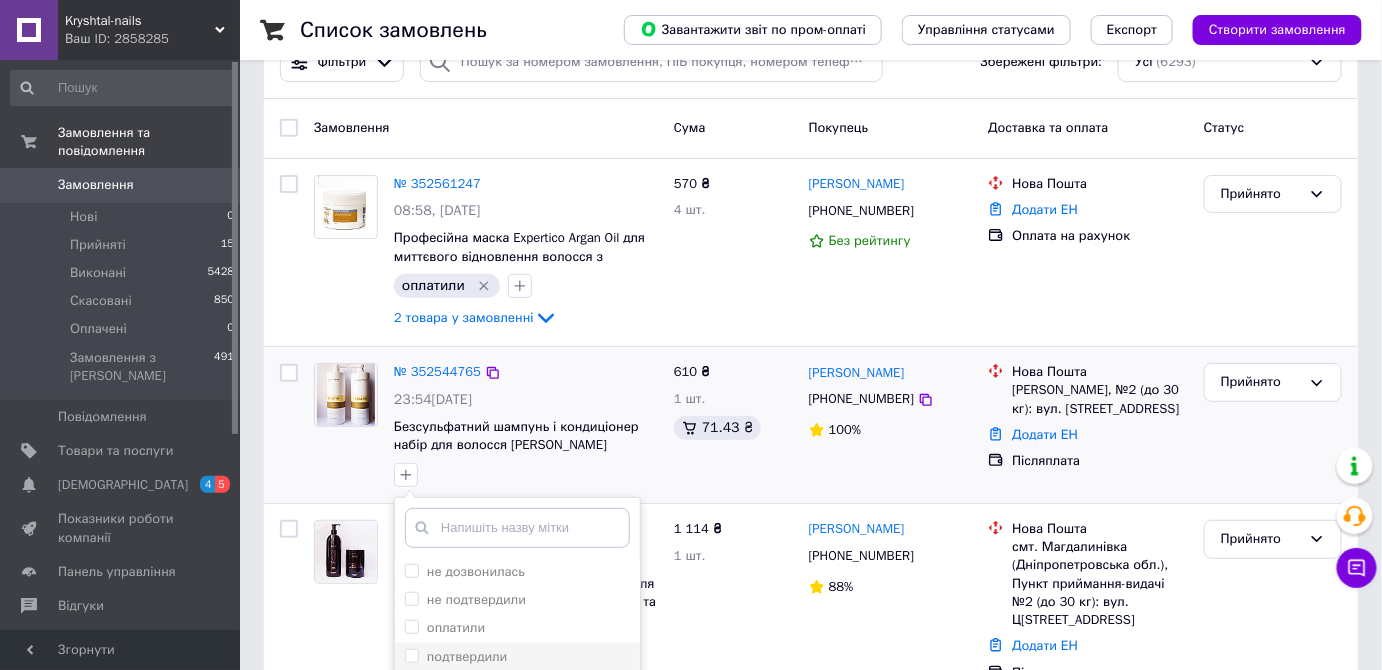 click on "подтвердили" at bounding box center [411, 655] 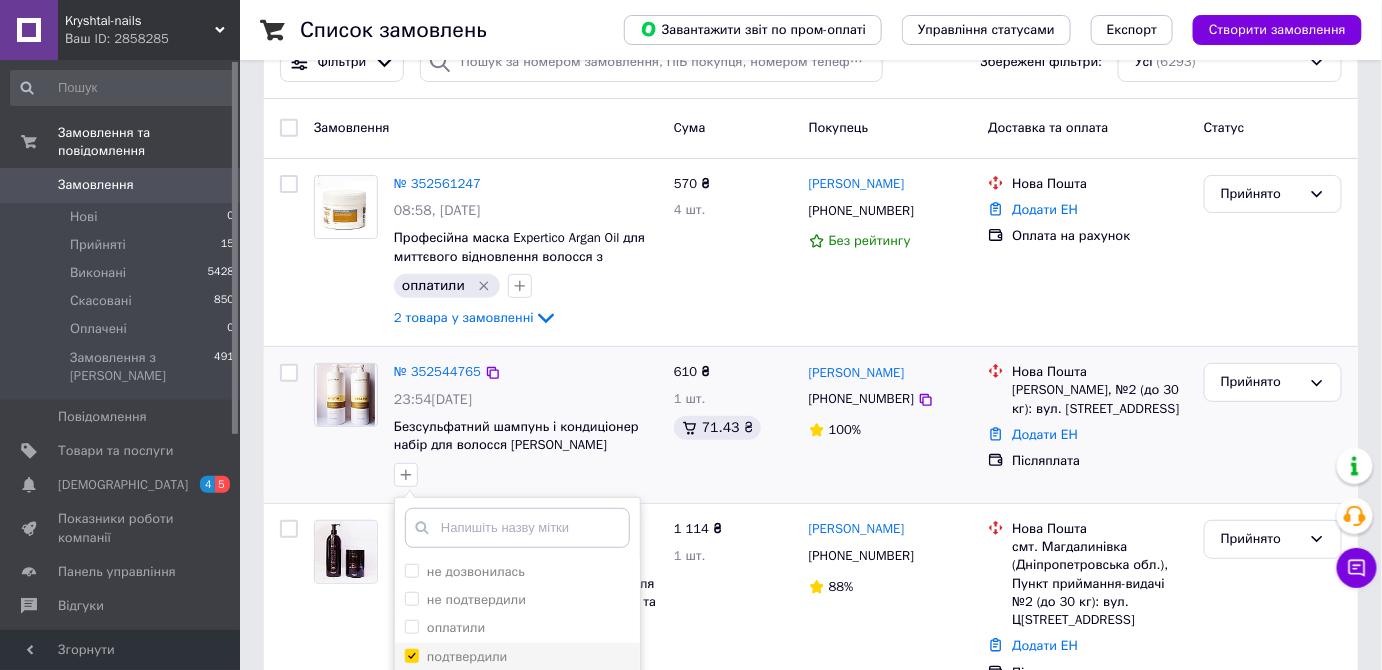 checkbox on "true" 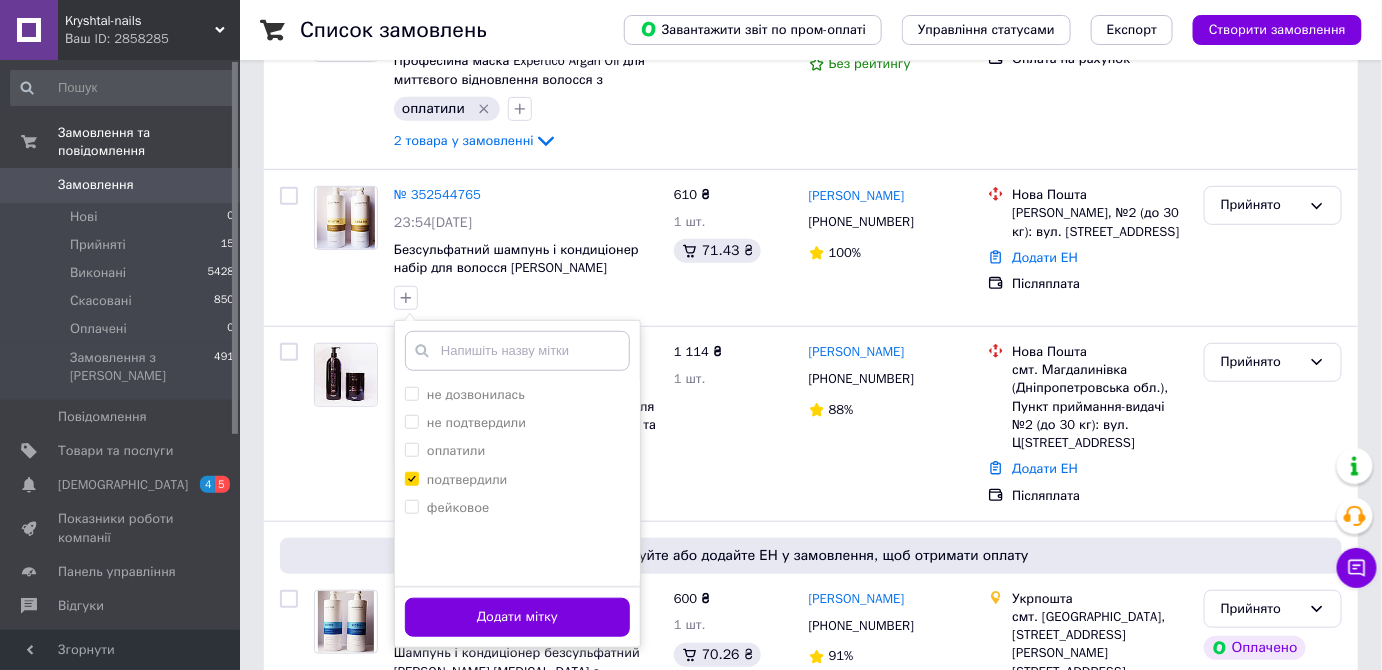 scroll, scrollTop: 261, scrollLeft: 0, axis: vertical 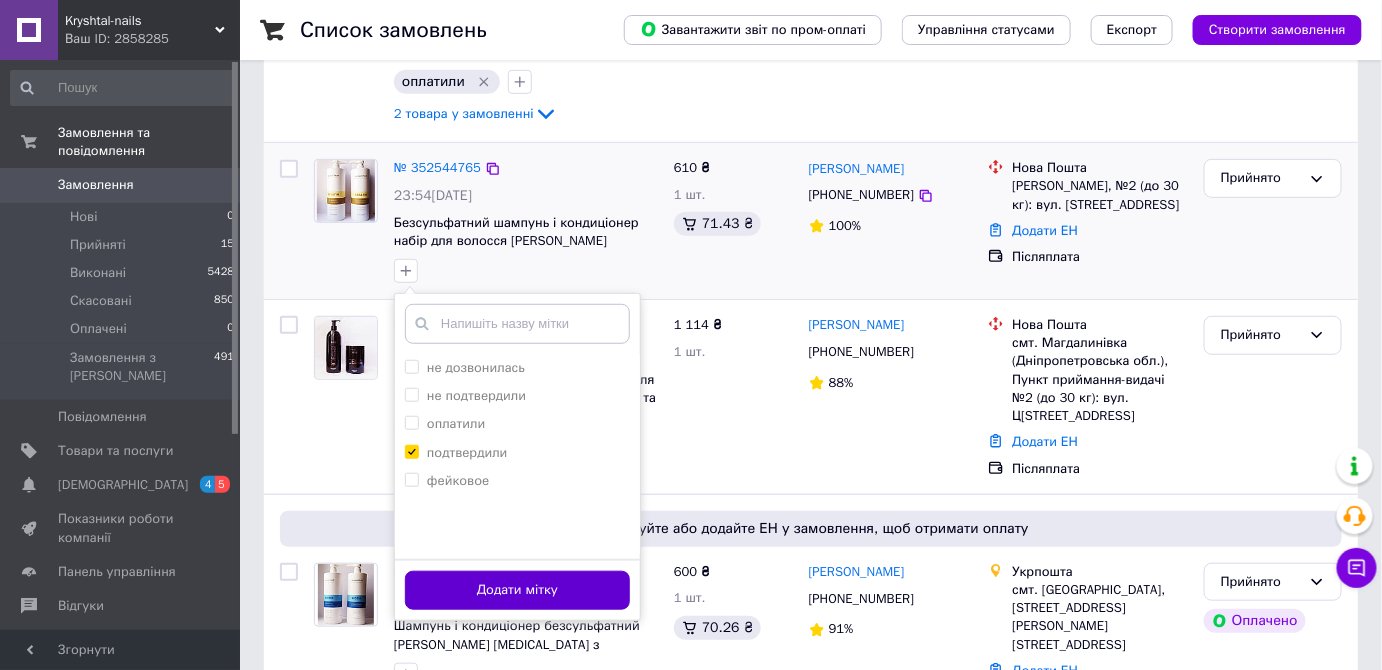 click on "Додати мітку" at bounding box center [517, 590] 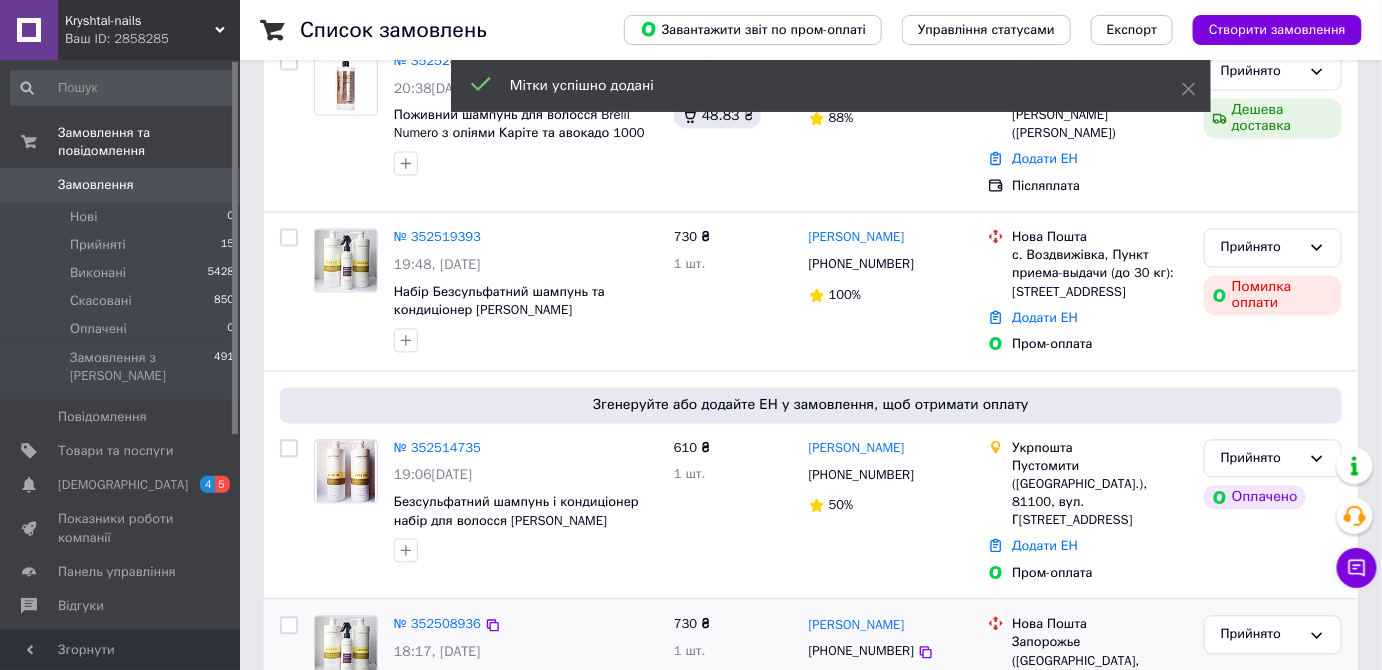 scroll, scrollTop: 1551, scrollLeft: 0, axis: vertical 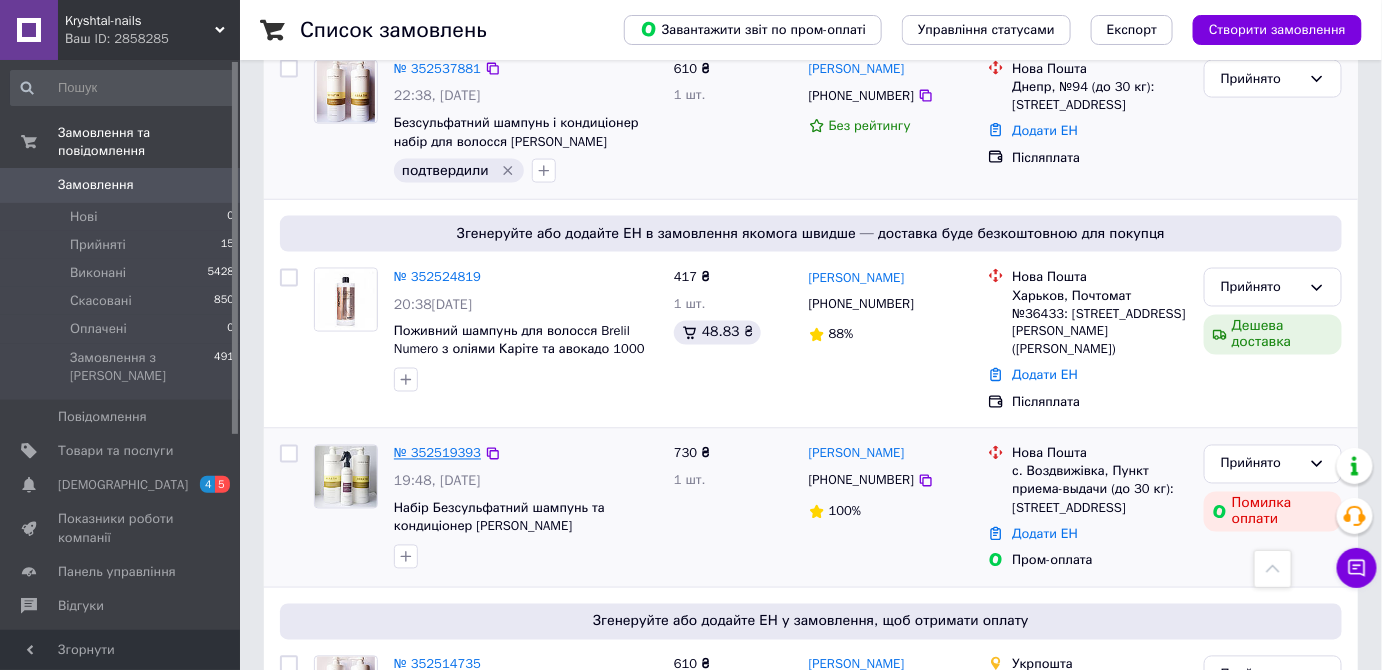 click on "№ 352519393" at bounding box center [437, 453] 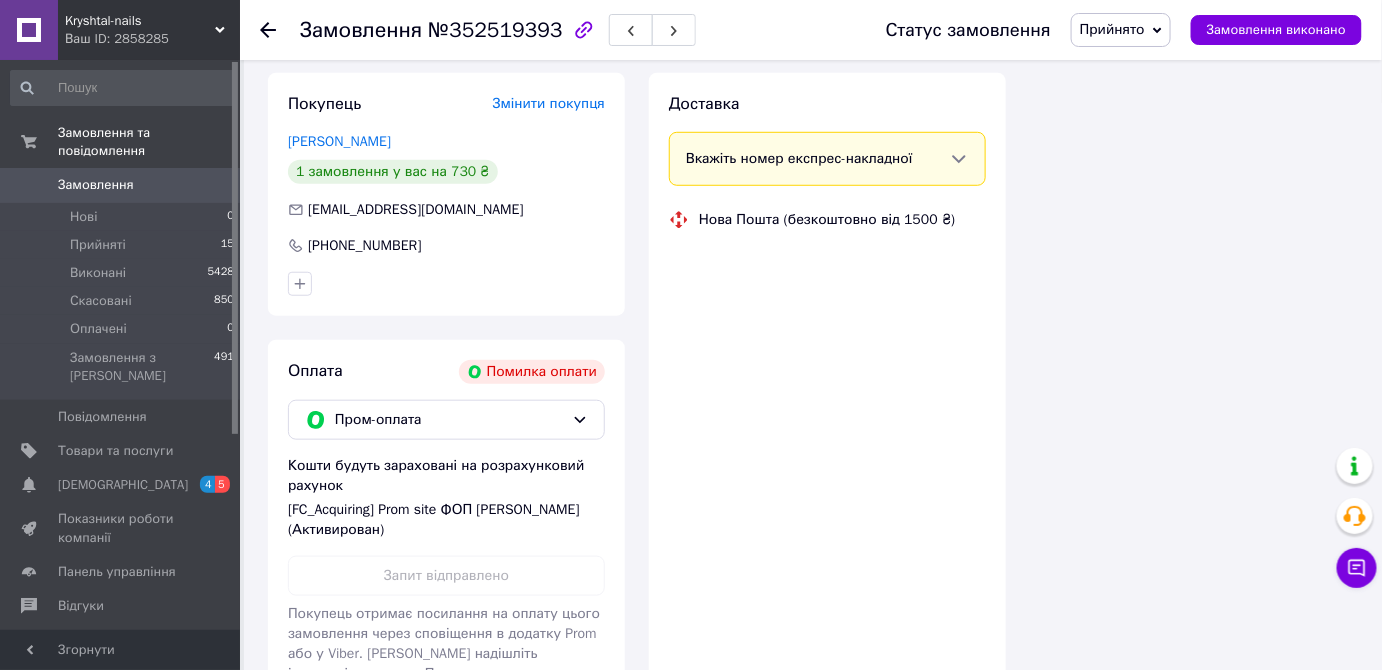 scroll, scrollTop: 717, scrollLeft: 0, axis: vertical 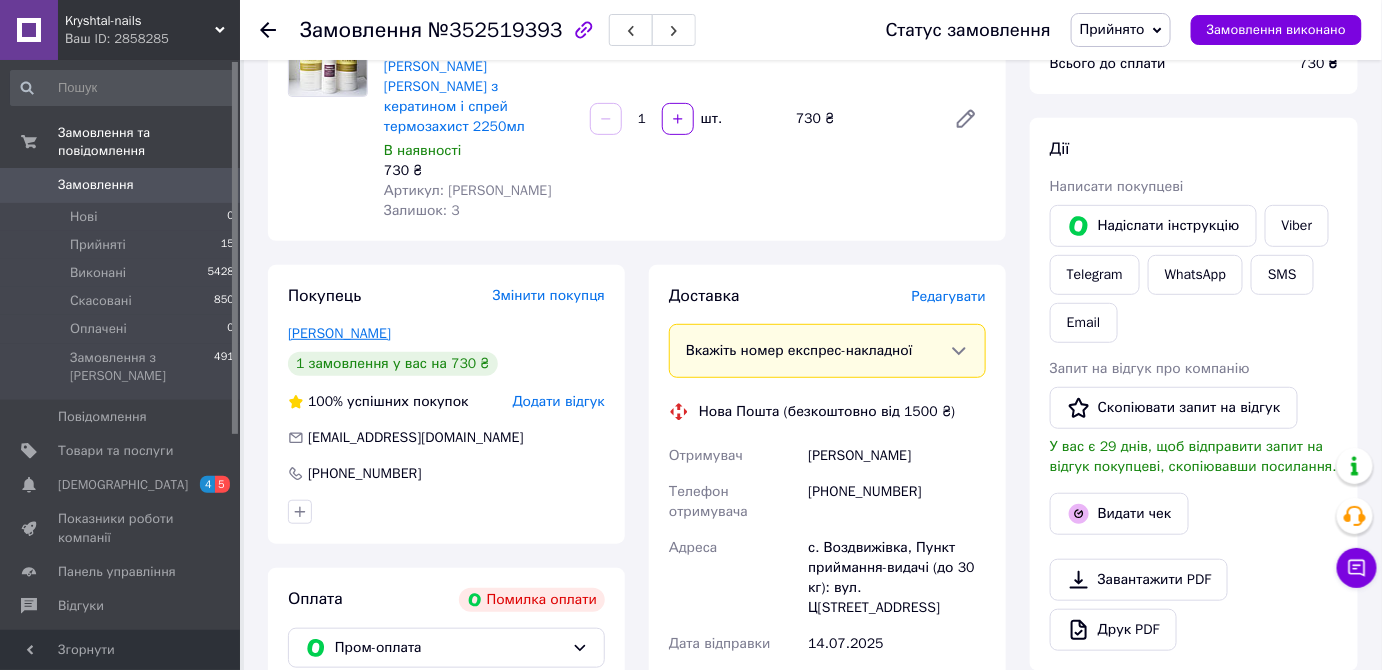 click on "Березюк Анастасія" at bounding box center (339, 333) 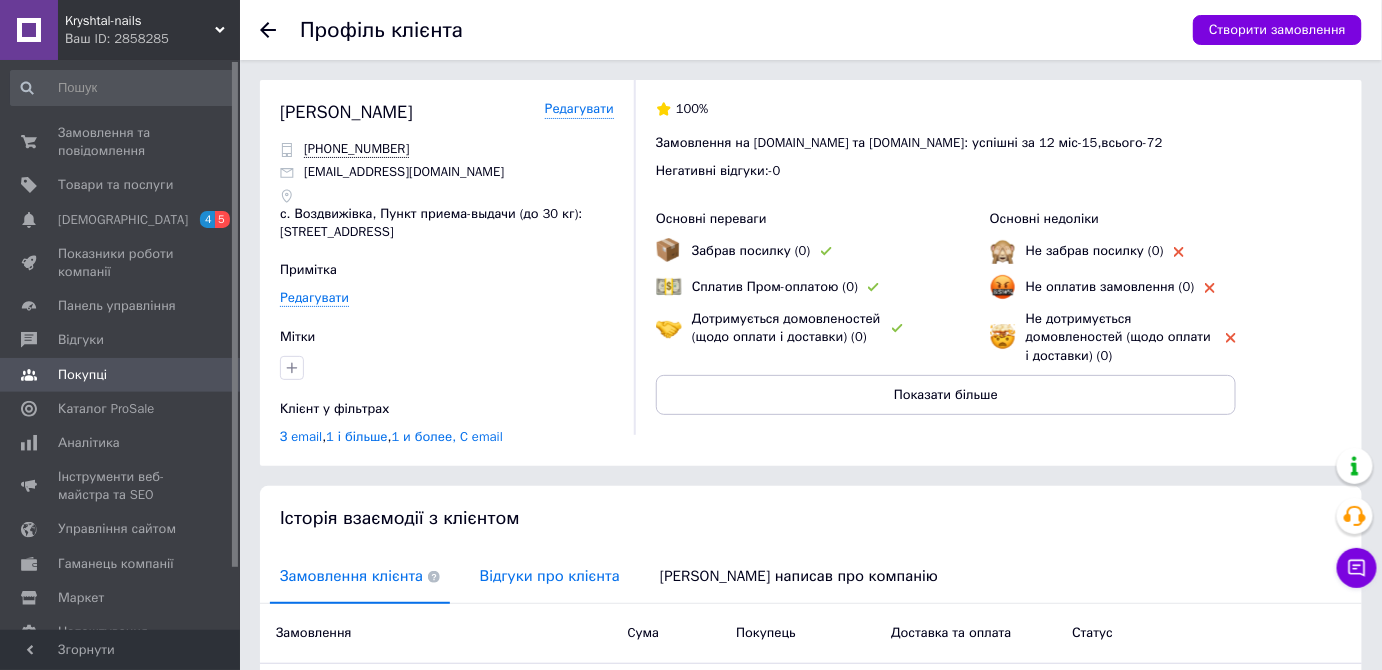 click on "Відгуки про клієнта" at bounding box center [550, 576] 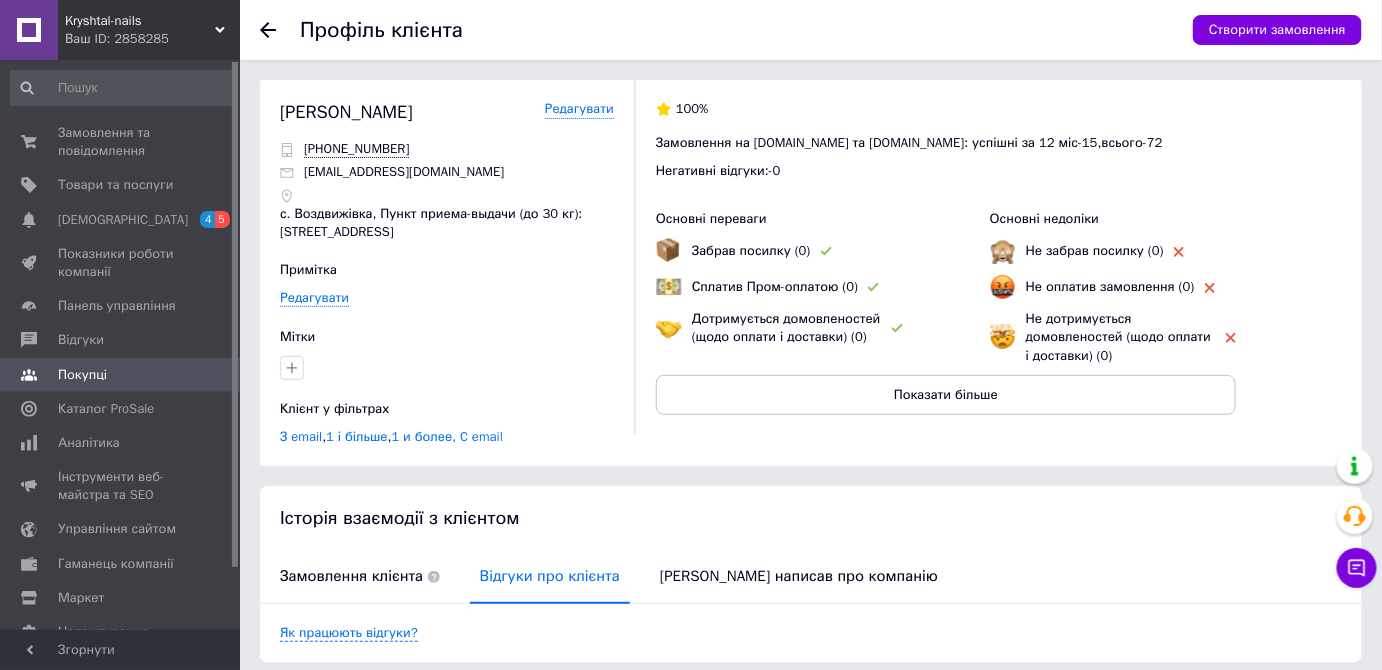 click 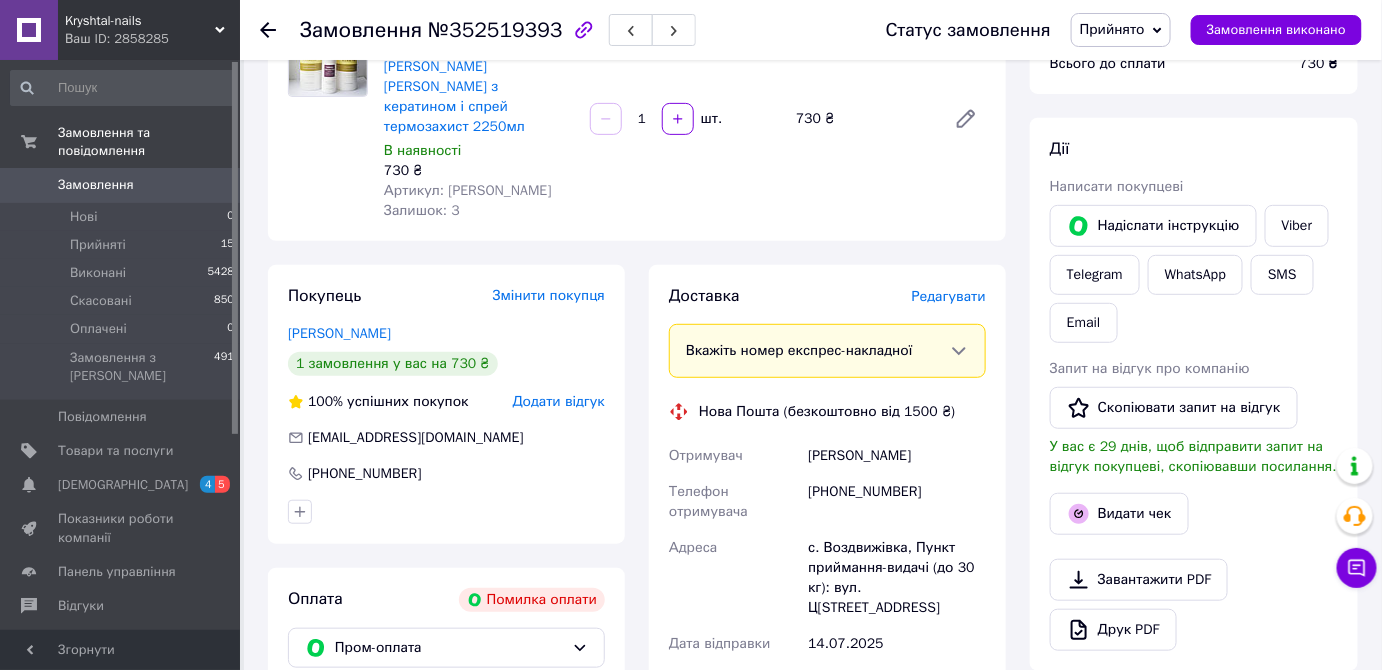 click 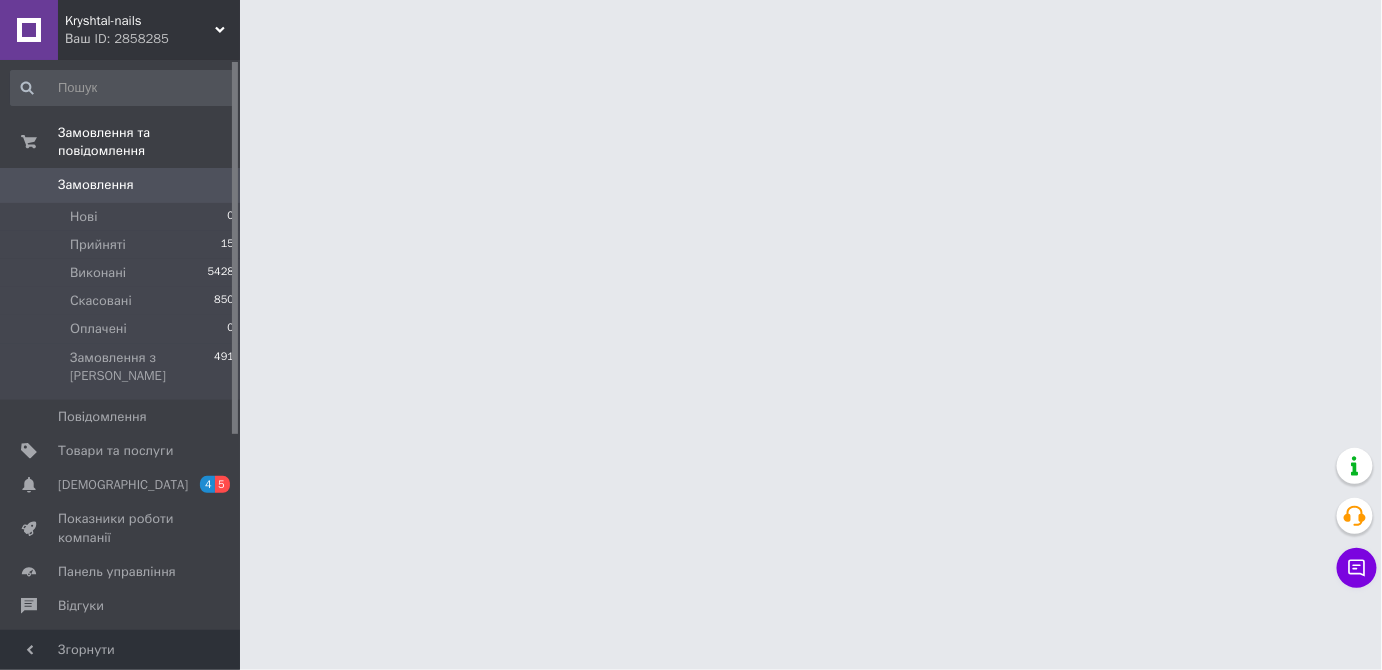 scroll, scrollTop: 0, scrollLeft: 0, axis: both 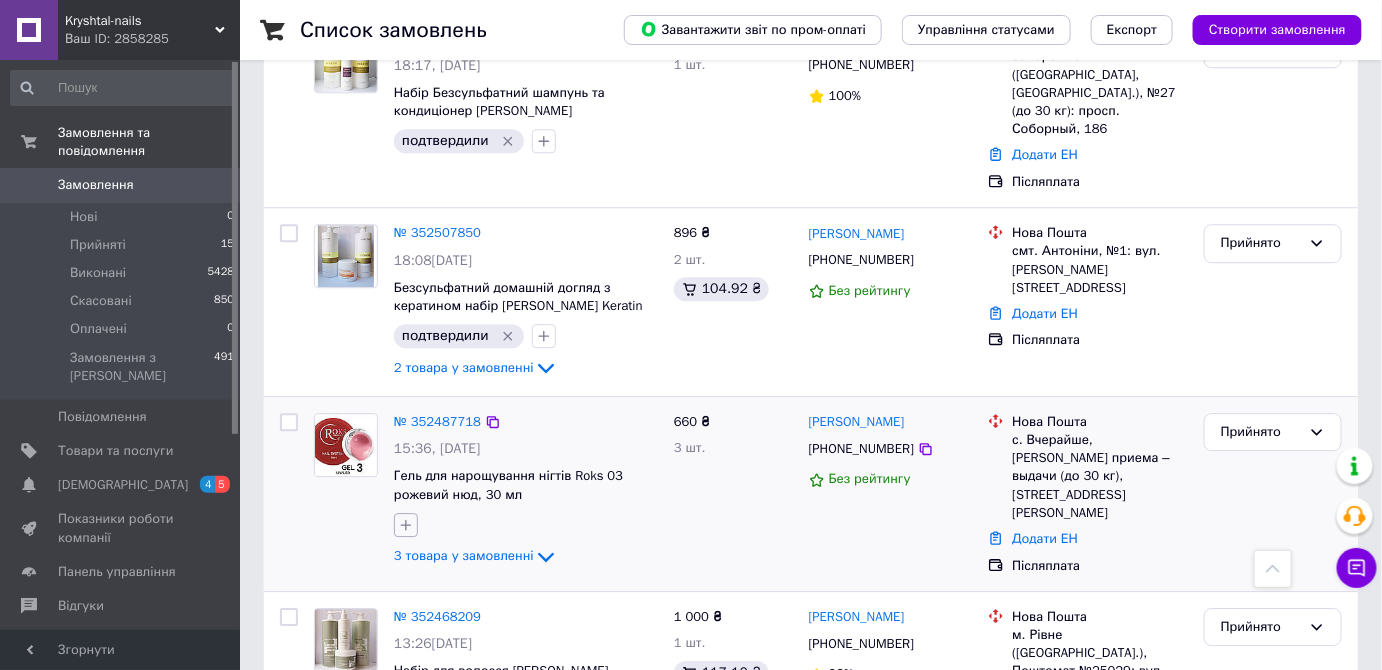 click 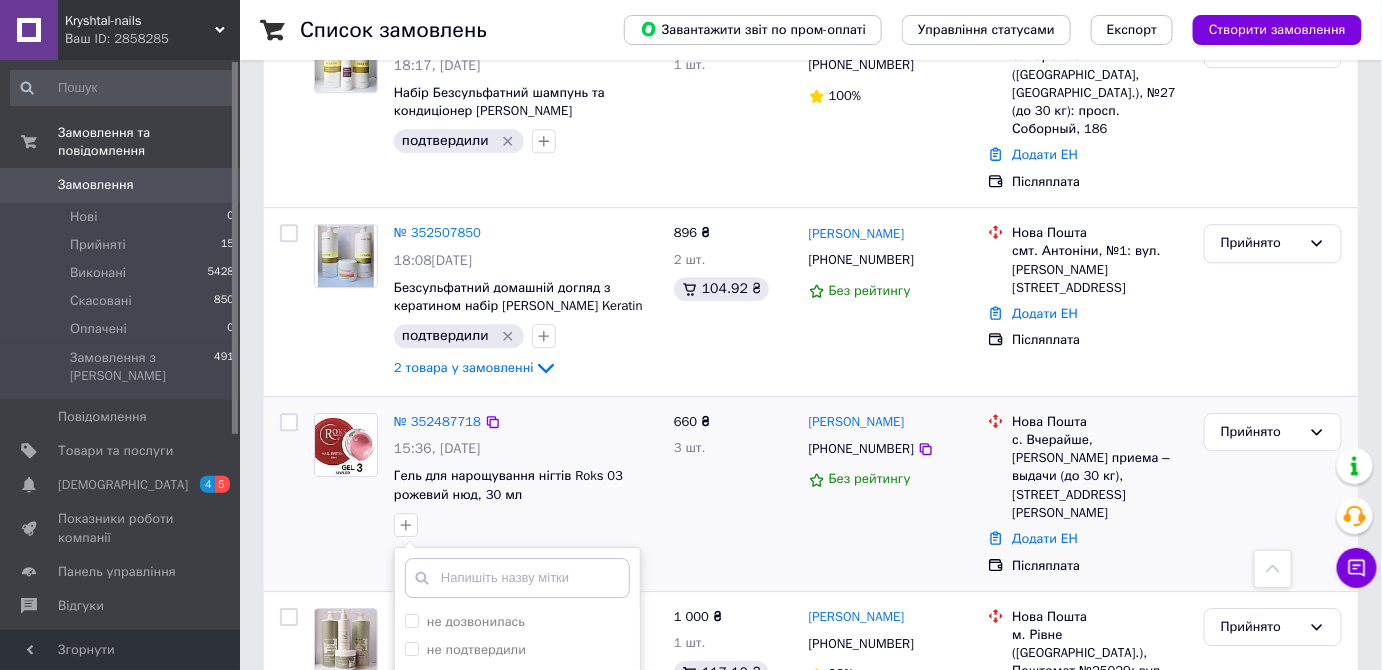 click on "подтвердили" at bounding box center (467, 705) 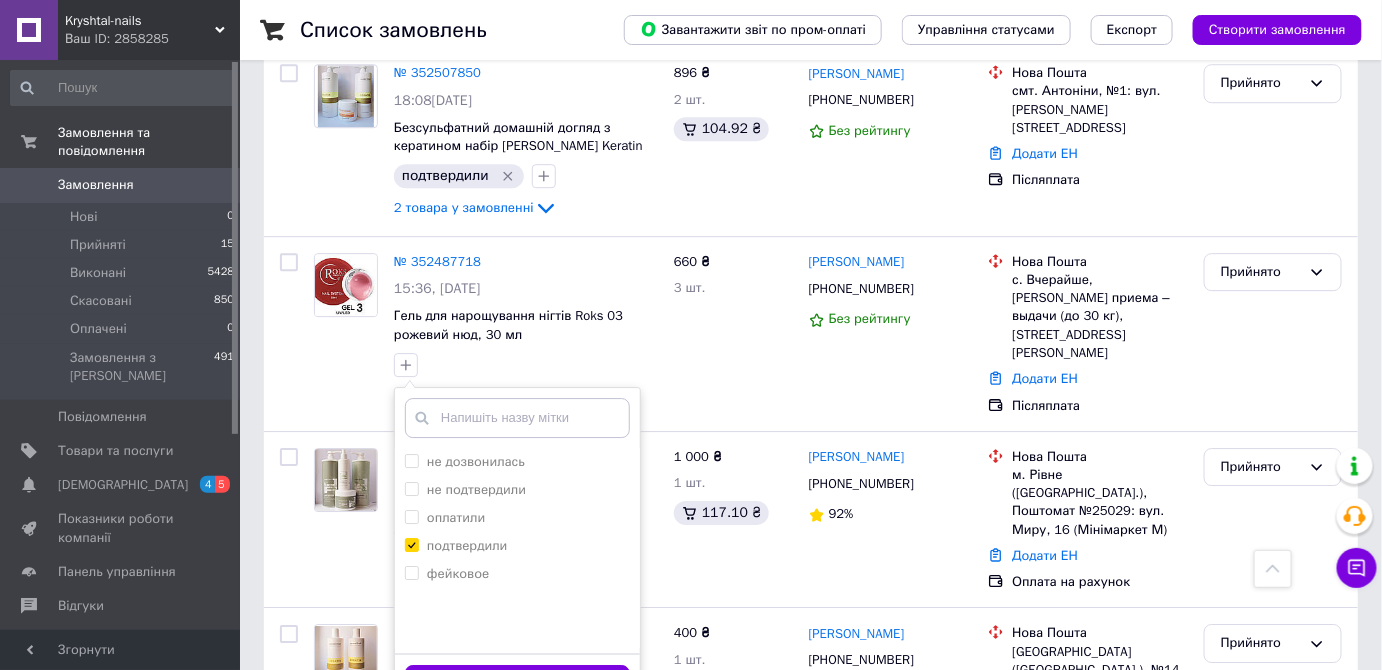 scroll, scrollTop: 1931, scrollLeft: 0, axis: vertical 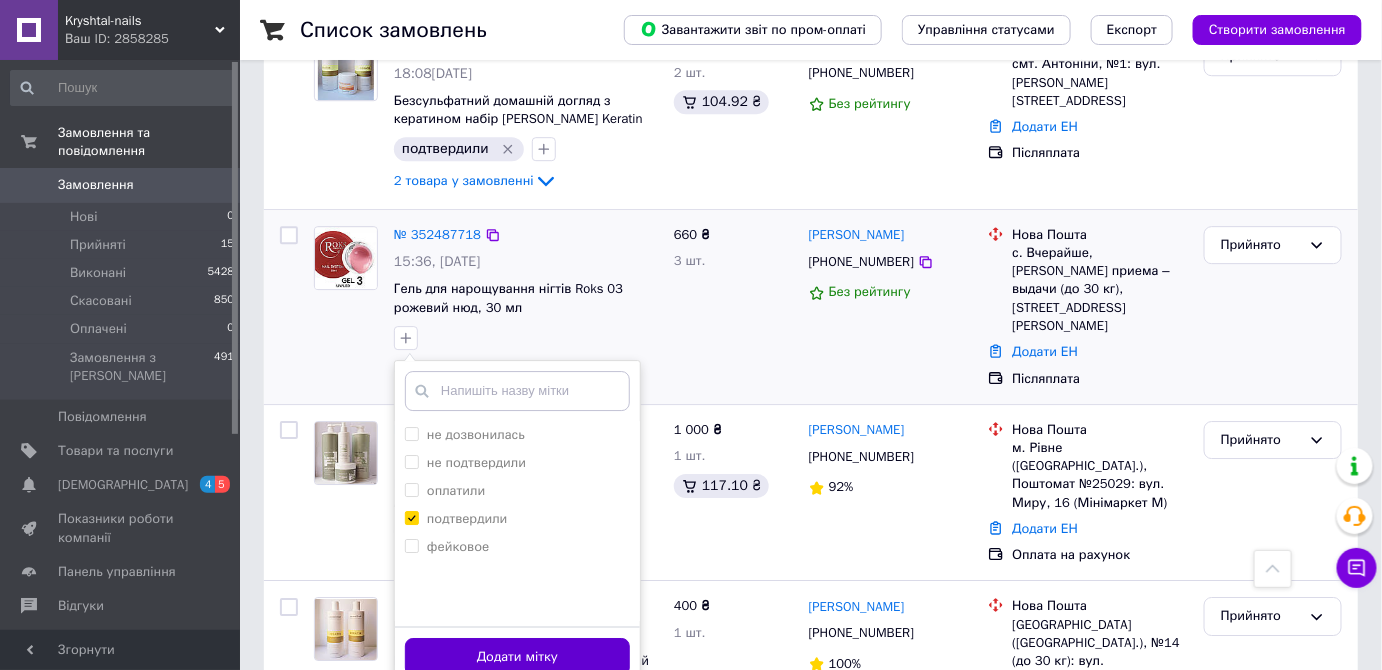 click on "Додати мітку" at bounding box center [517, 657] 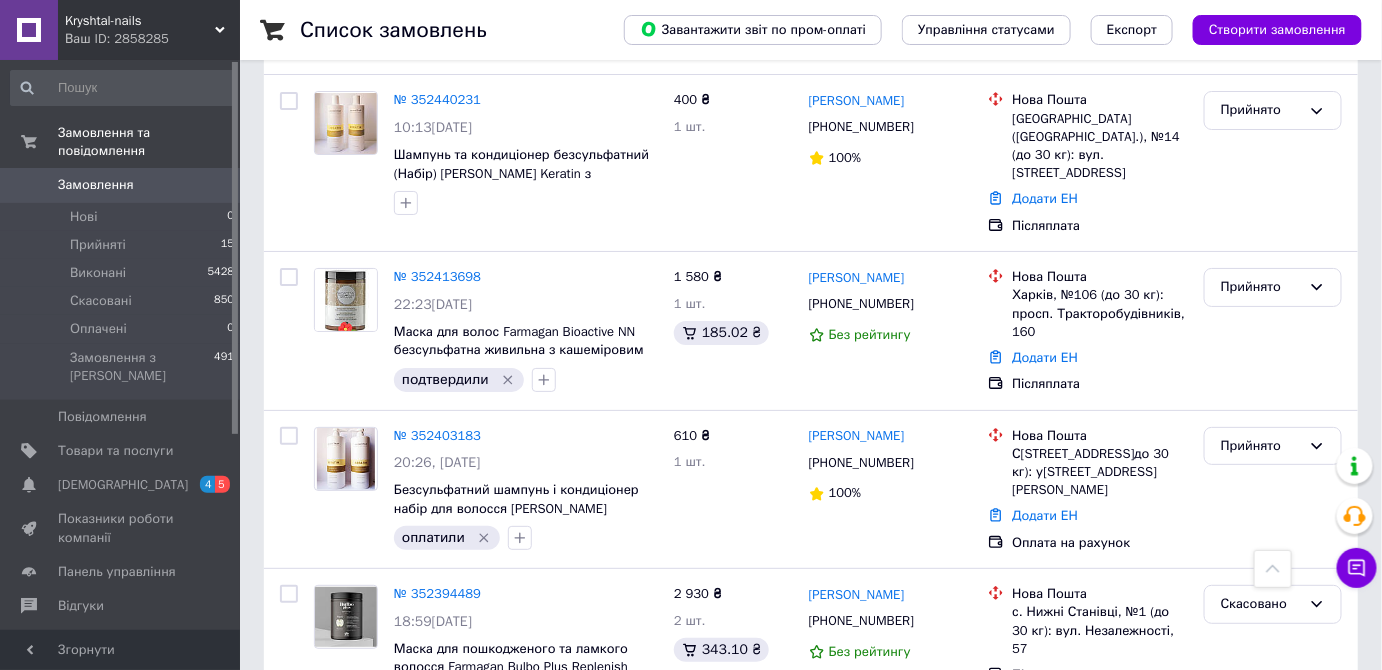 scroll, scrollTop: 2450, scrollLeft: 0, axis: vertical 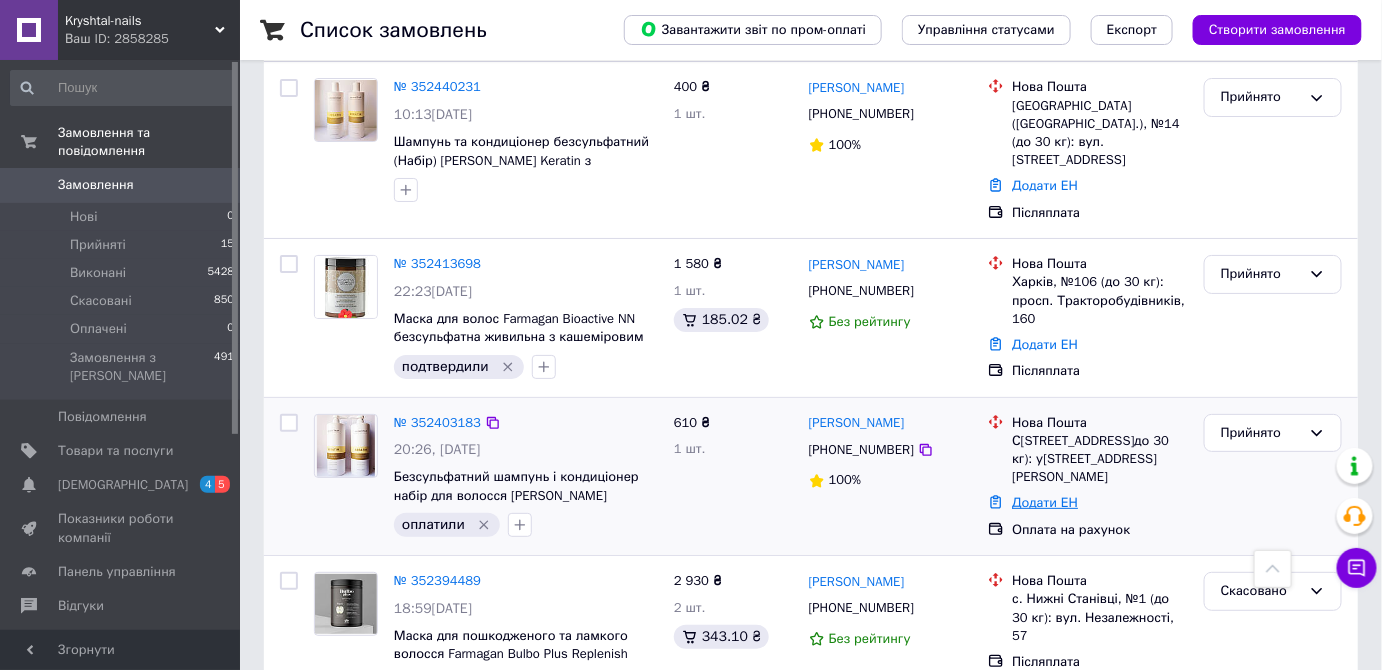 click on "Додати ЕН" at bounding box center [1045, 502] 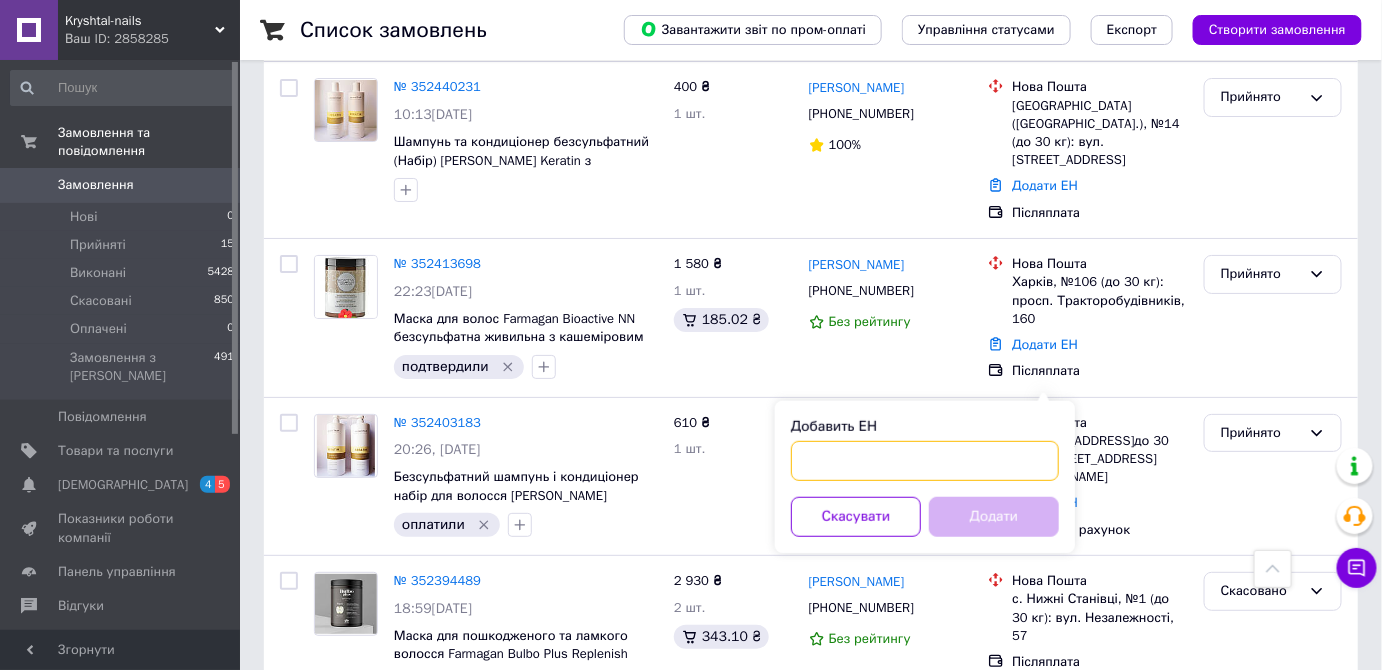 click on "Добавить ЕН" at bounding box center [925, 461] 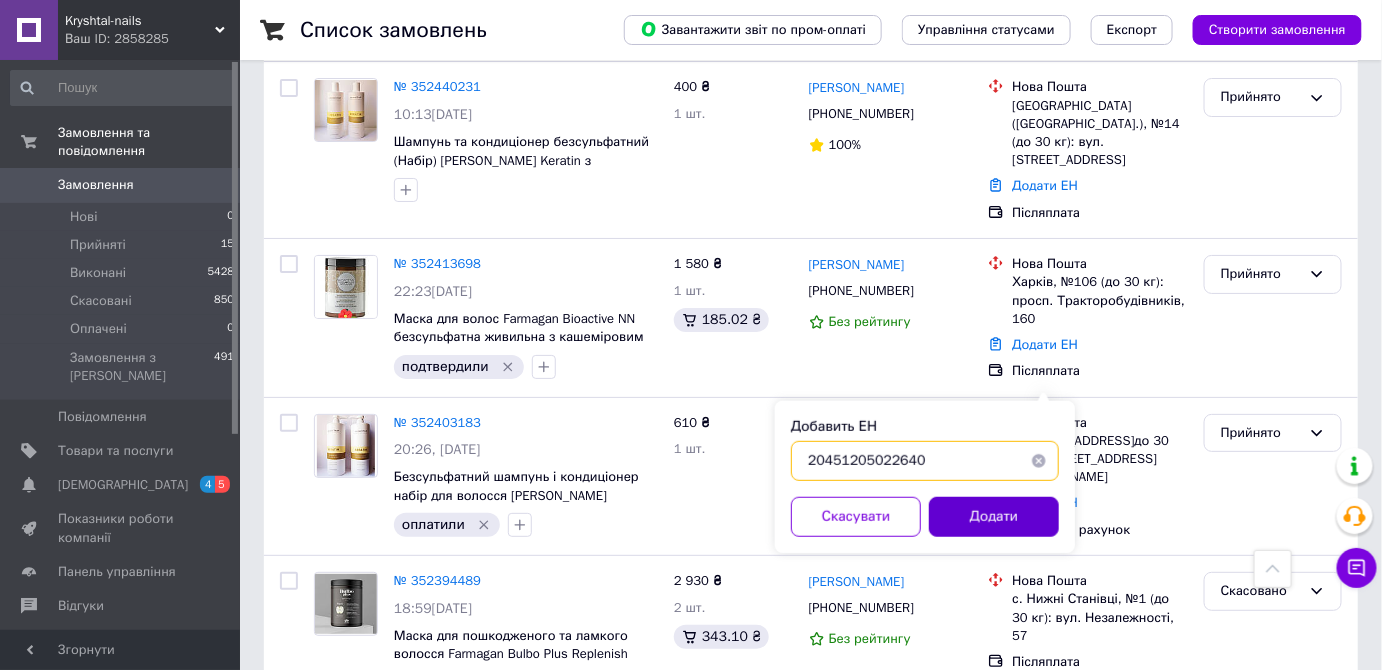 type on "20451205022640" 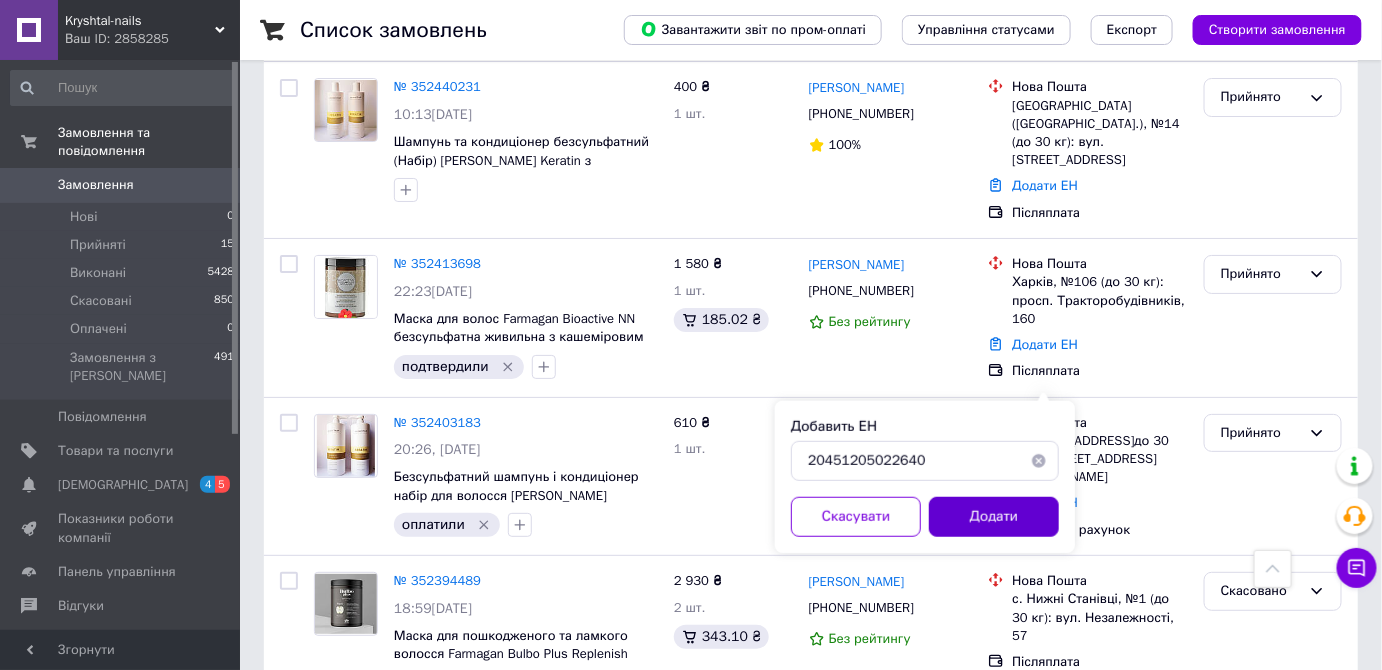 click on "Додати" at bounding box center [994, 517] 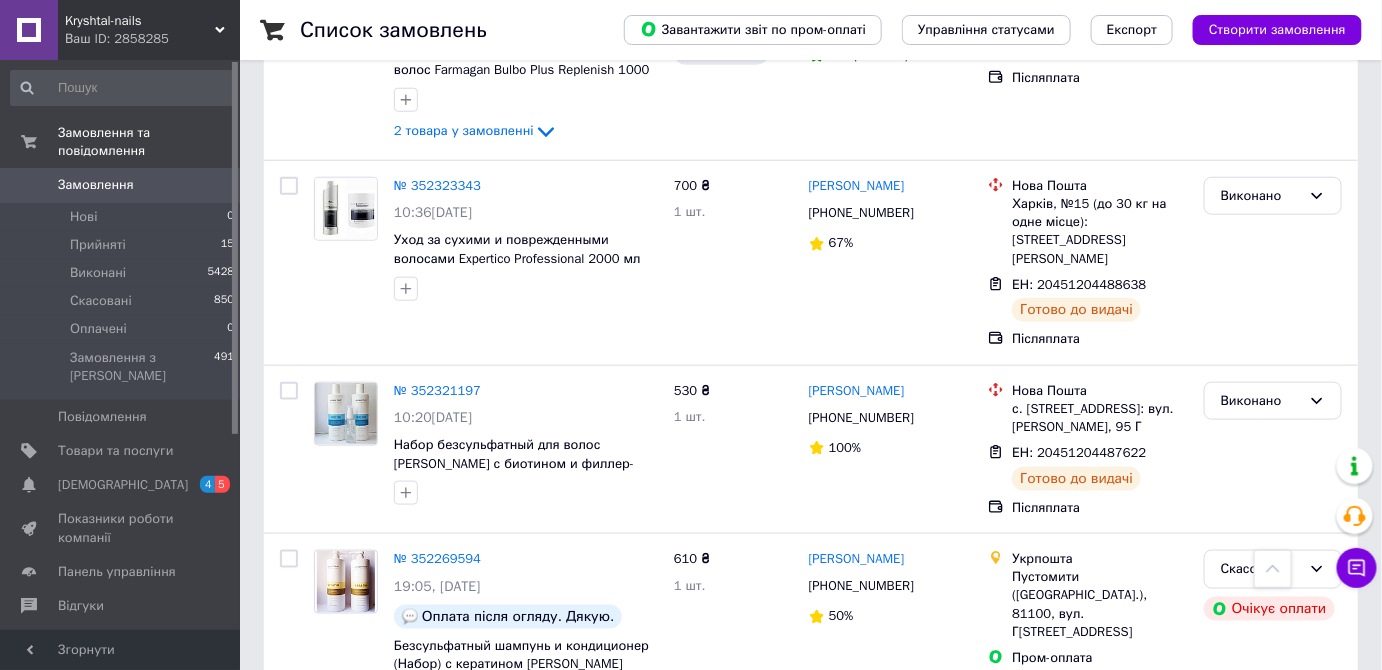 scroll, scrollTop: 3103, scrollLeft: 0, axis: vertical 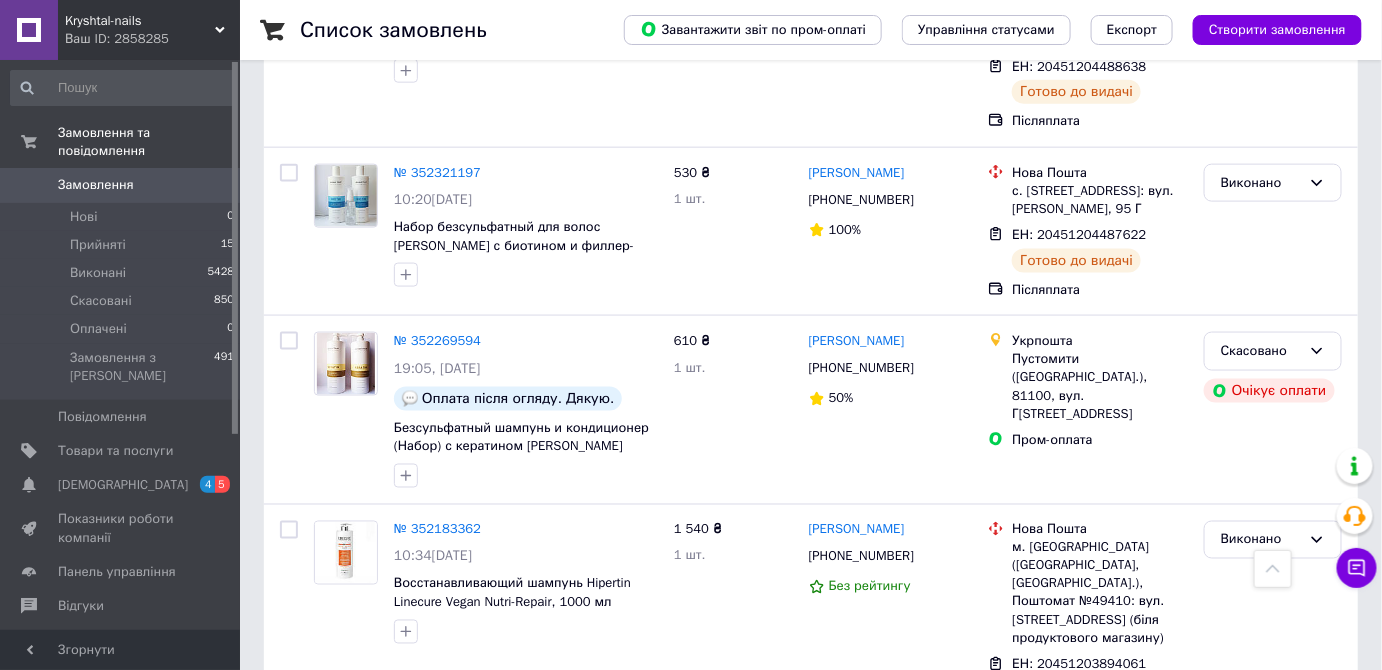click on "2" at bounding box center (327, 790) 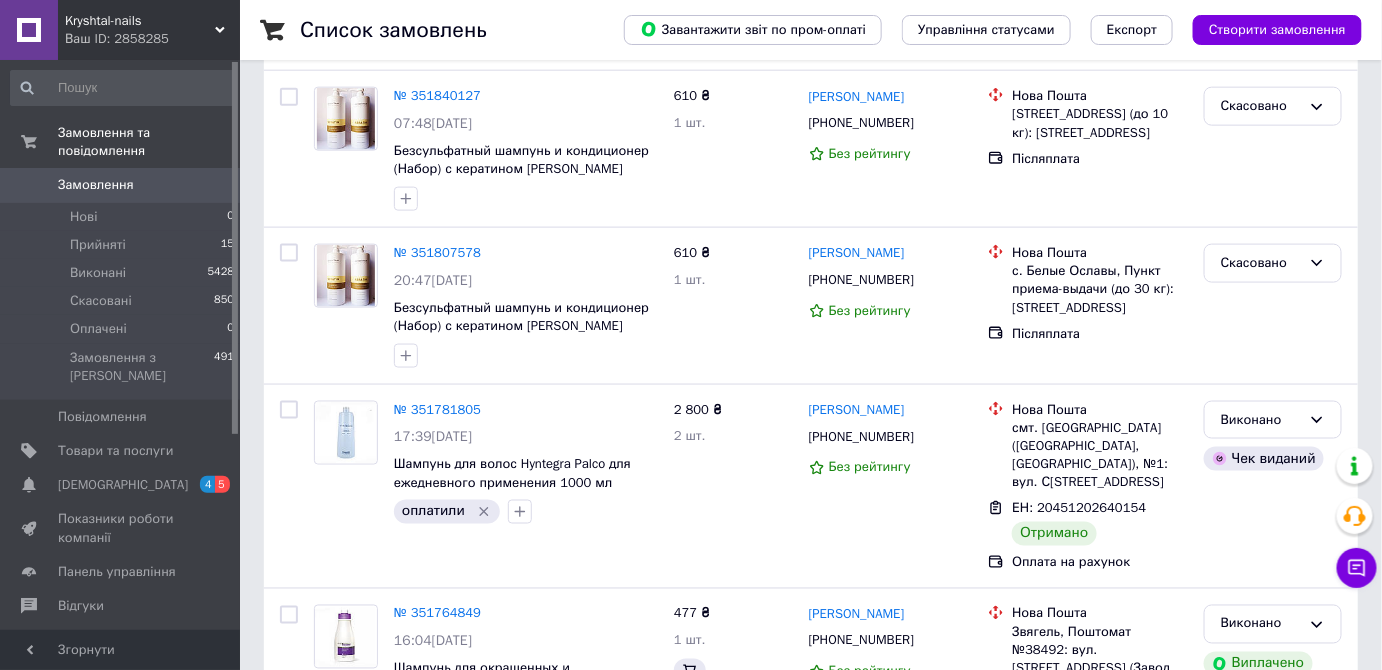 scroll, scrollTop: 0, scrollLeft: 0, axis: both 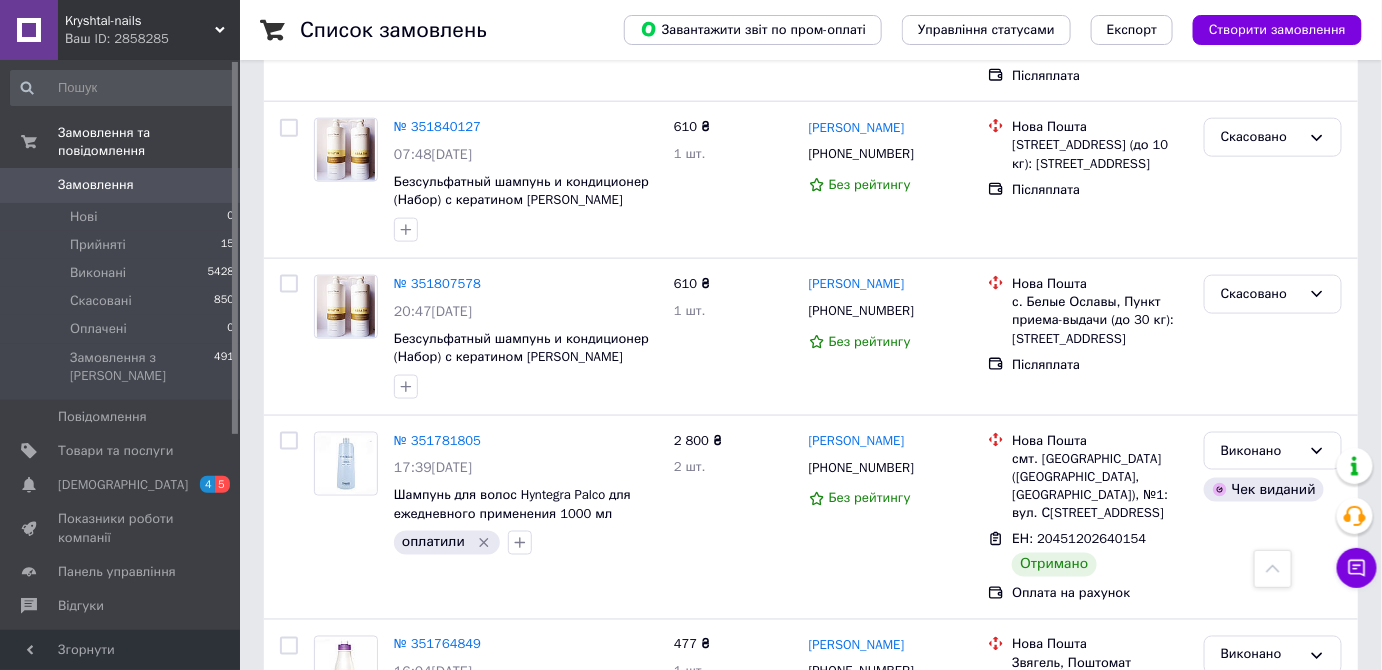 click on "1" at bounding box center (404, 869) 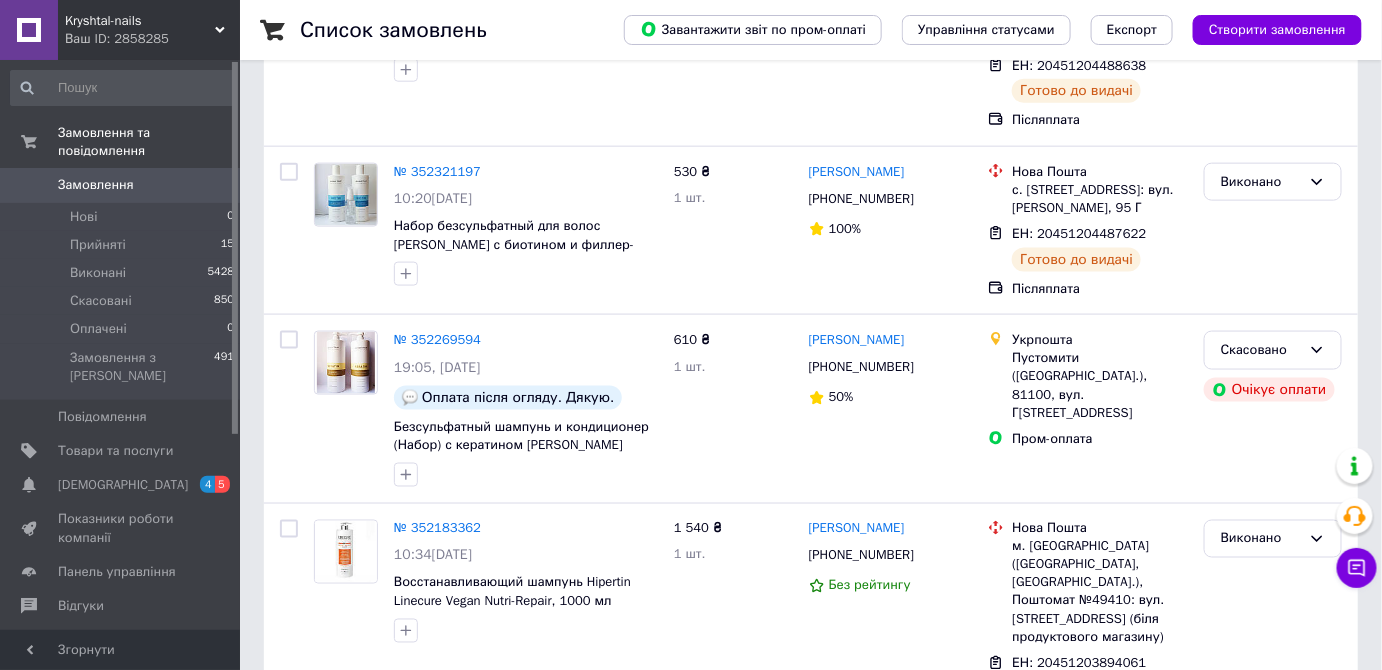 scroll, scrollTop: 0, scrollLeft: 0, axis: both 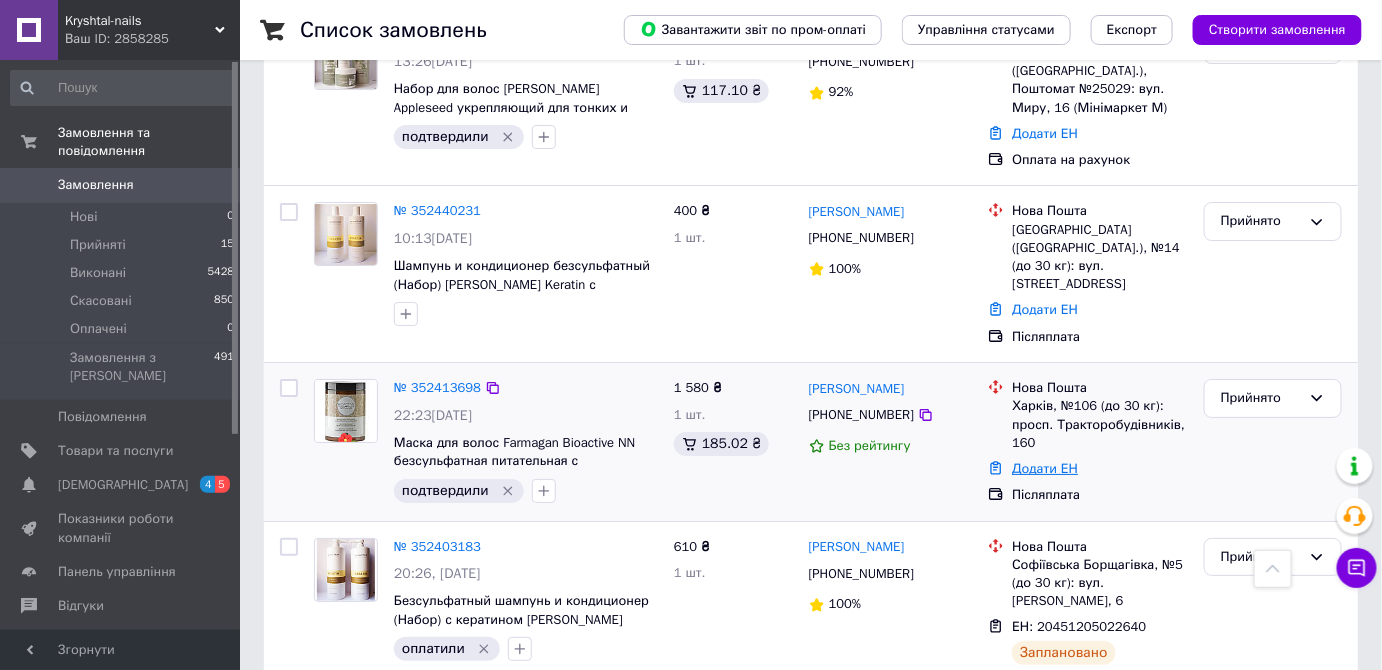 click on "Додати ЕН" at bounding box center [1045, 468] 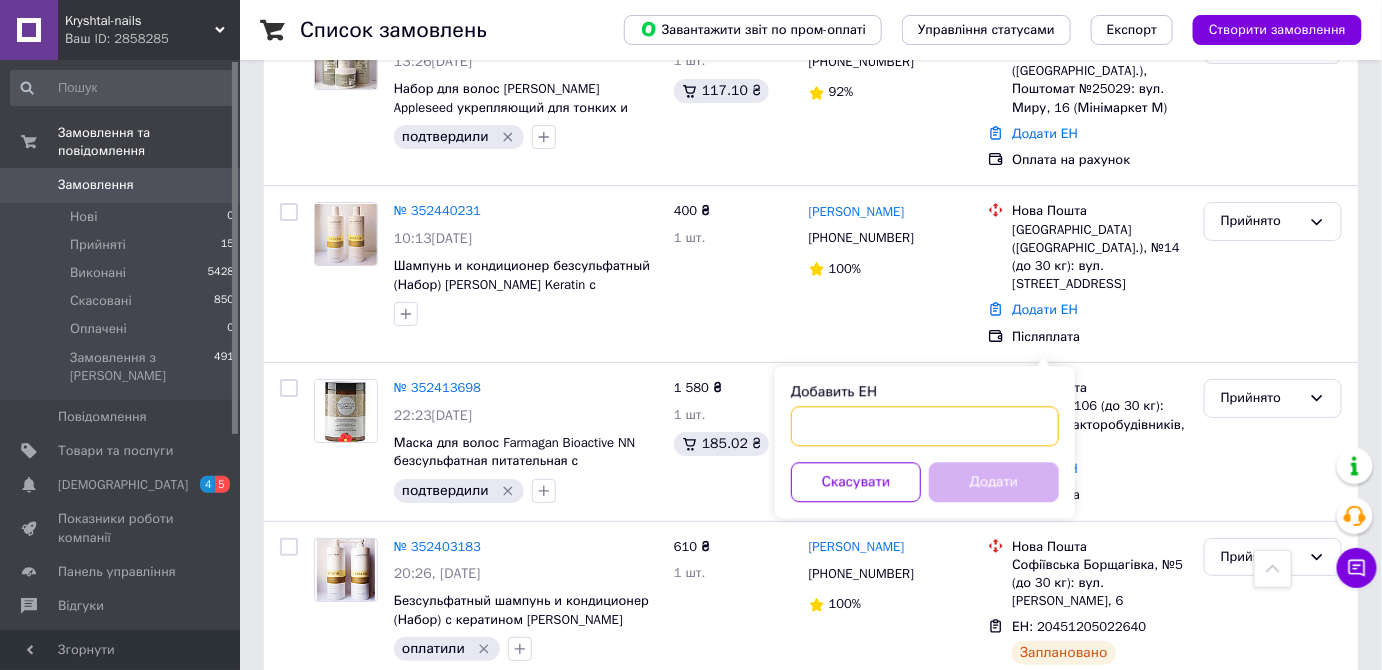 click on "Добавить ЕН" at bounding box center [925, 426] 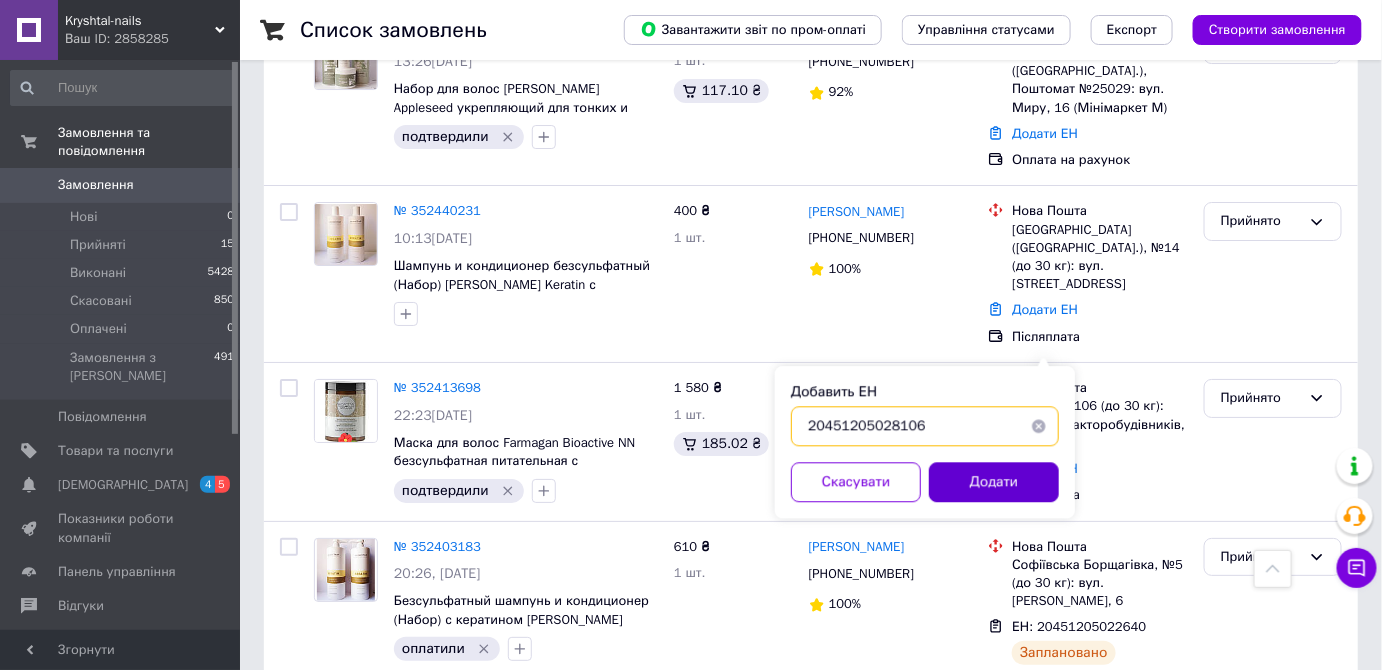 type on "20451205028106" 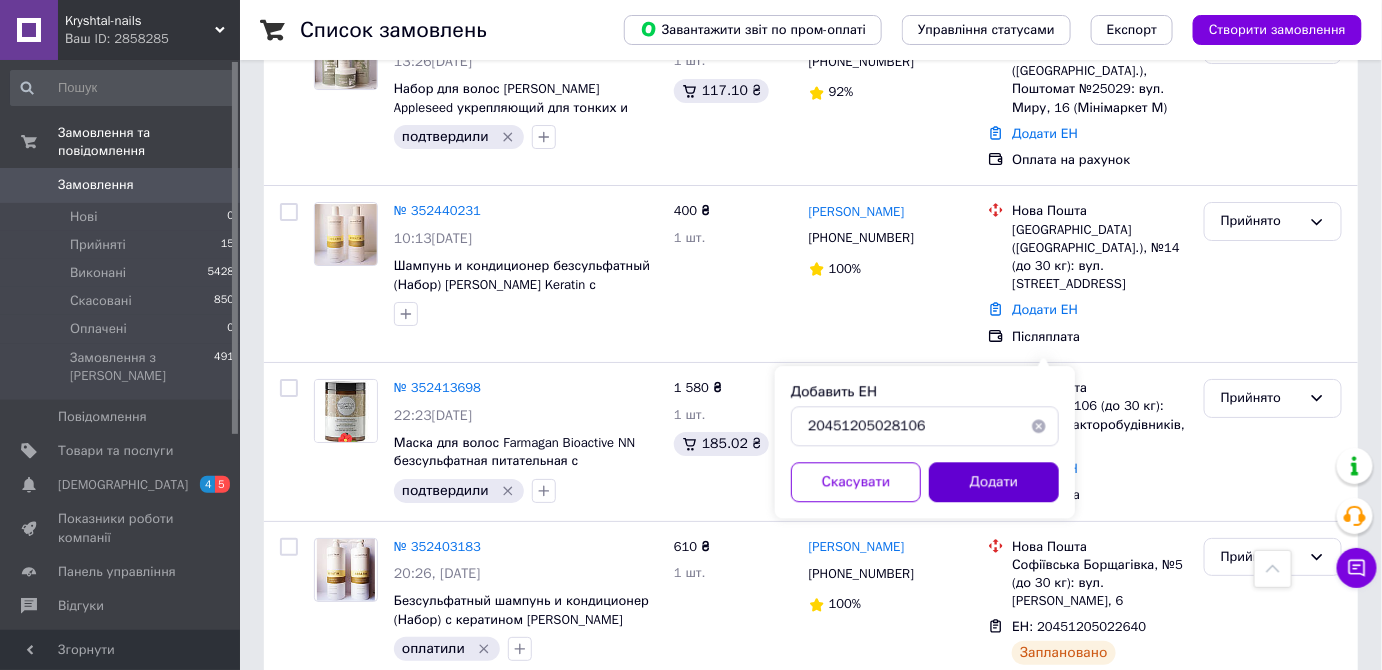 click on "Додати" at bounding box center [994, 482] 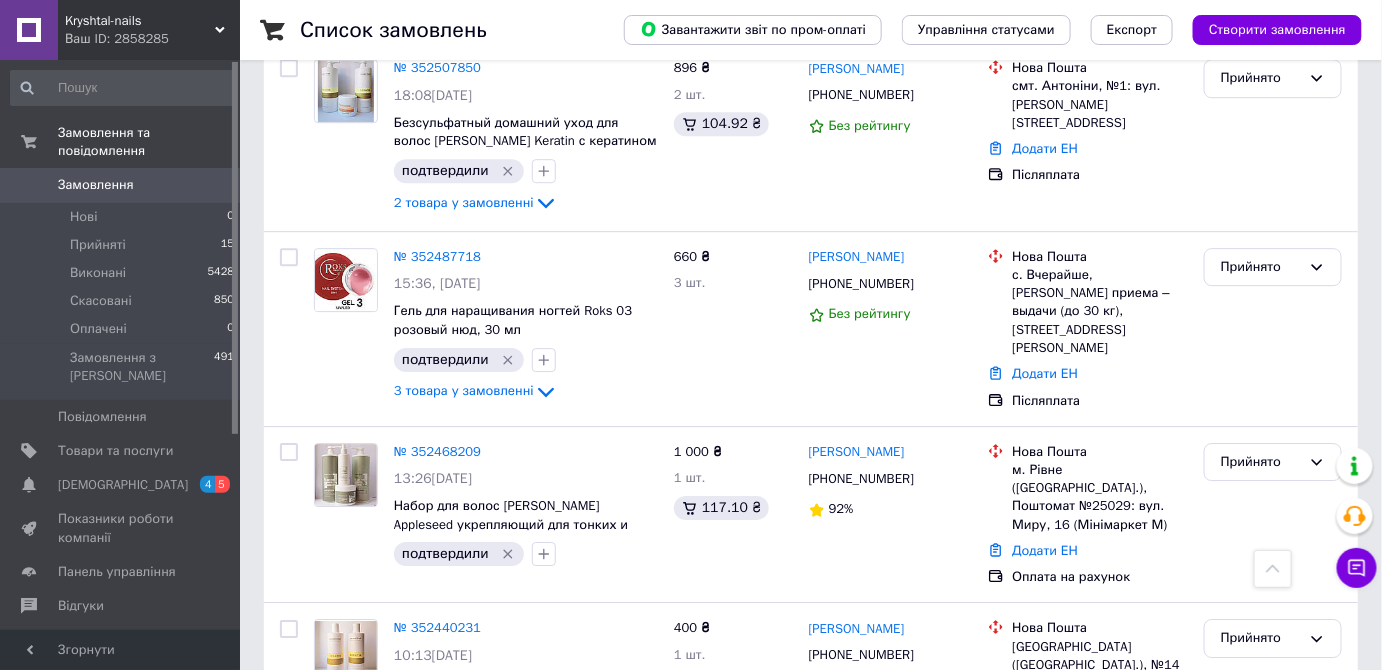 scroll, scrollTop: 1890, scrollLeft: 0, axis: vertical 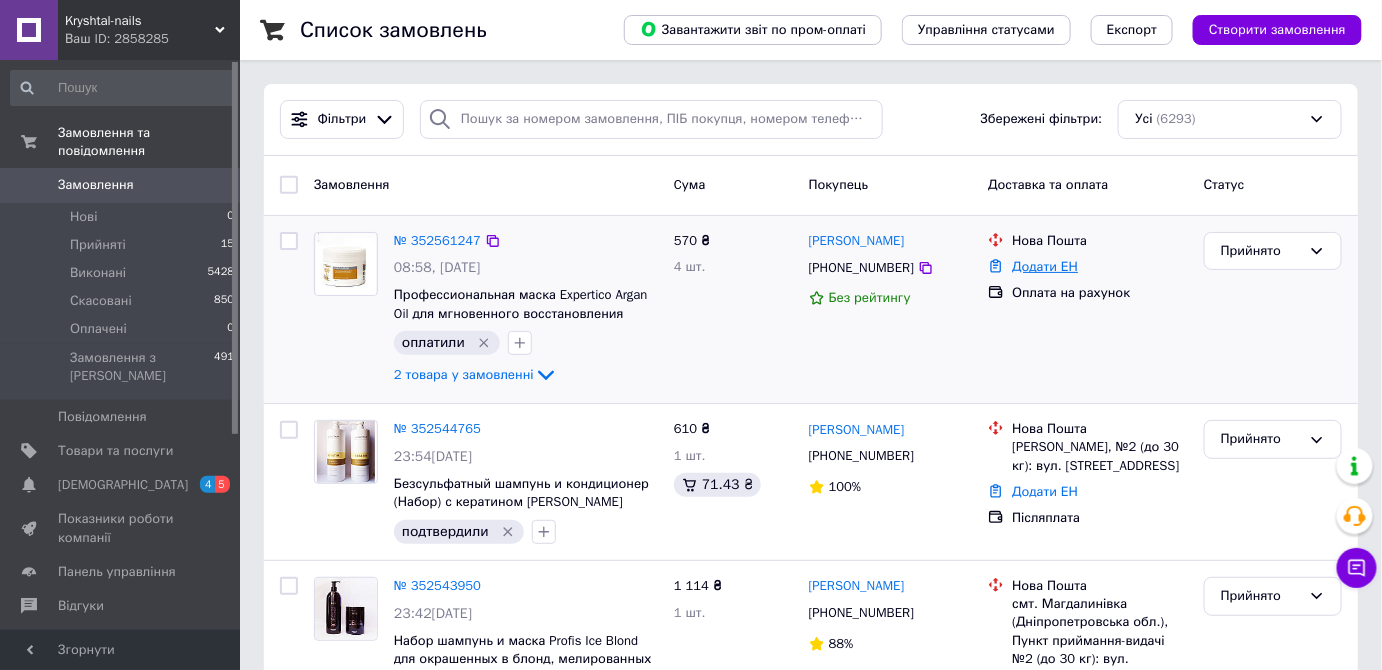 click on "Додати ЕН" at bounding box center [1045, 266] 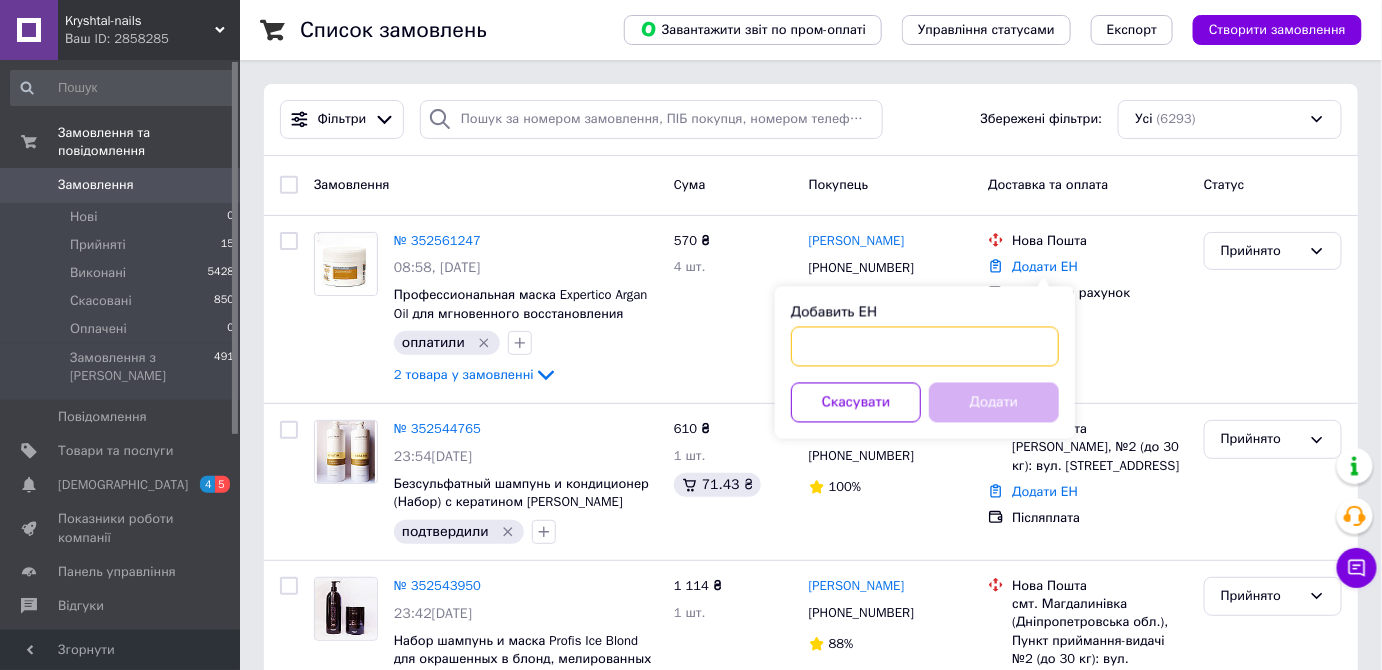 click on "Добавить ЕН" at bounding box center [925, 347] 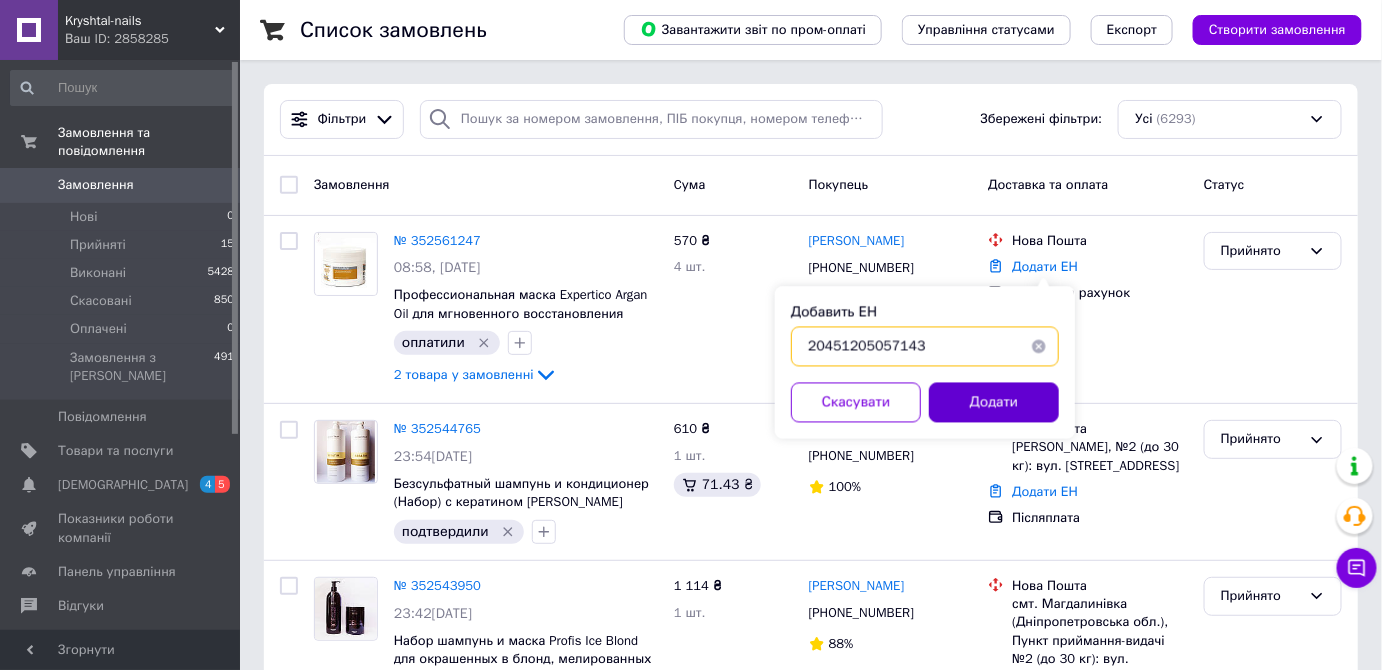 type on "20451205057143" 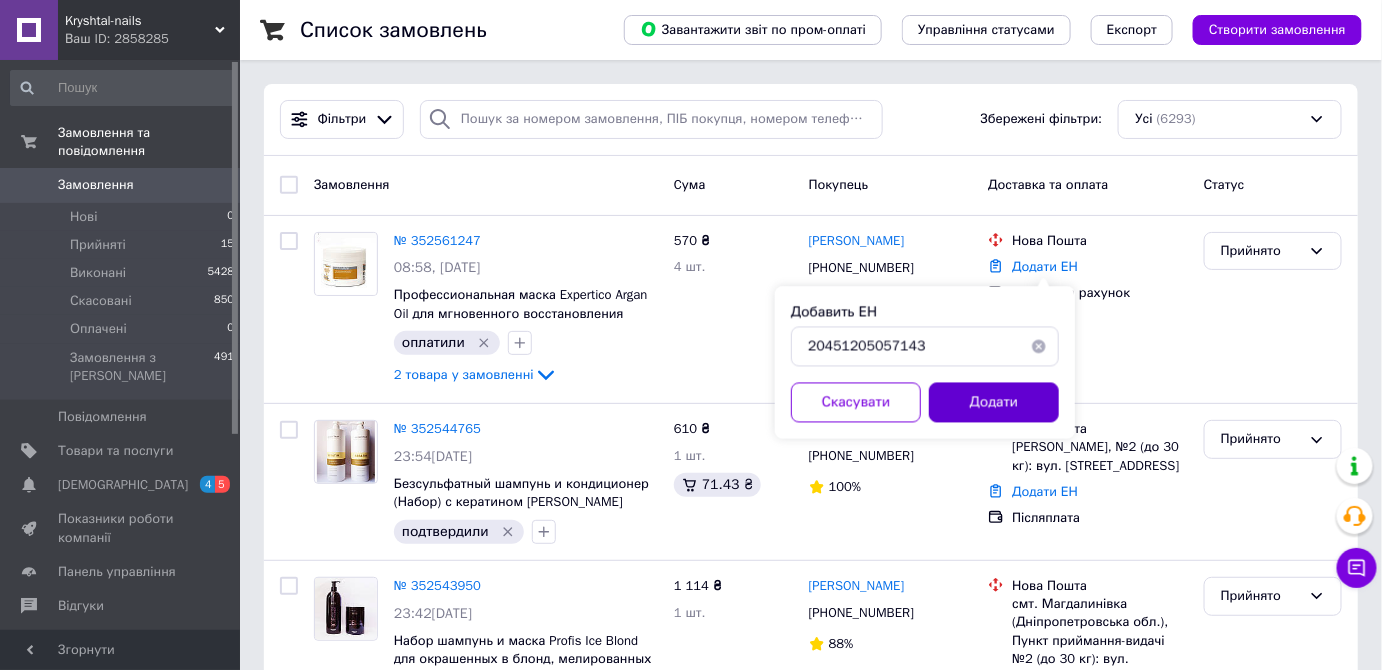 click on "Додати" at bounding box center (994, 403) 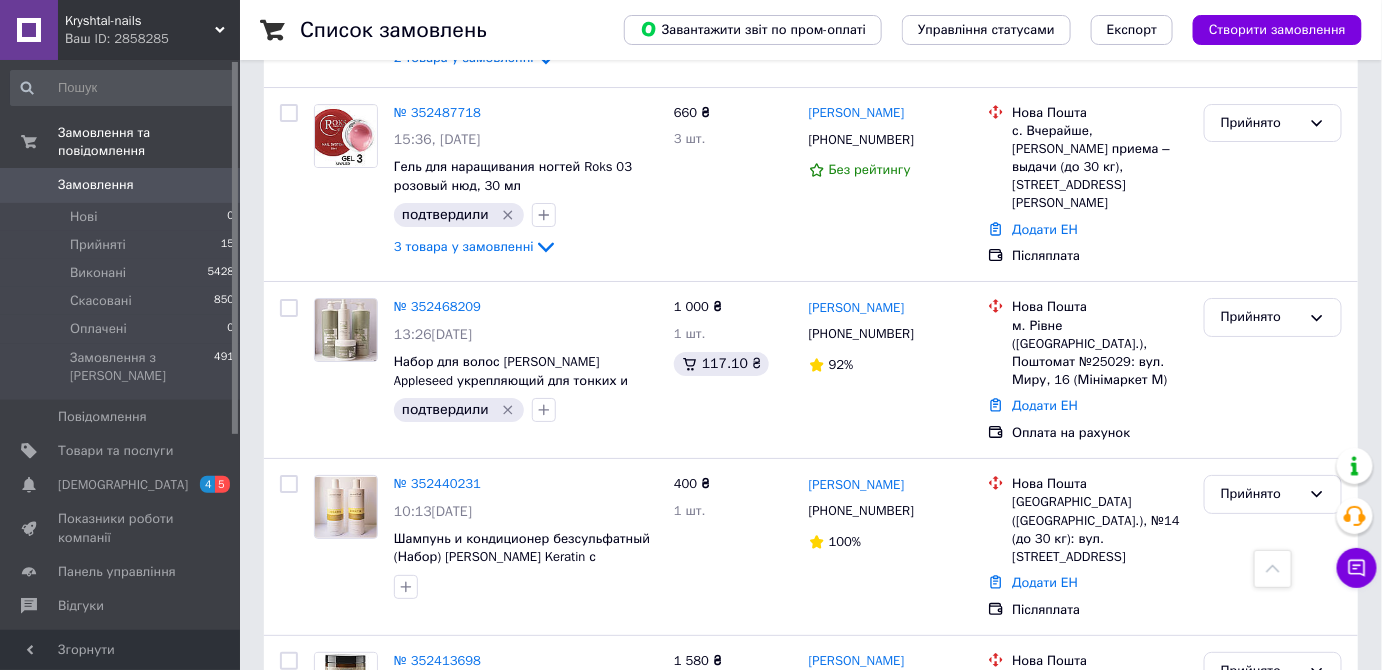 scroll, scrollTop: 2334, scrollLeft: 0, axis: vertical 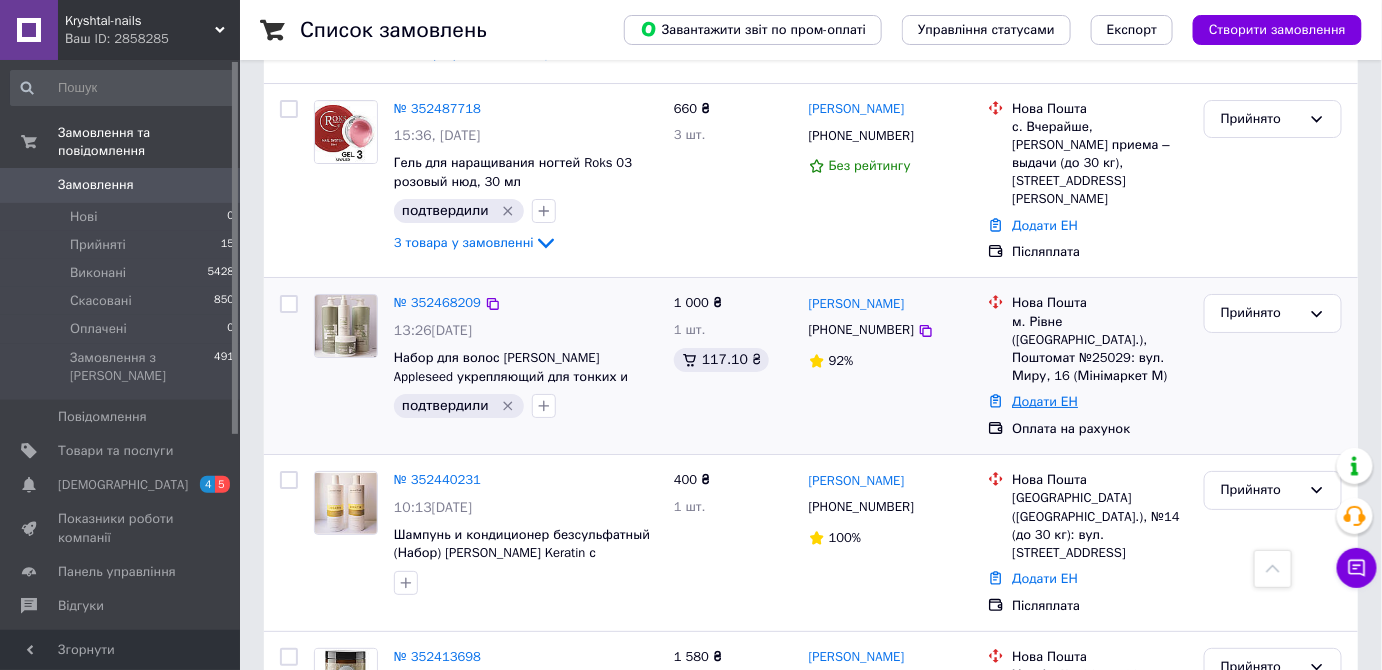 click on "Додати ЕН" at bounding box center [1045, 401] 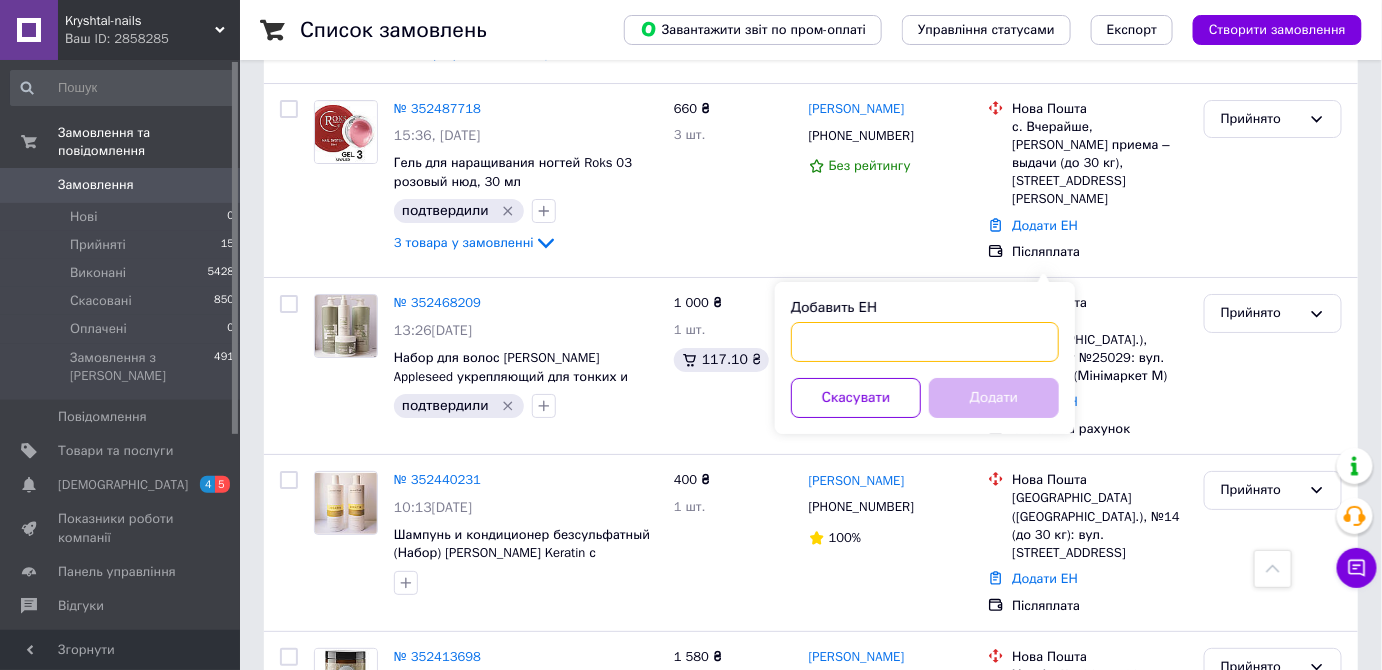 click on "Добавить ЕН" at bounding box center [925, 342] 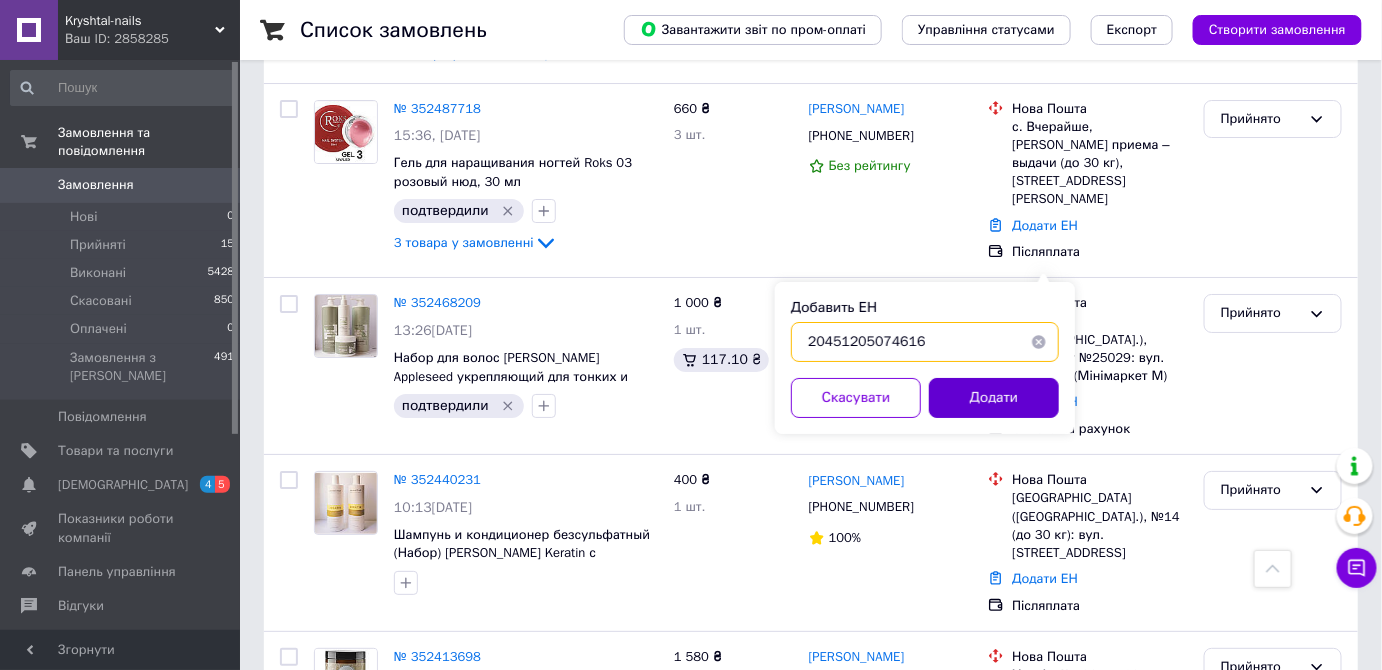 type on "20451205074616" 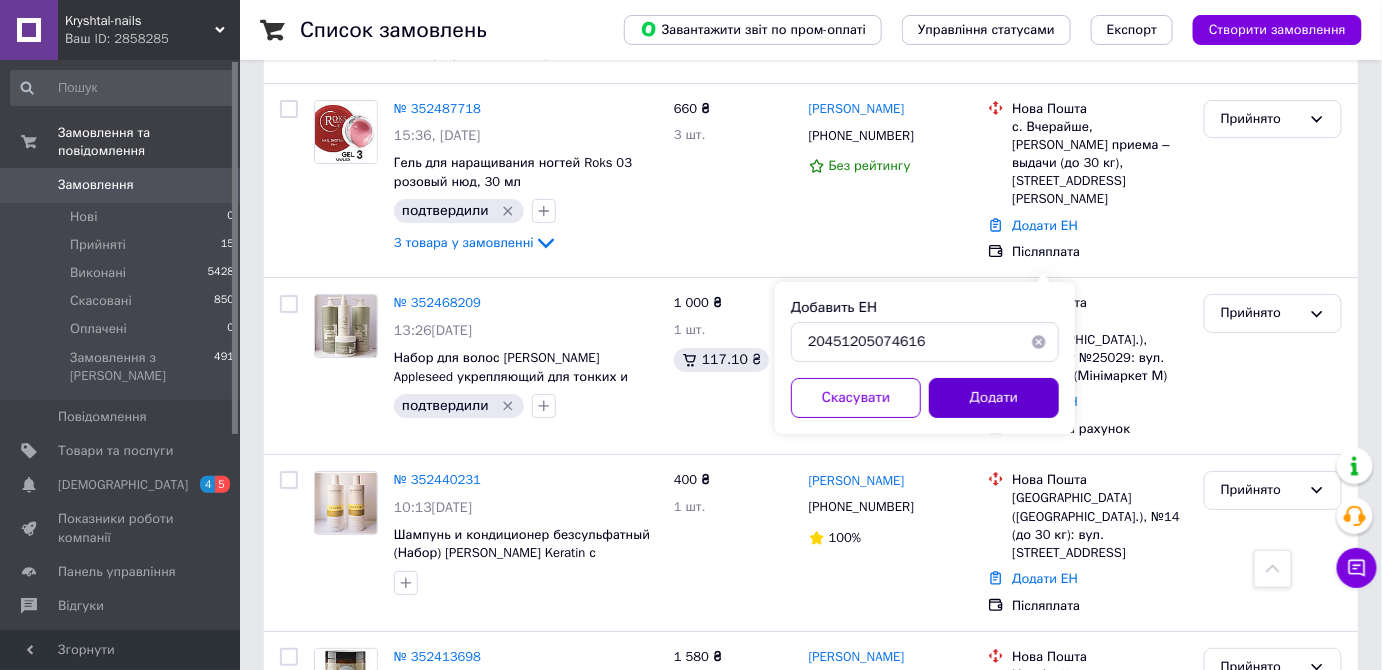 click on "Додати" at bounding box center [994, 398] 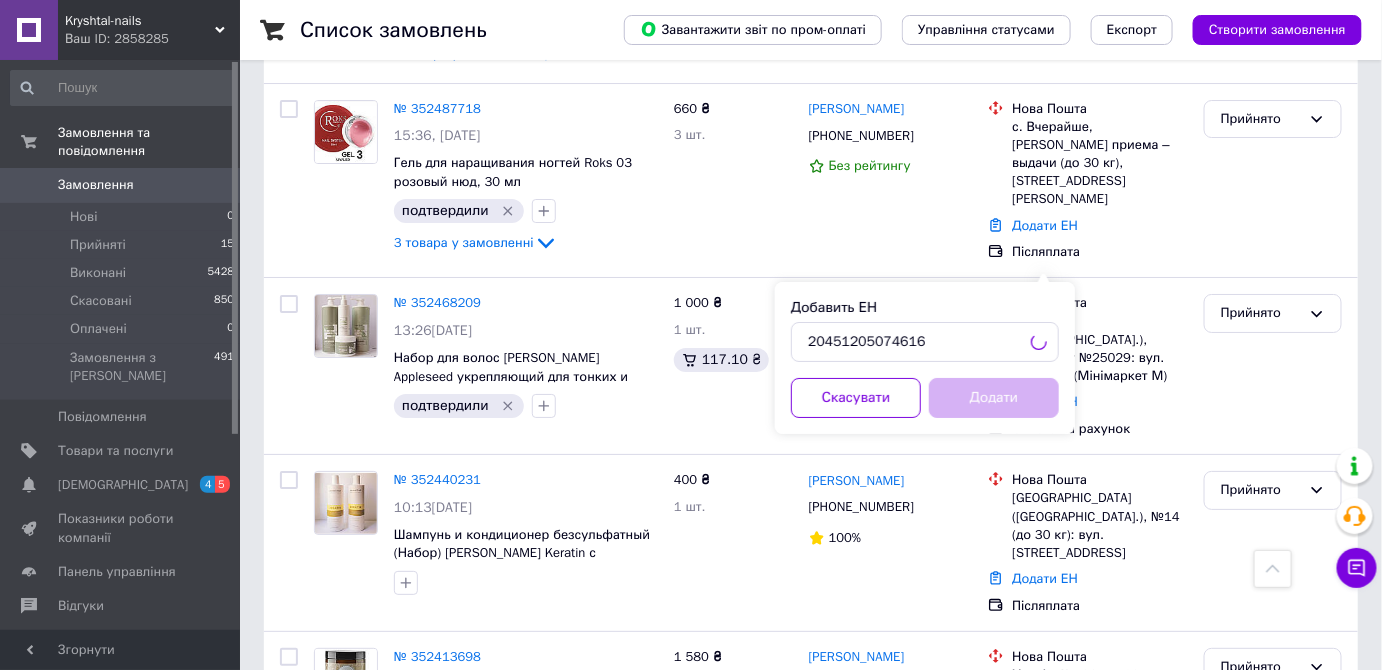 drag, startPoint x: 987, startPoint y: 392, endPoint x: 402, endPoint y: 13, distance: 697.0409 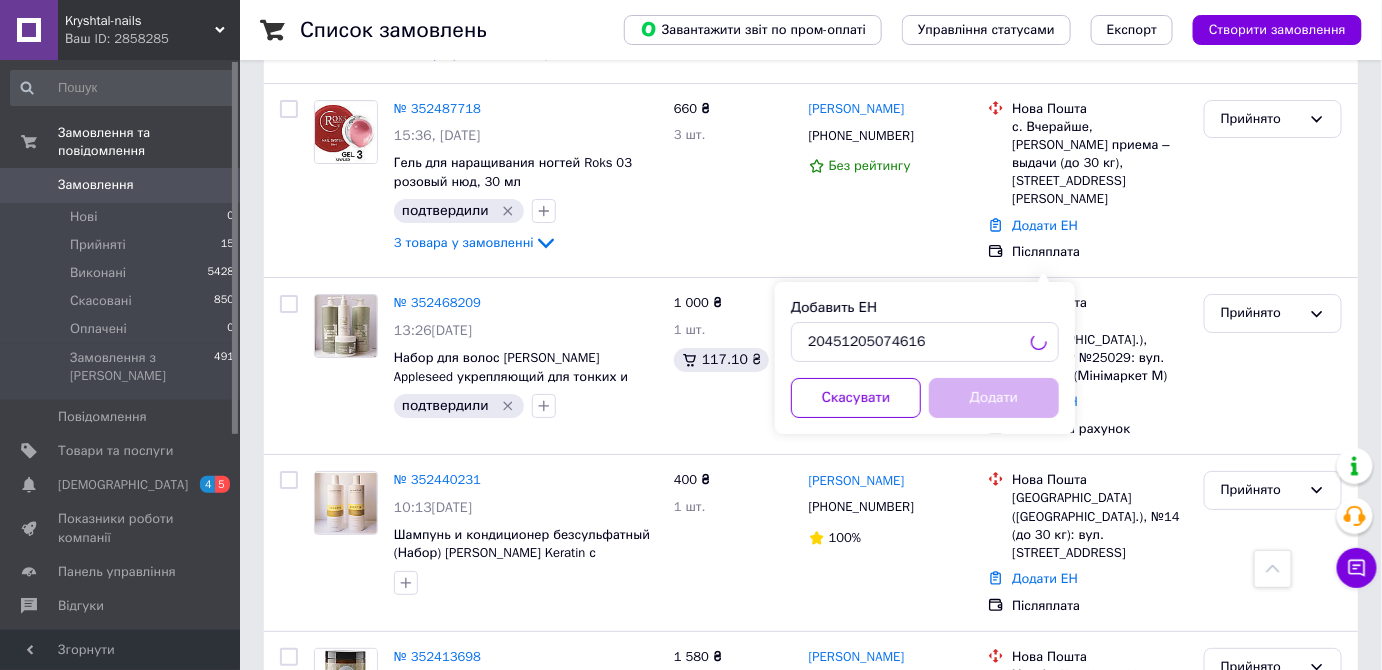 click on "Kryshtal-nails Ваш ID: 2858285 Сайт Kryshtal-nails Кабінет покупця Перевірити стан системи Сторінка на порталі Довідка Вийти Замовлення та повідомлення Замовлення 0 Нові 0 Прийняті 15 Виконані 5428 Скасовані 850 Оплачені 0 Замовлення з Розетки 491 Повідомлення 0 Товари та послуги Сповіщення 4 5 Показники роботи компанії Панель управління Відгуки Покупці Каталог ProSale Аналітика Інструменти веб-майстра та SEO Управління сайтом Гаманець компанії Маркет Налаштування Тарифи та рахунки Prom топ Згорнути
Список замовлень   Усі" at bounding box center [691, -247] 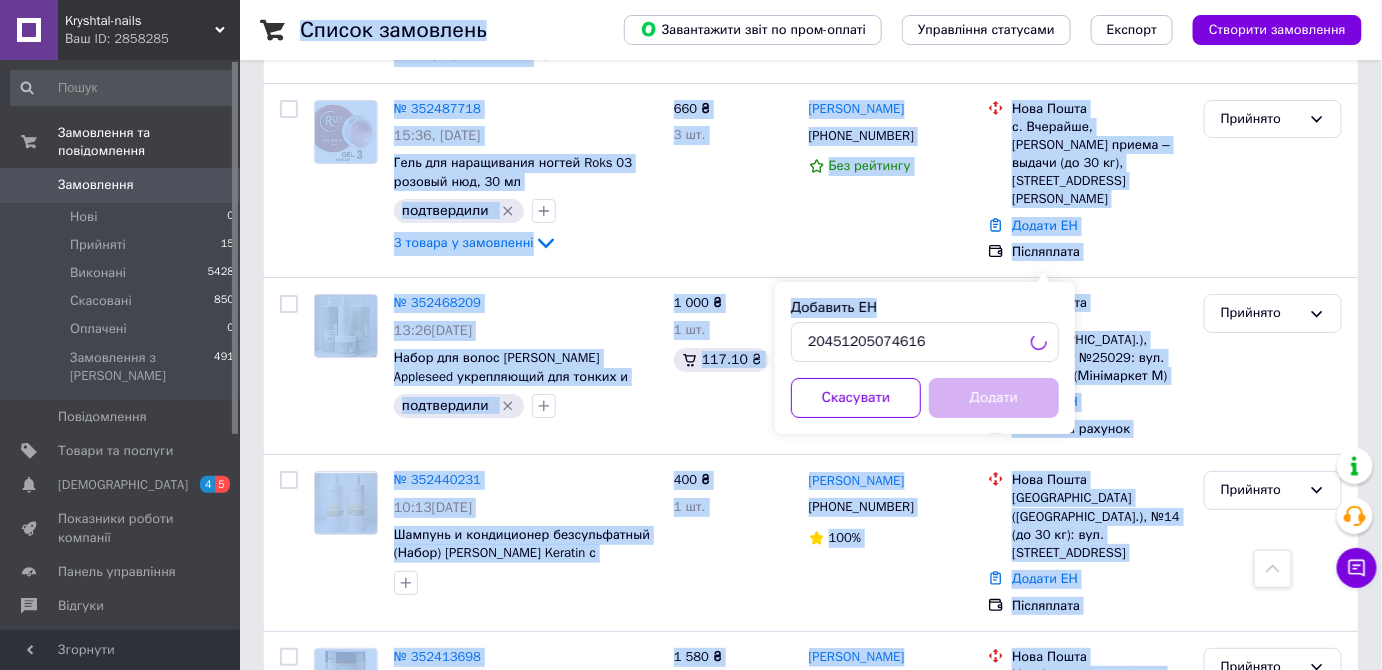 scroll, scrollTop: 2333, scrollLeft: 0, axis: vertical 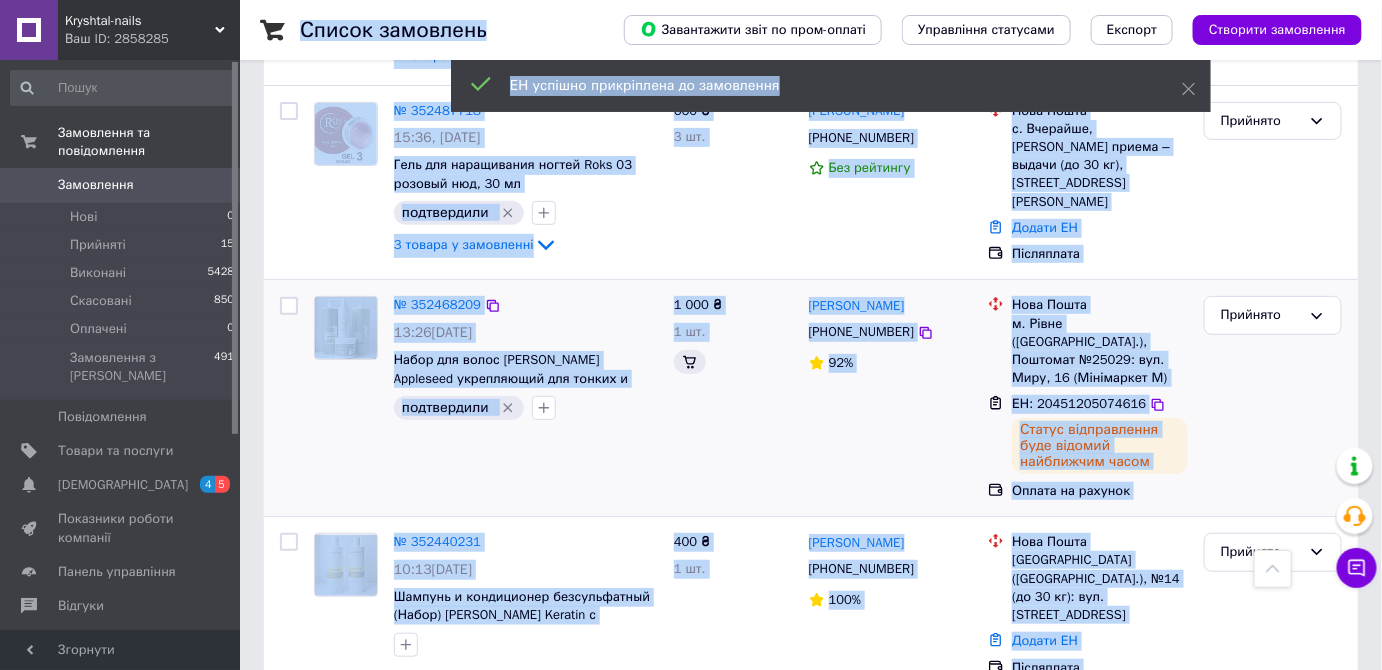click on "Прийнято" at bounding box center (1273, 398) 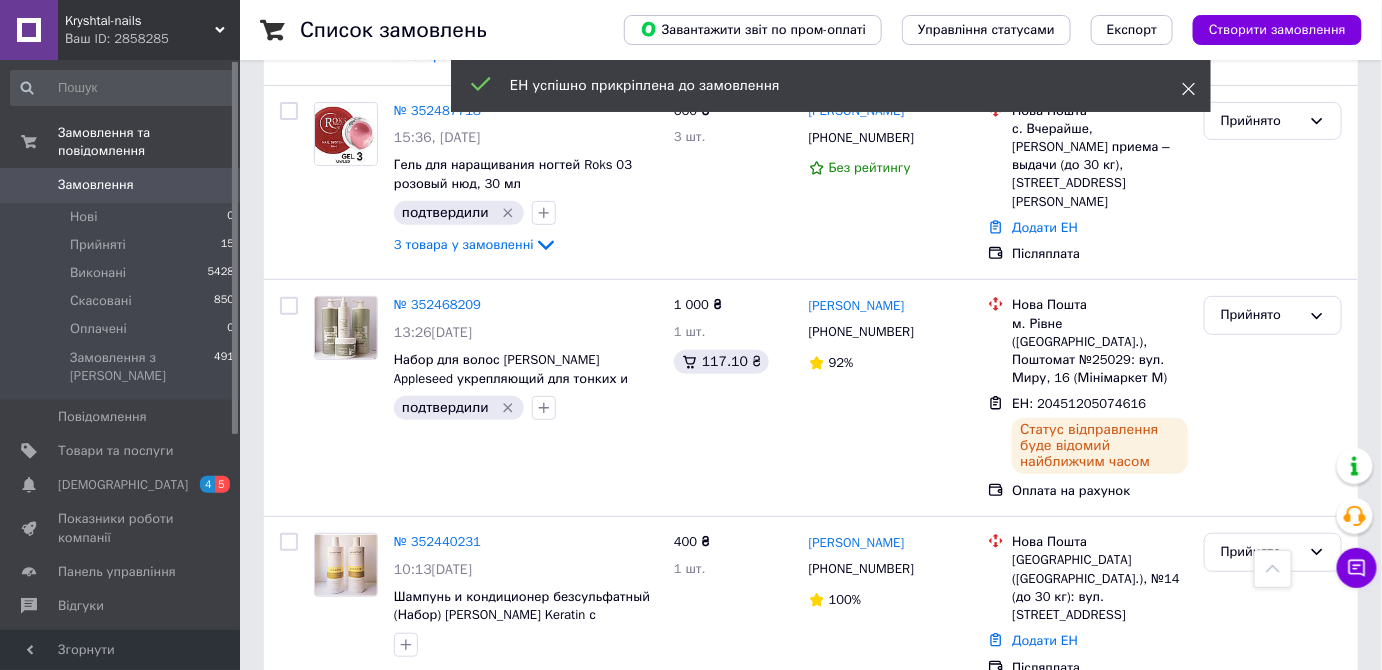 click at bounding box center [1189, 89] 